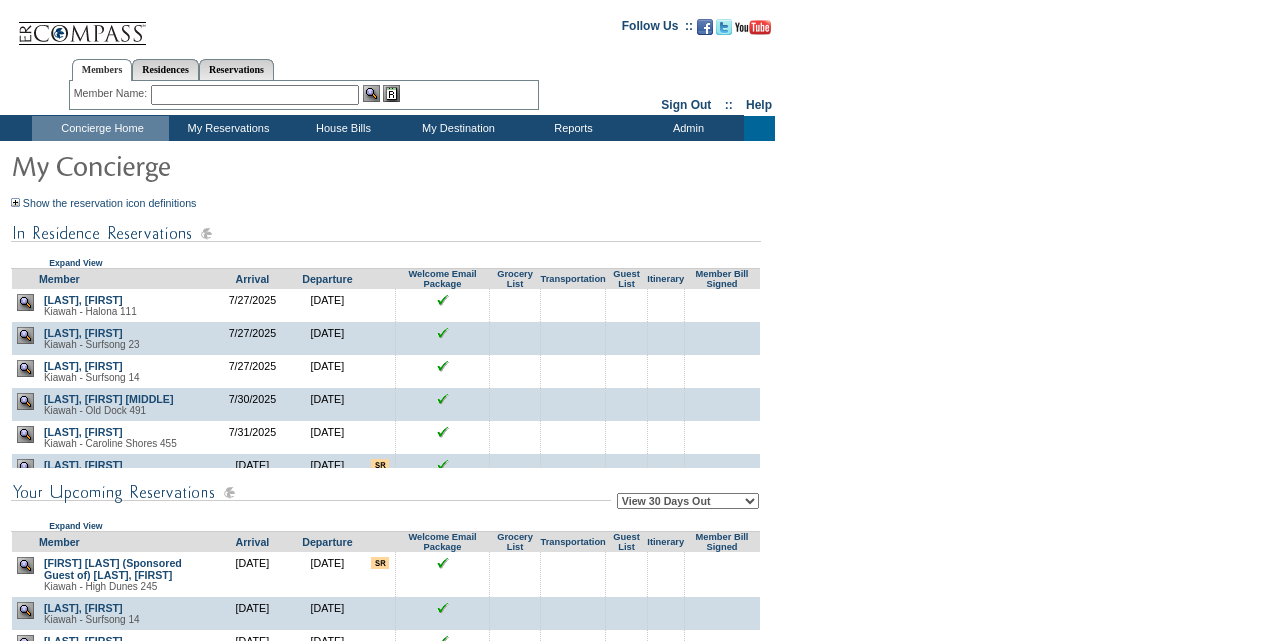 scroll, scrollTop: 0, scrollLeft: 0, axis: both 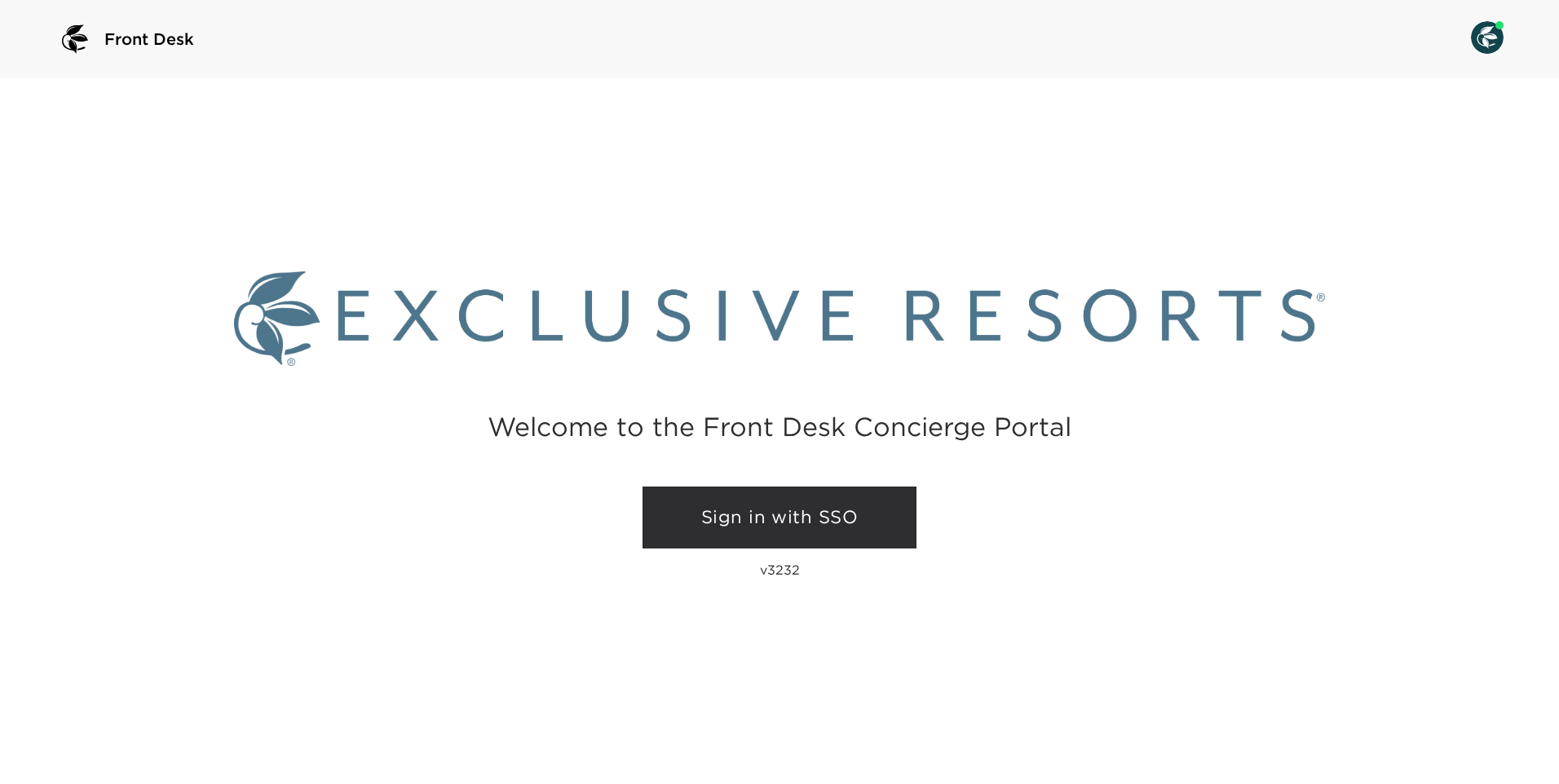 click on "Sign in with SSO" at bounding box center [780, 518] 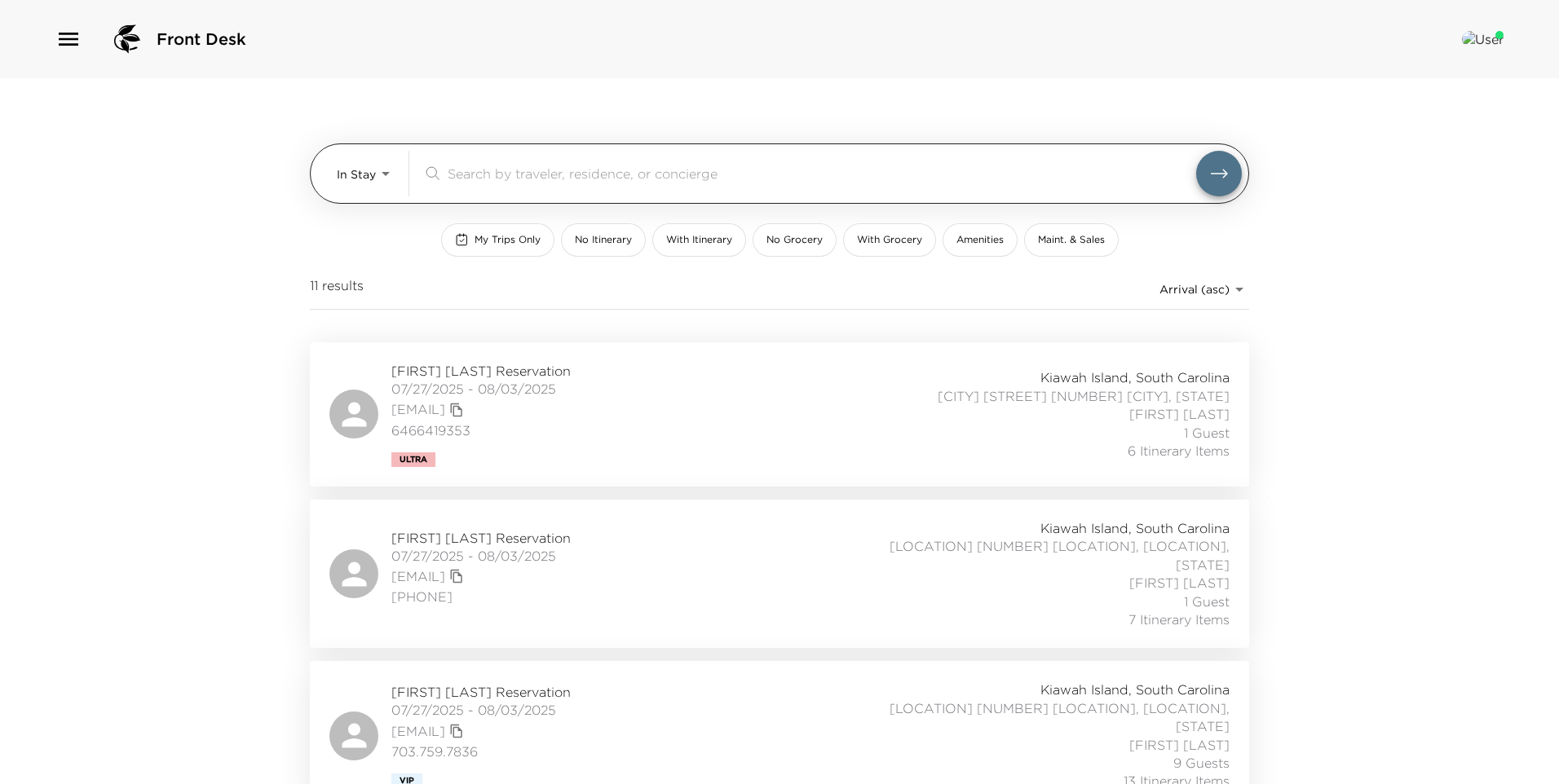 click on "Front Desk In Stay In-Stay ​ My Trips Only No Itinerary With Itinerary No Grocery With Grocery Amenities Maint. & Sales 11 results Arrival (asc) reservations_prod_arrival_asc [FIRST] [LAST] Reservation [DATE] - [DATE] [EMAIL] [PHONE] Kiawah Island, South Carolina Kiawah Halona [NUMBER] Kiawah Island, South Carolina [NAME] [NUMBER] Guest [NUMBER] Itinerary Items [FIRST] [LAST] Reservation [DATE] - [DATE] [EMAIL] ([PHONE]) Kiawah Island, South Carolina Kiawah Surfsong [NUMBER] Kiawah Island, South Carolina [NAME] [NUMBER] Guests [NUMBER] Itinerary Items [FIRST] [LAST] Reservation [DATE] - [DATE] [EMAIL] [PHONE] Vip Kiawah Island, South Carolina Kiawah Surfsong [NUMBER] Kiawah Island, South Carolina [NAME] [NUMBER] Guests [NUMBER] Itinerary Items [FIRST] [LAST] Reservation [DATE] - [DATE] [EMAIL] [PHONE] Kiawah Island, South Carolina Kiawah Old Dock [NUMBER] Kiawah Island, South Carolina [NAME] [NUMBER] Guests" at bounding box center [780, 392] 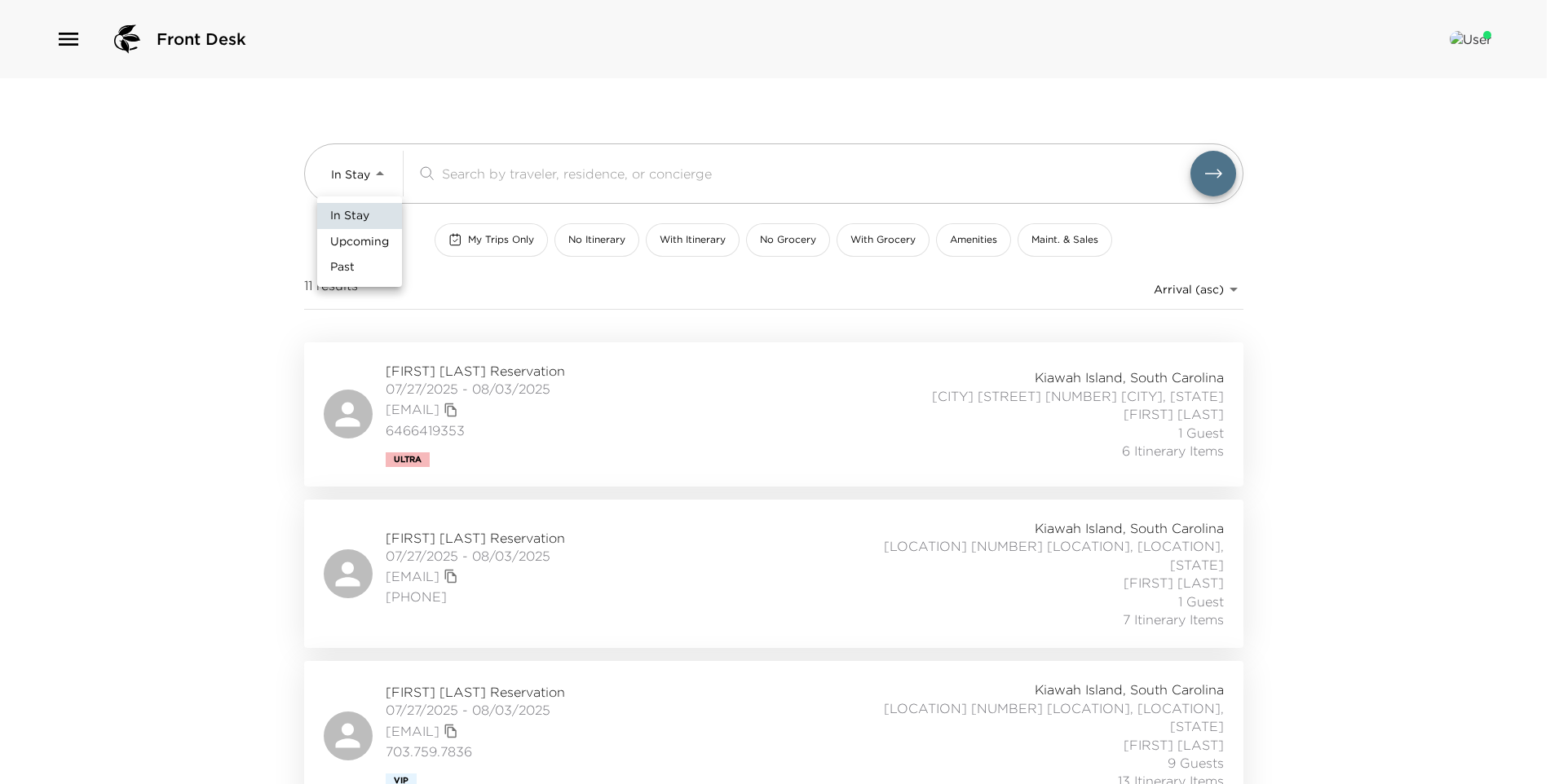 click on "Upcoming" at bounding box center [360, 242] 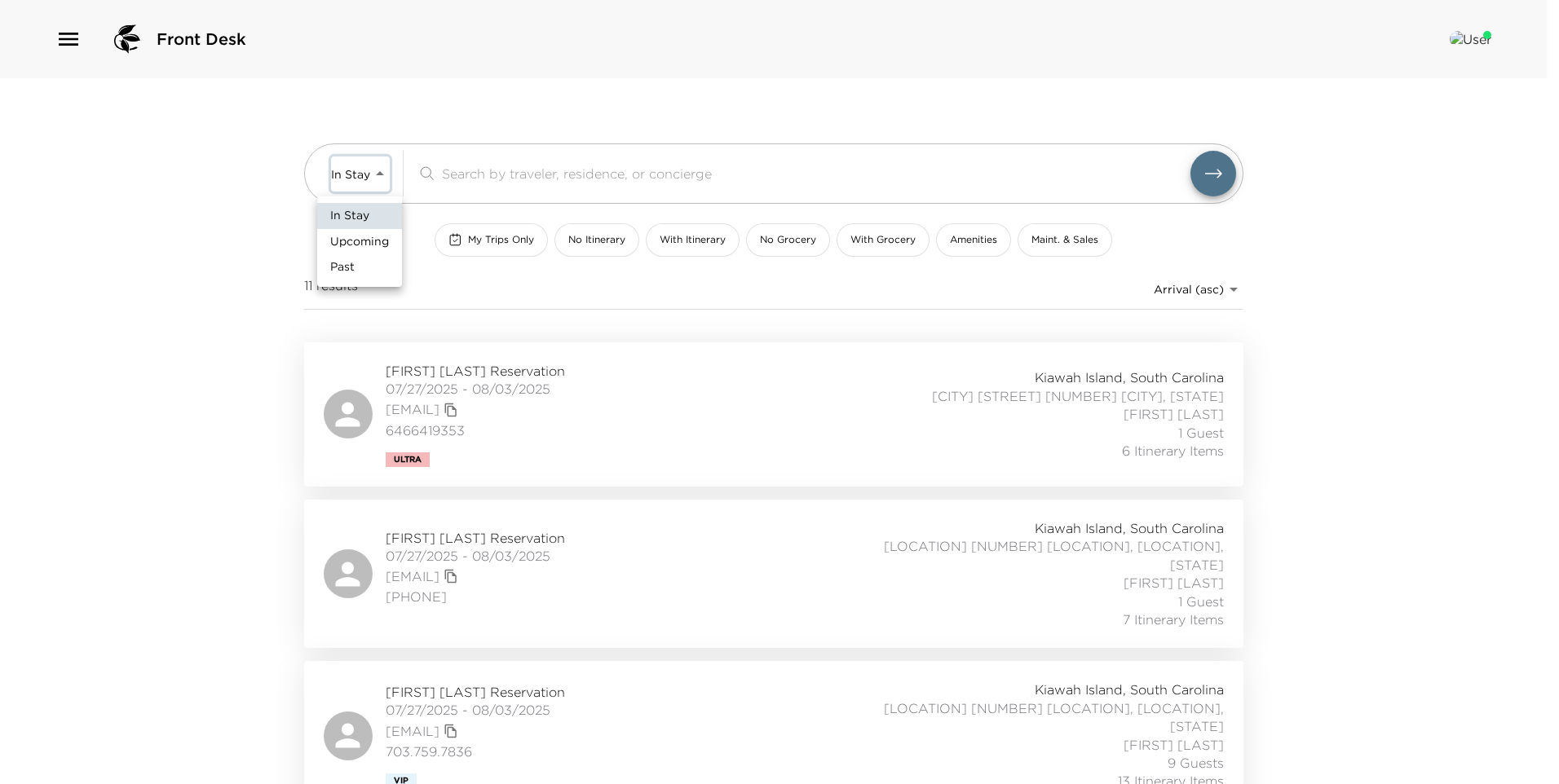 type on "Upcoming" 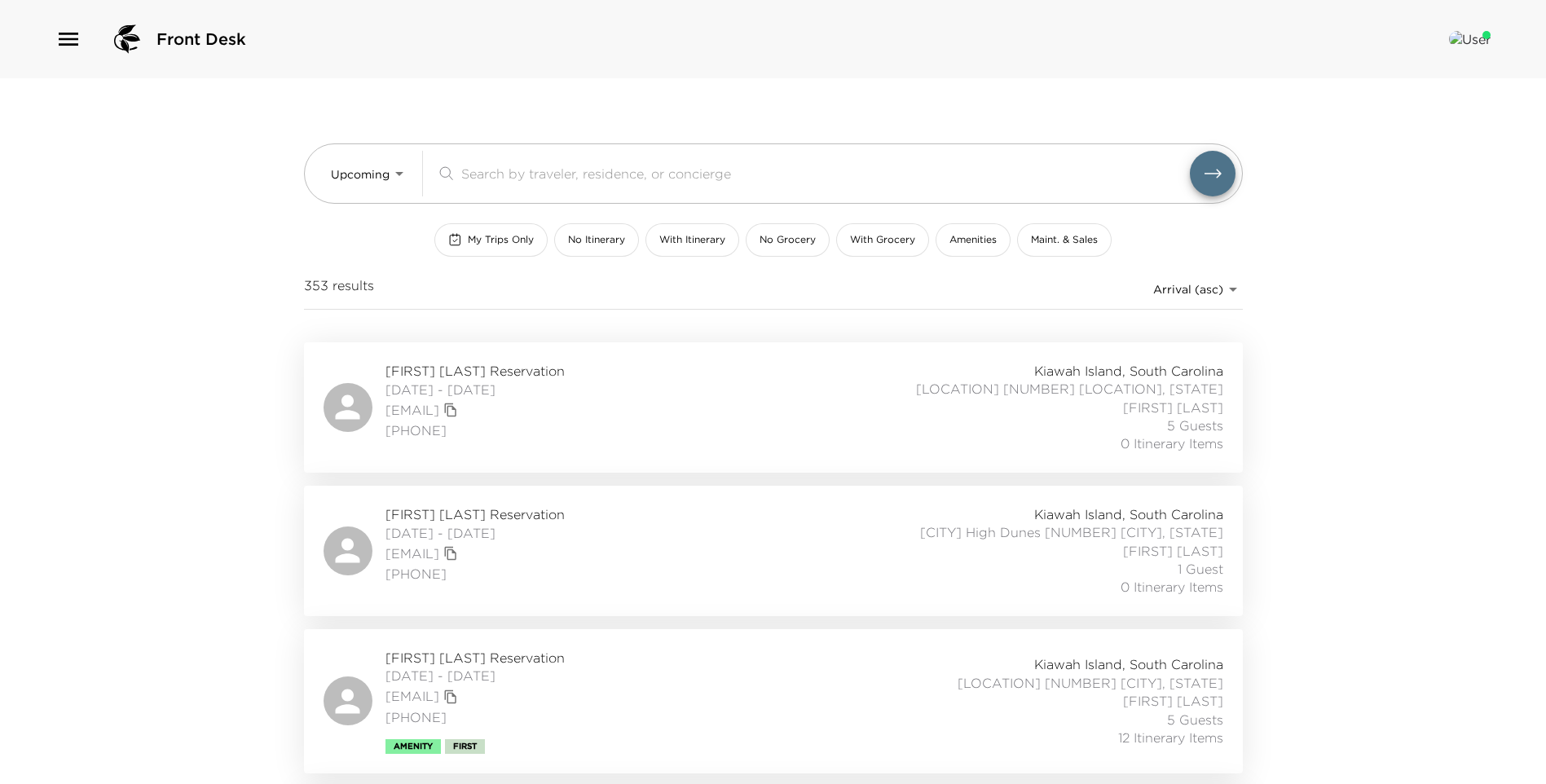 click 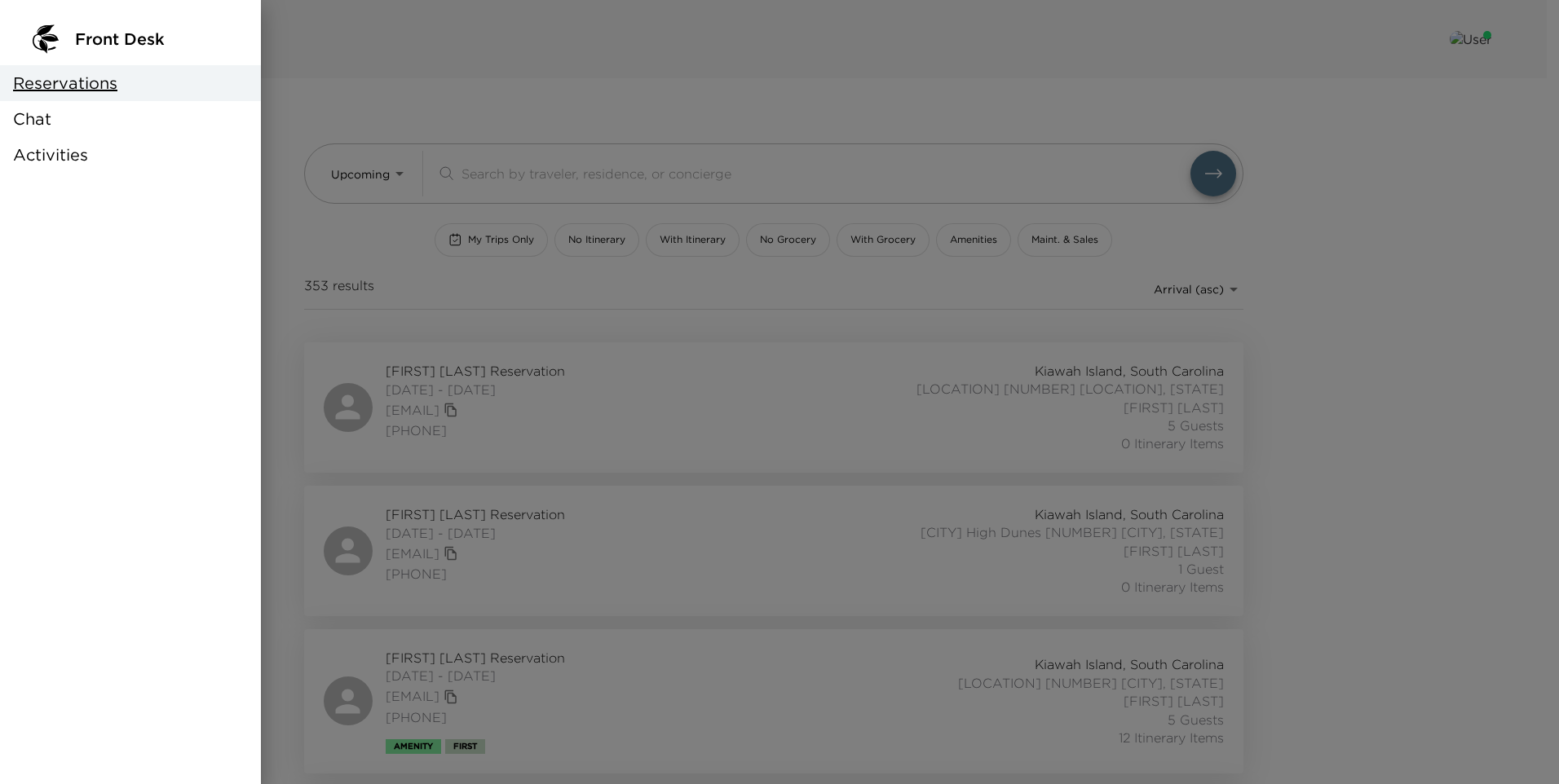 click on "Chat" at bounding box center (32, 119) 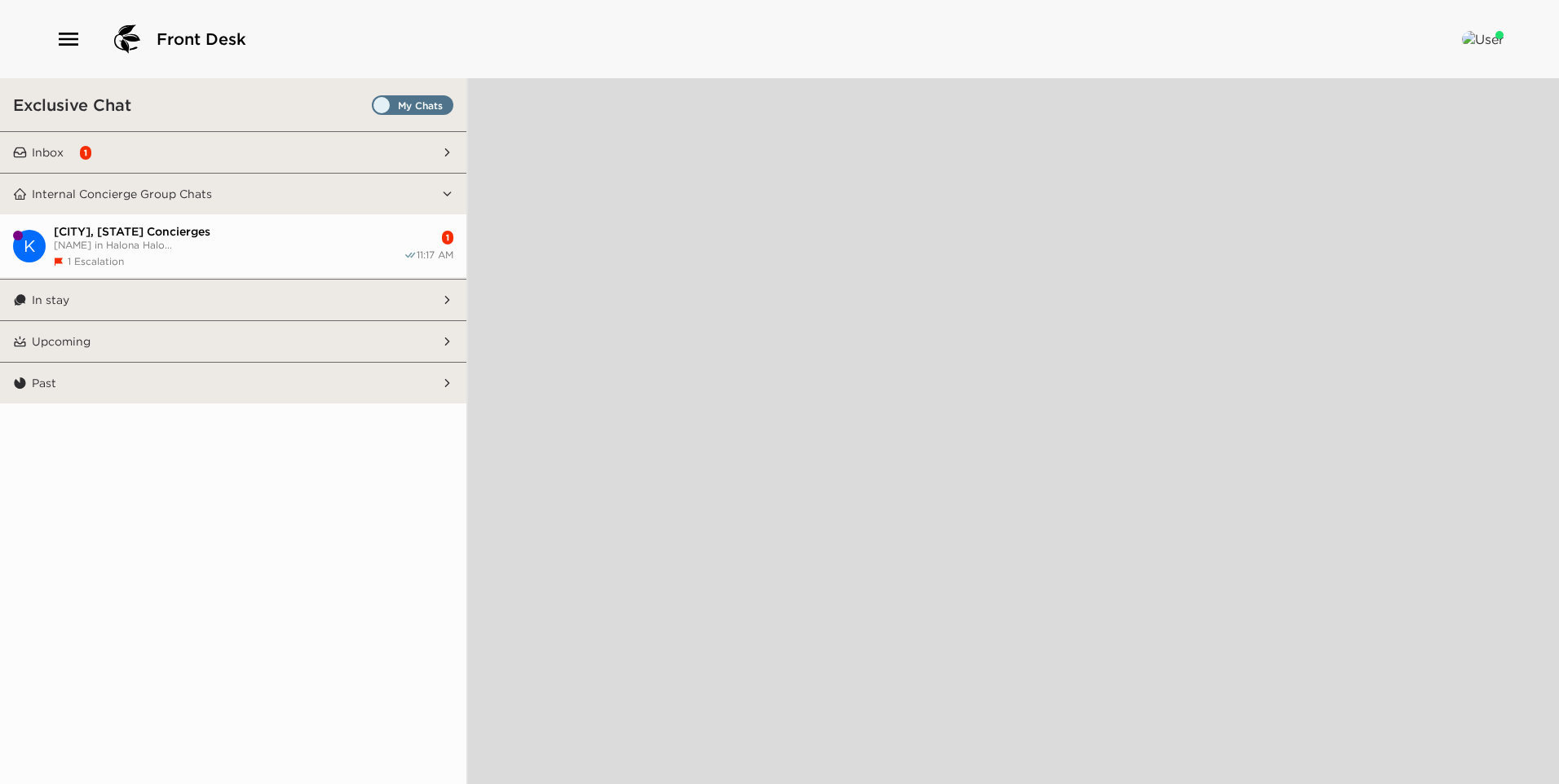 click on "[CITY], [STATE] Concierges" at bounding box center [228, 231] 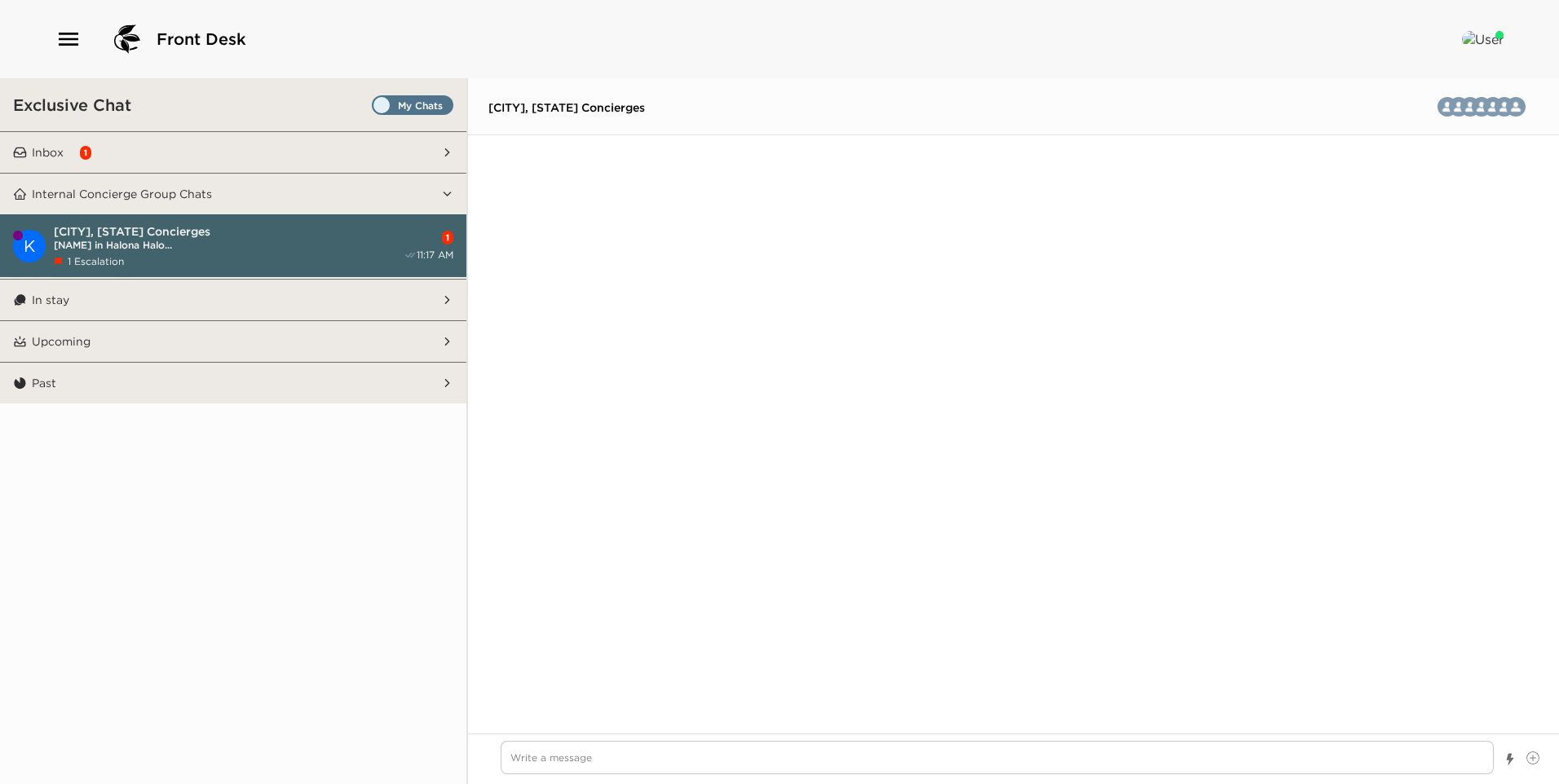 scroll, scrollTop: 8958, scrollLeft: 0, axis: vertical 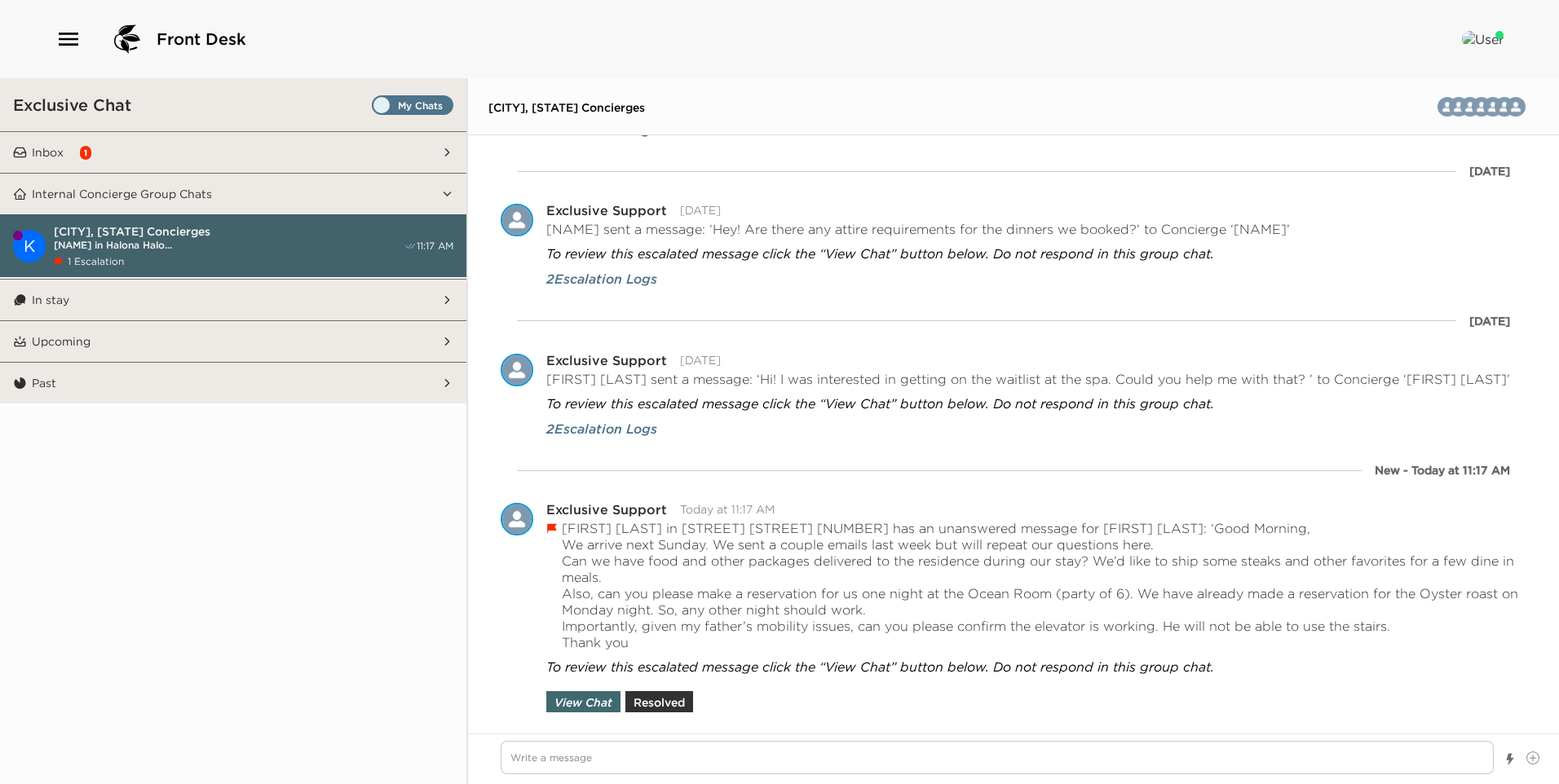type on "x" 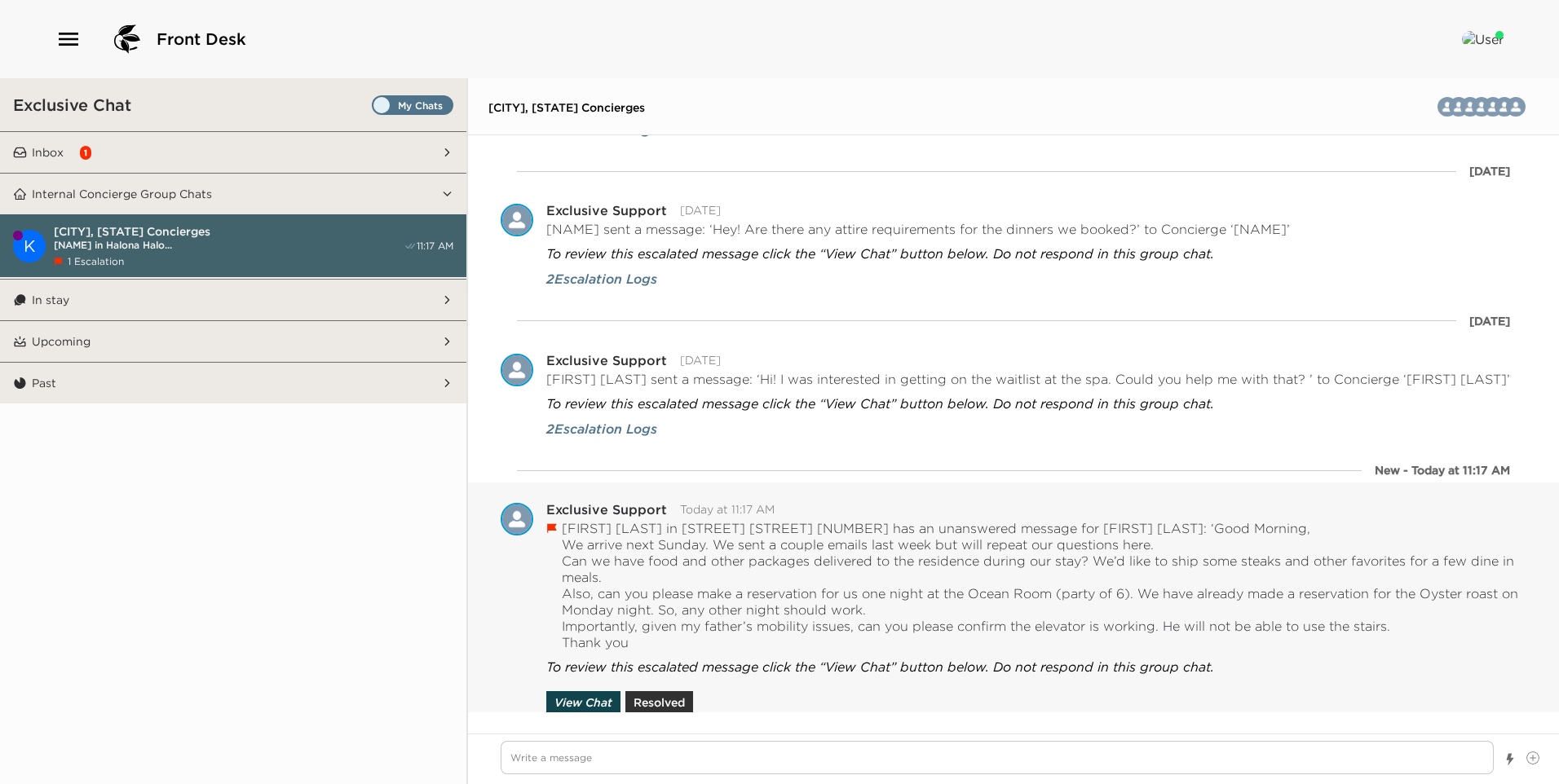 click on "View Chat" at bounding box center (583, 703) 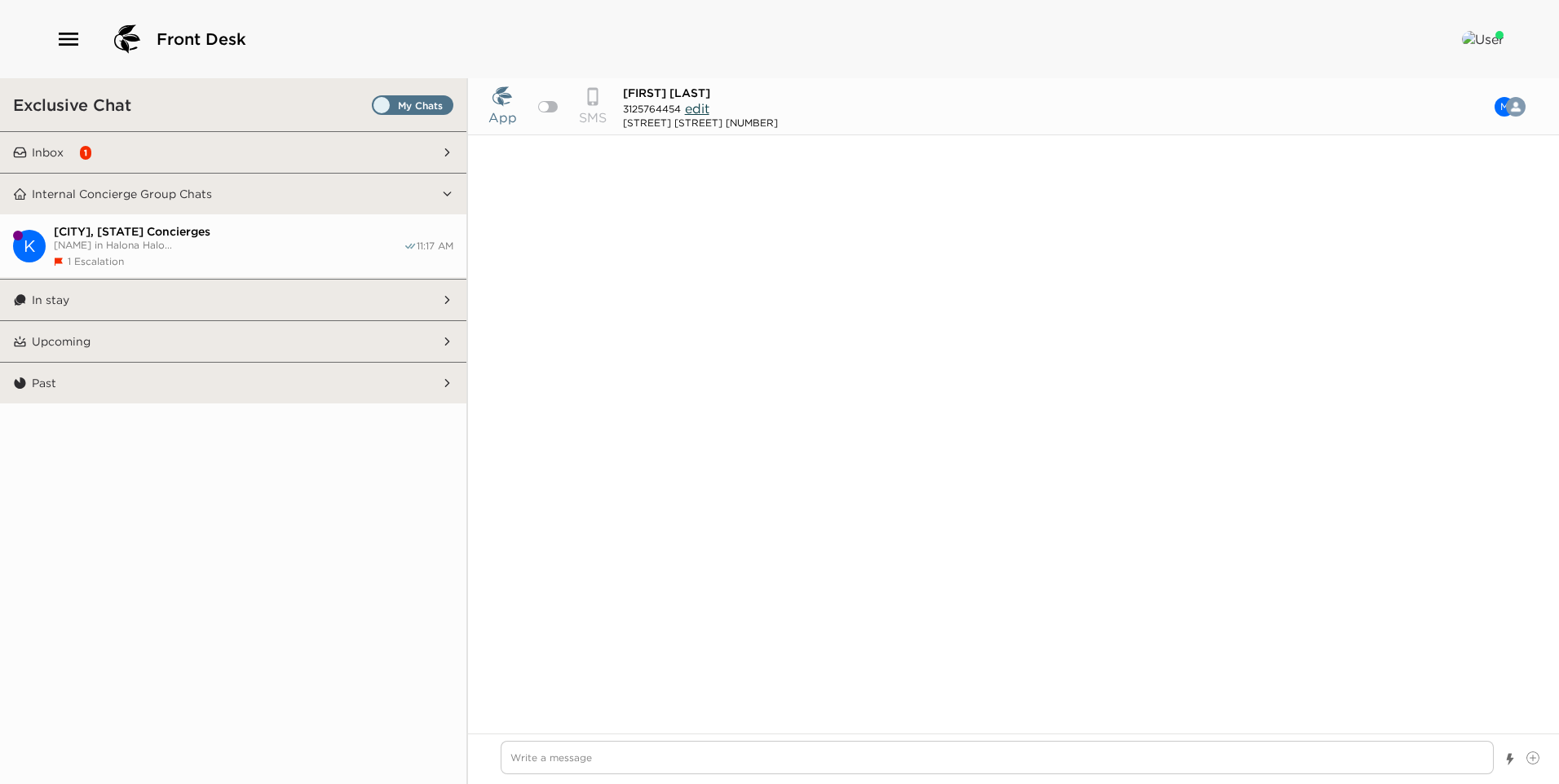 scroll, scrollTop: 0, scrollLeft: 0, axis: both 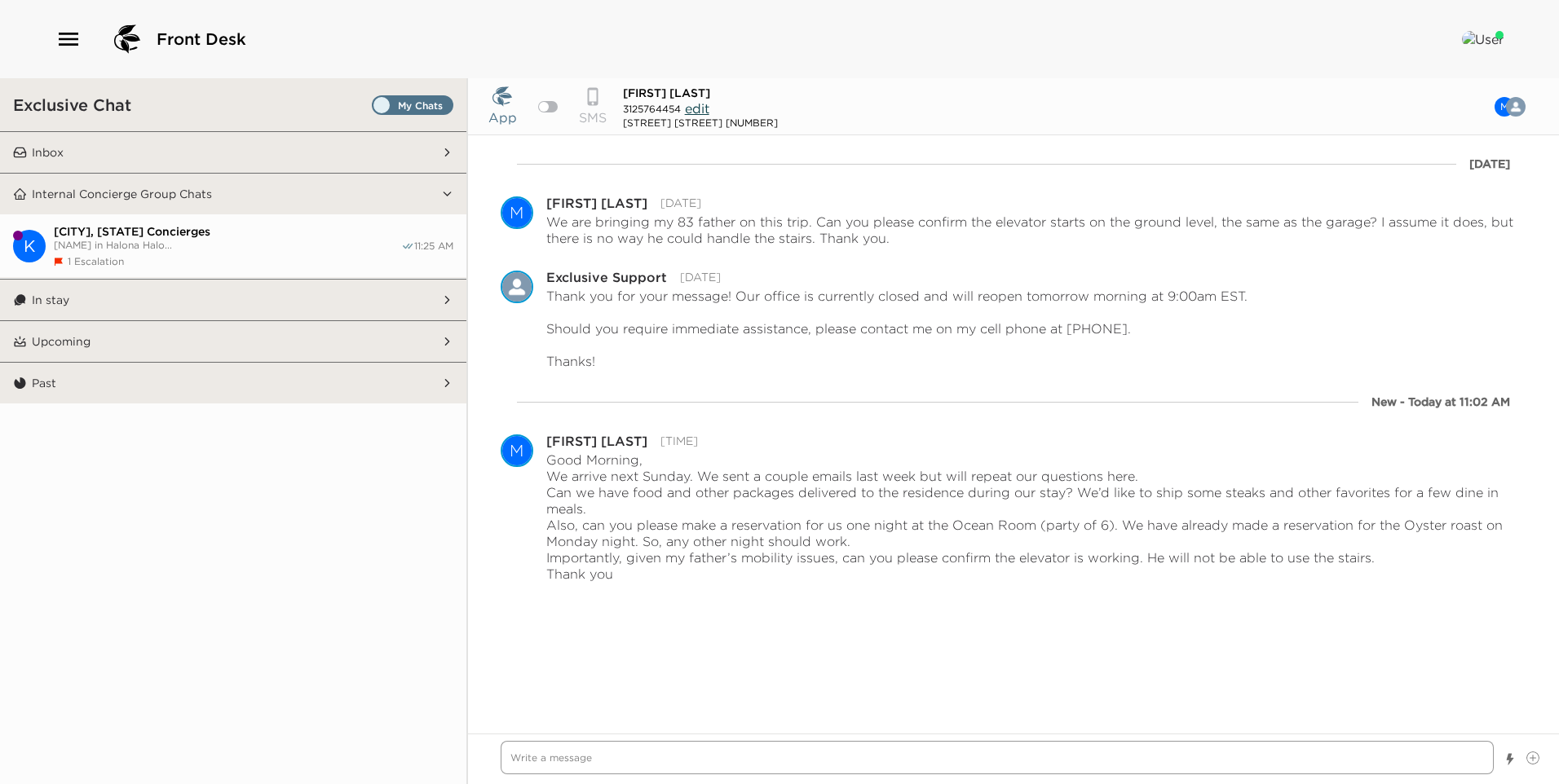 click at bounding box center [997, 757] 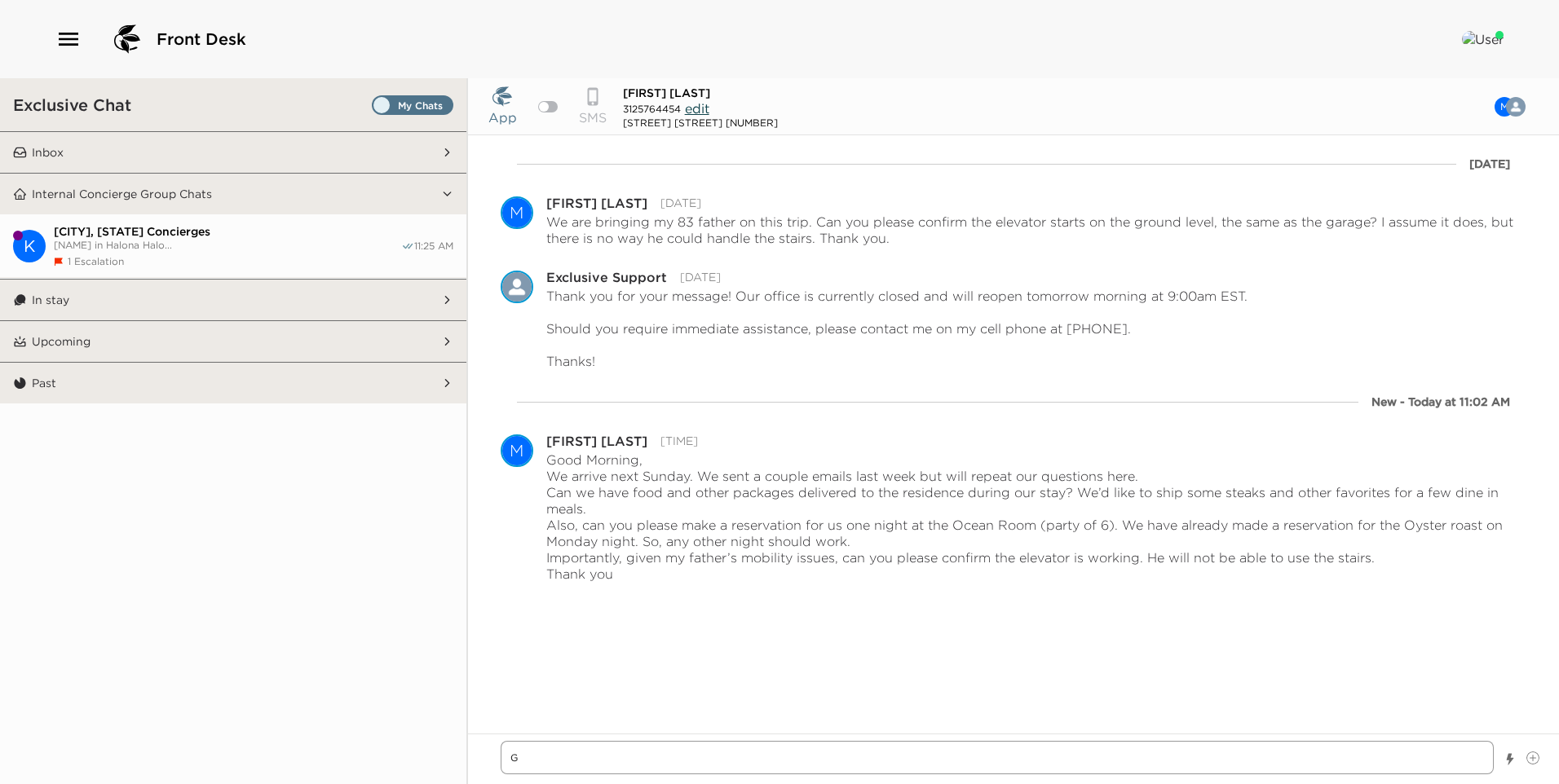 type on "x" 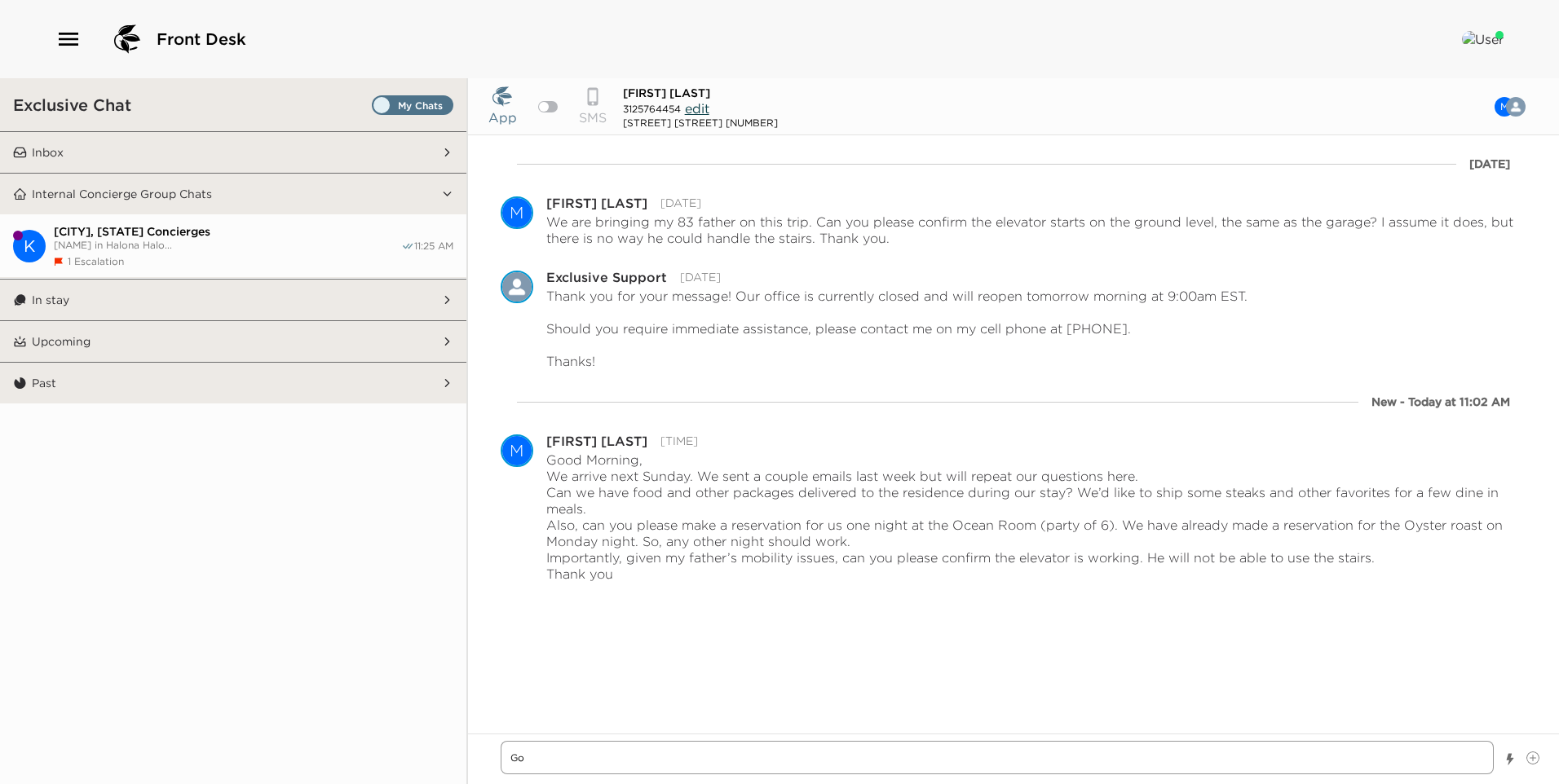 type on "x" 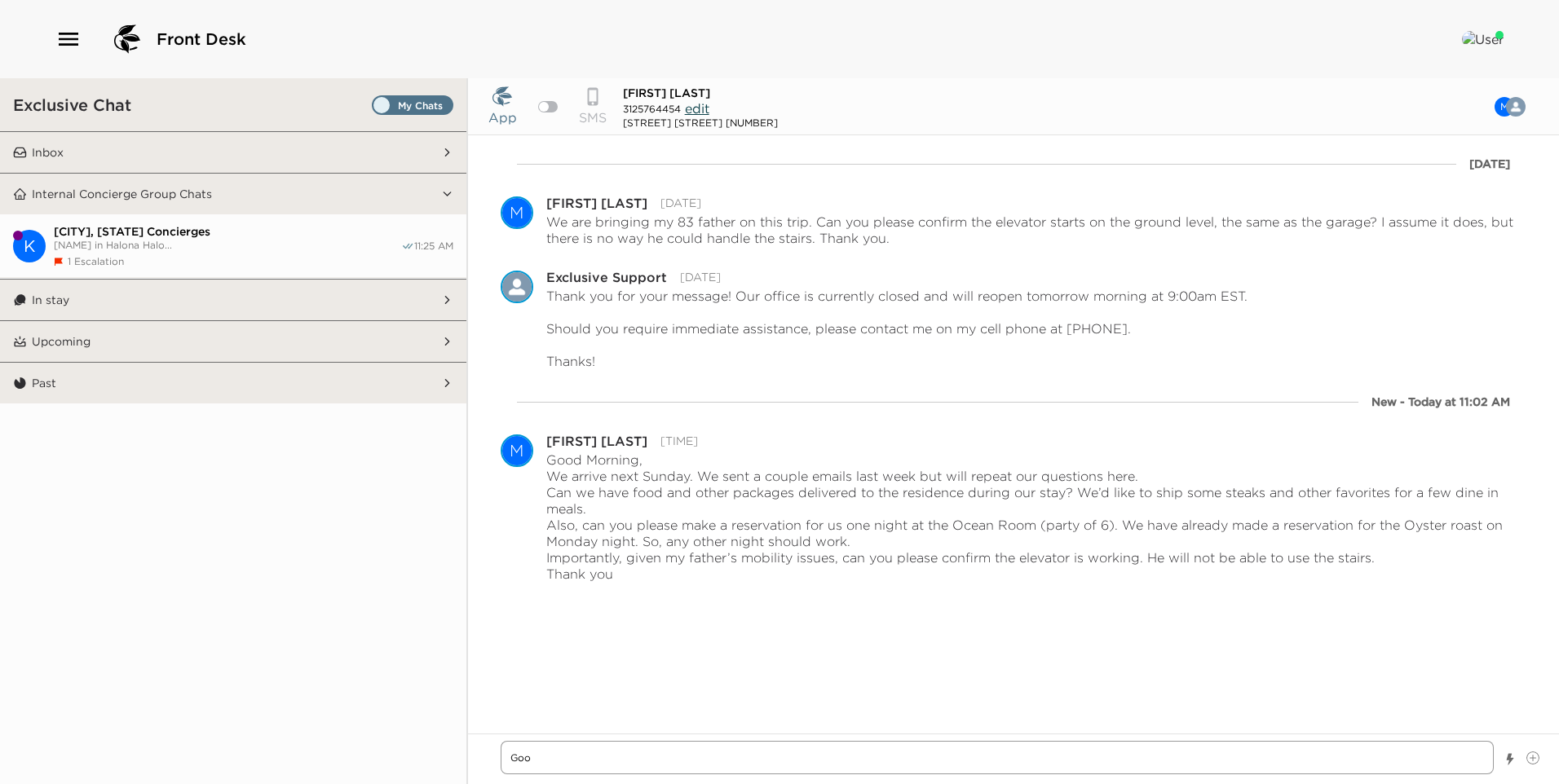 type on "x" 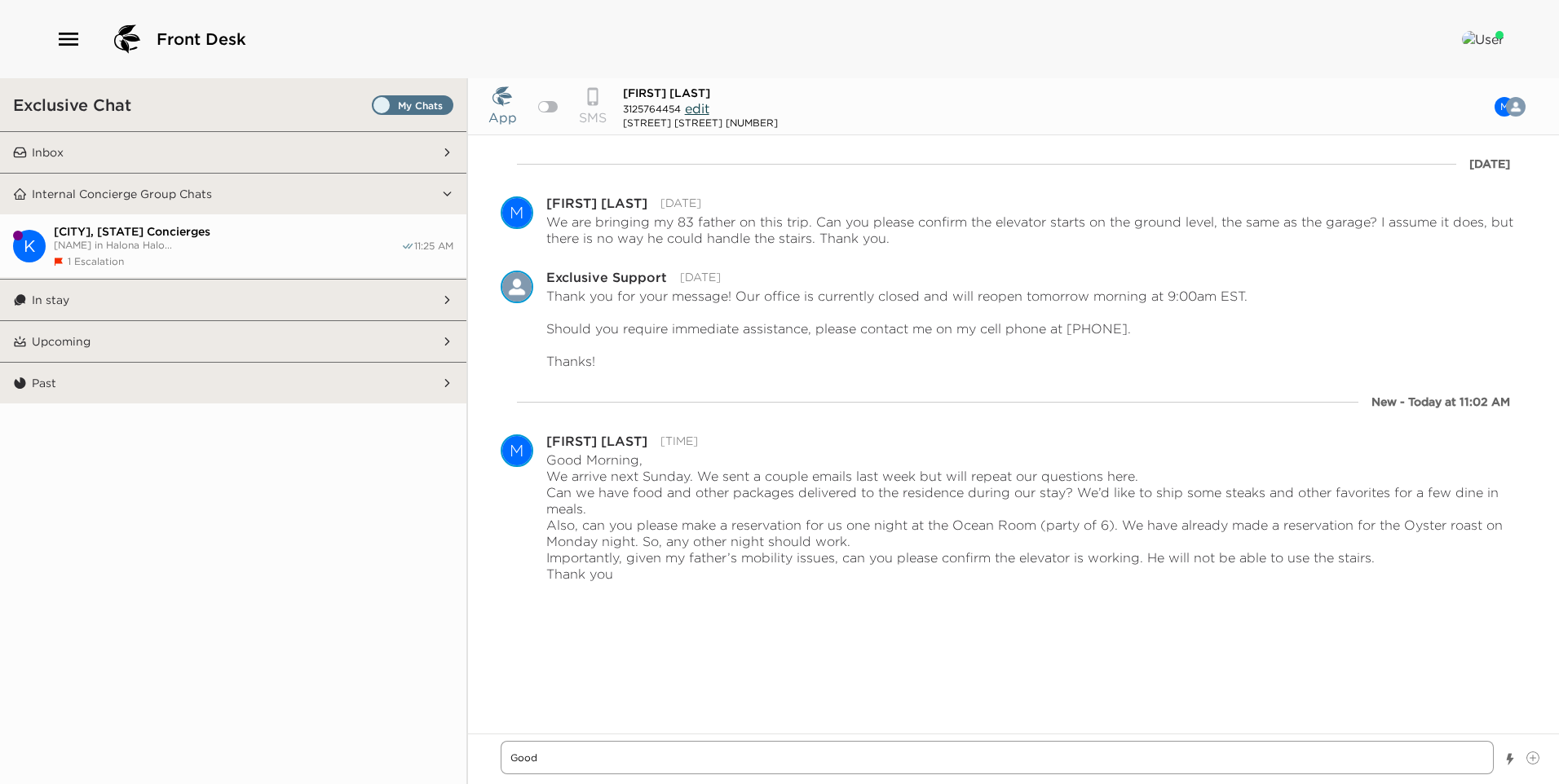 type on "Good" 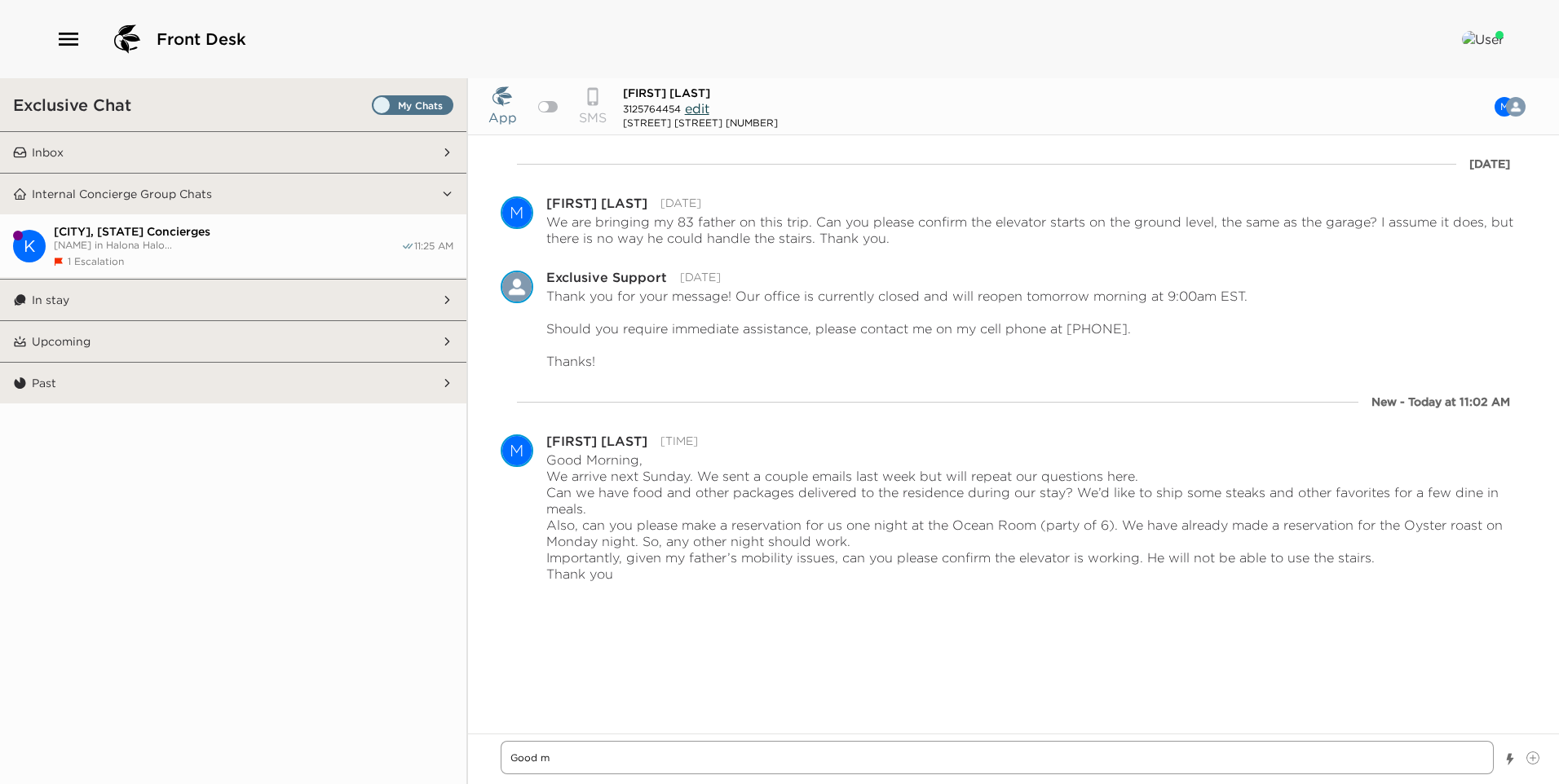 type on "x" 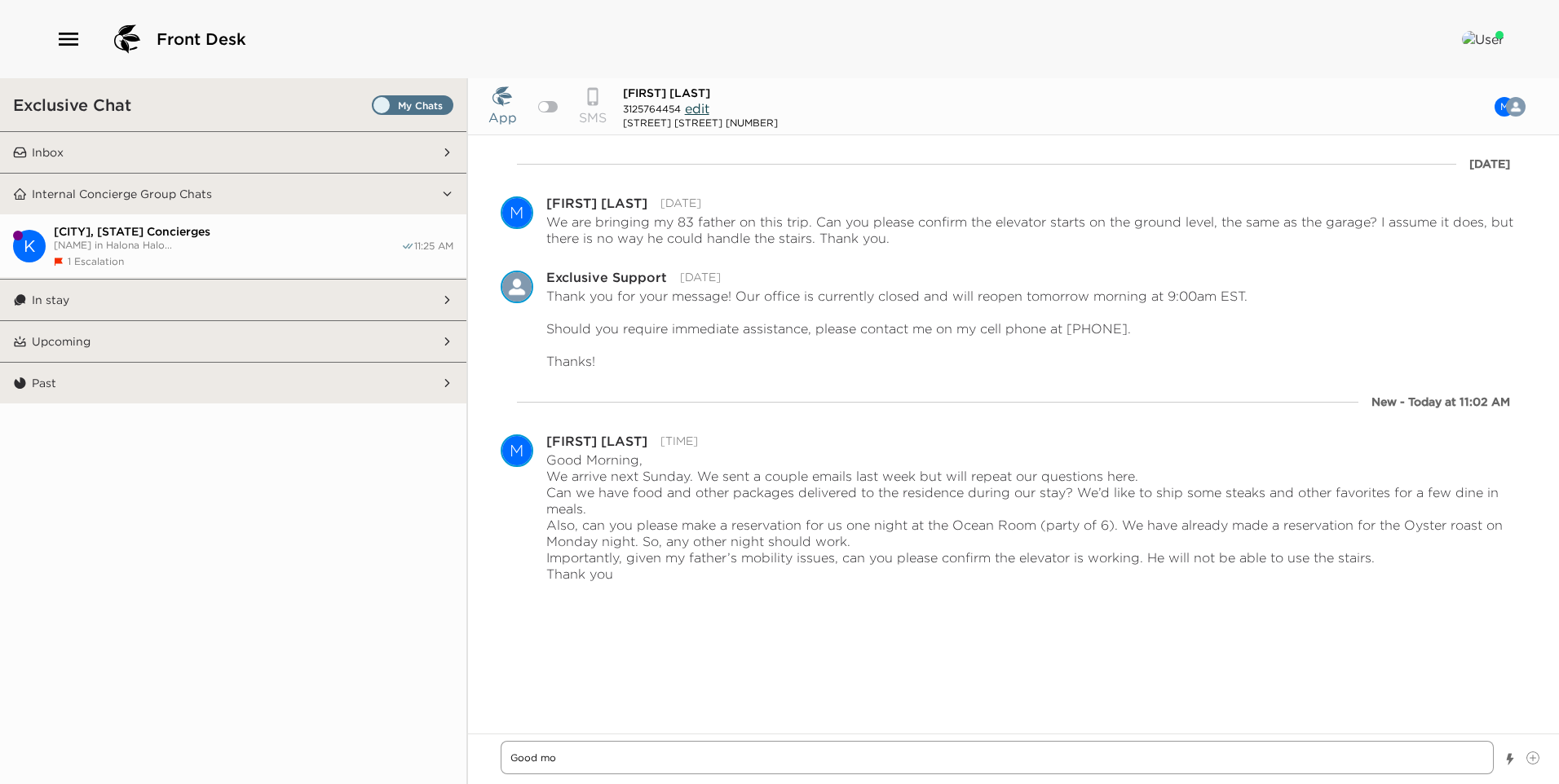 type on "x" 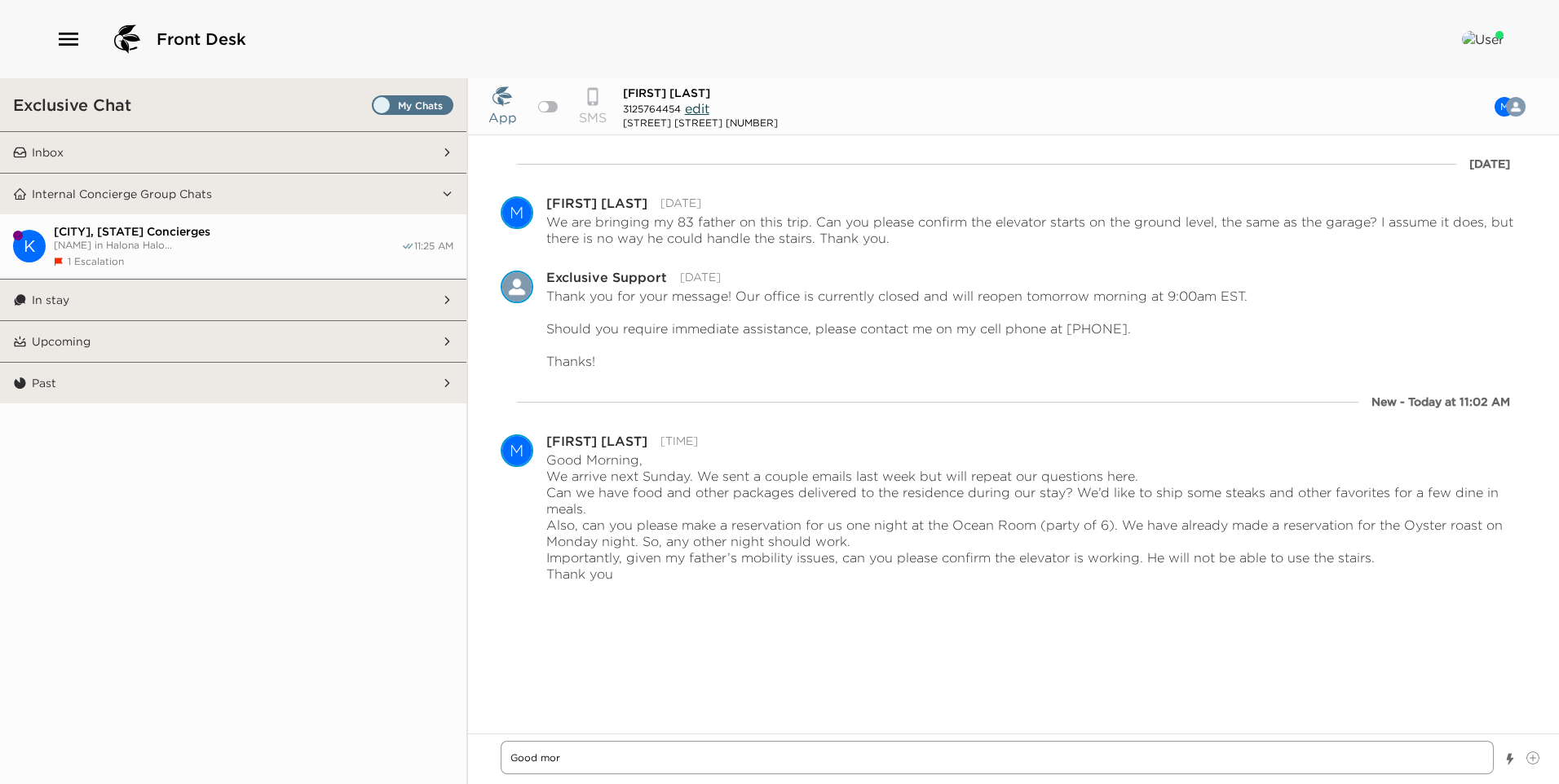 type on "x" 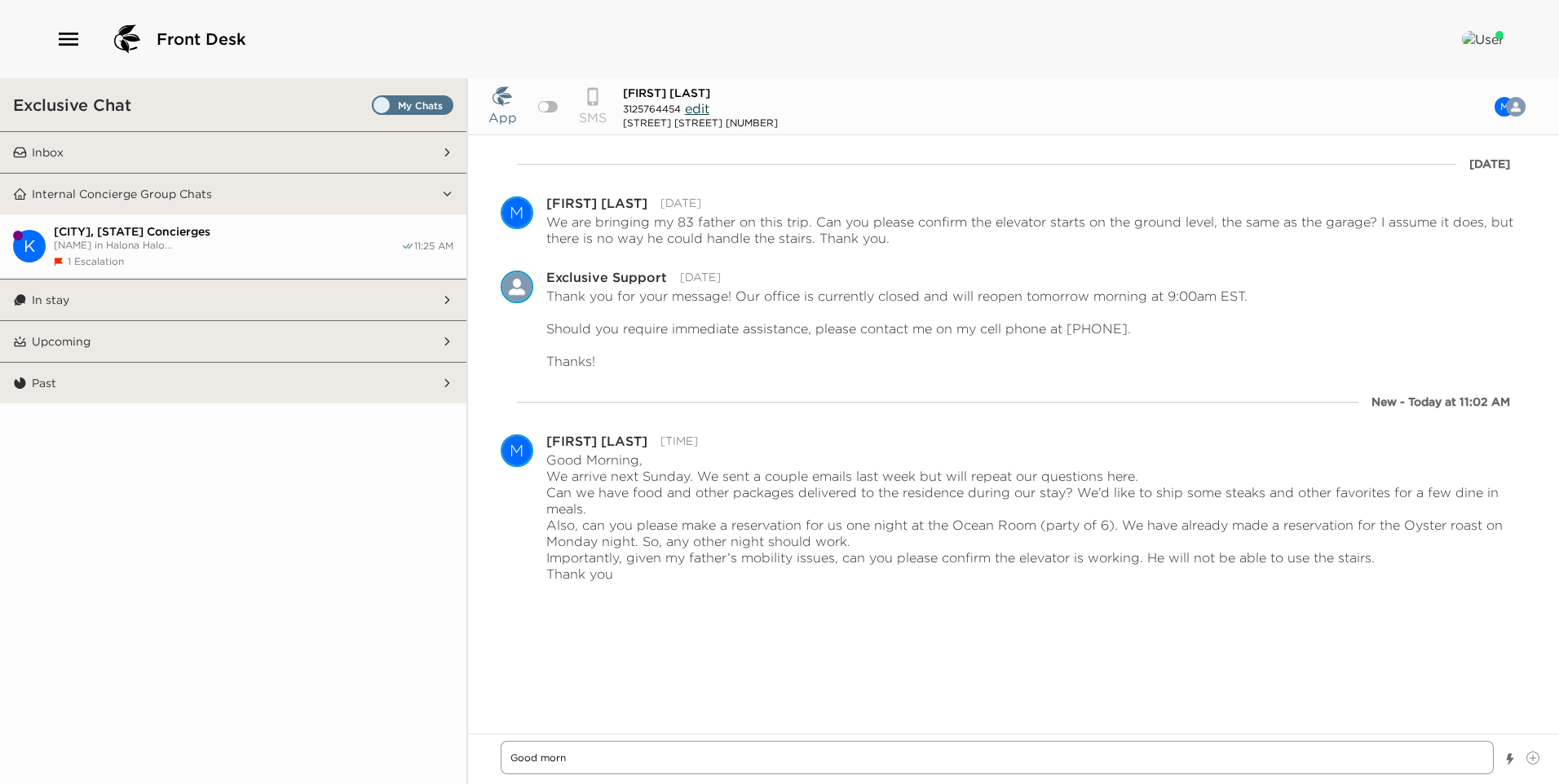 type on "x" 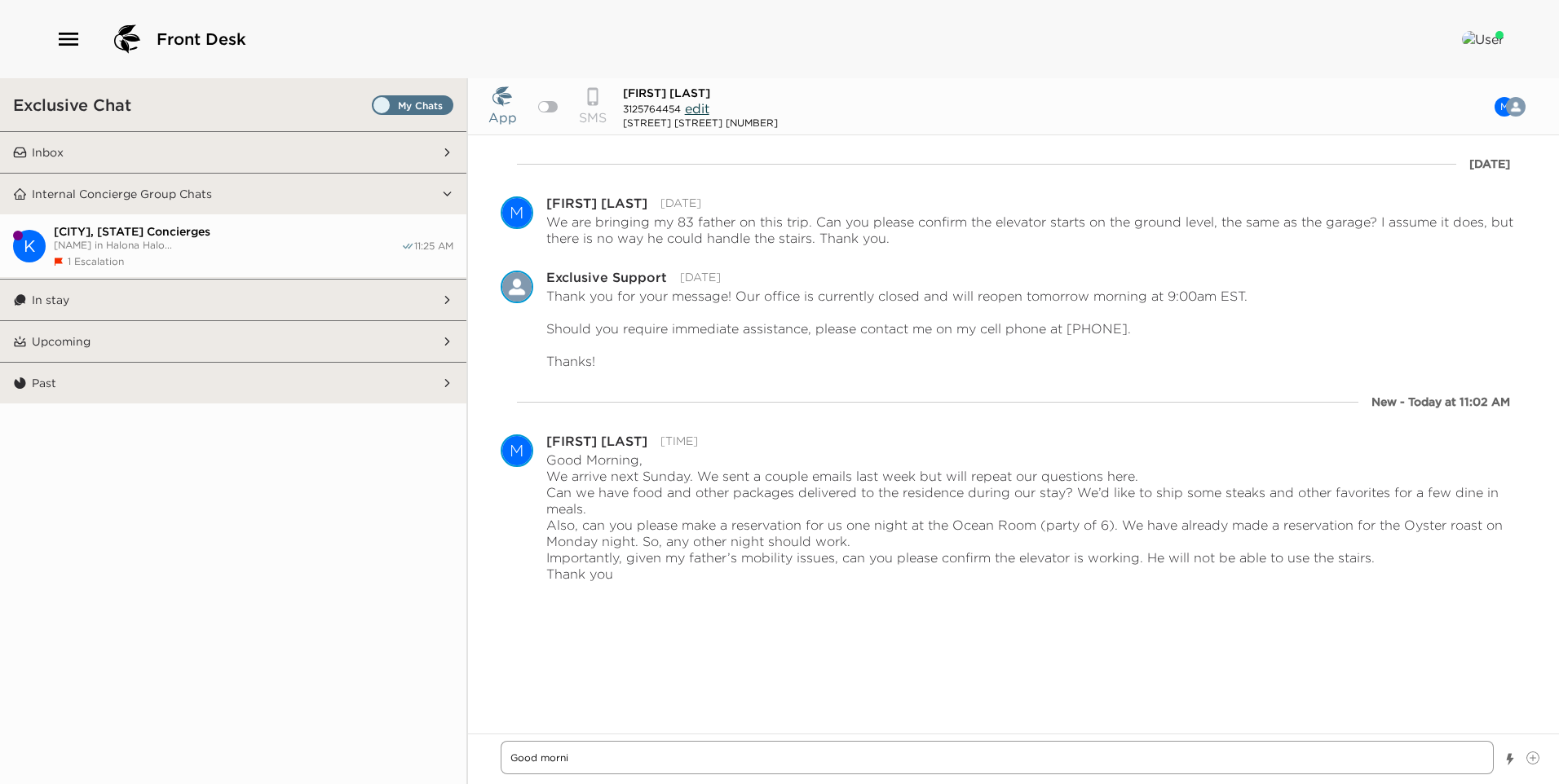 type on "x" 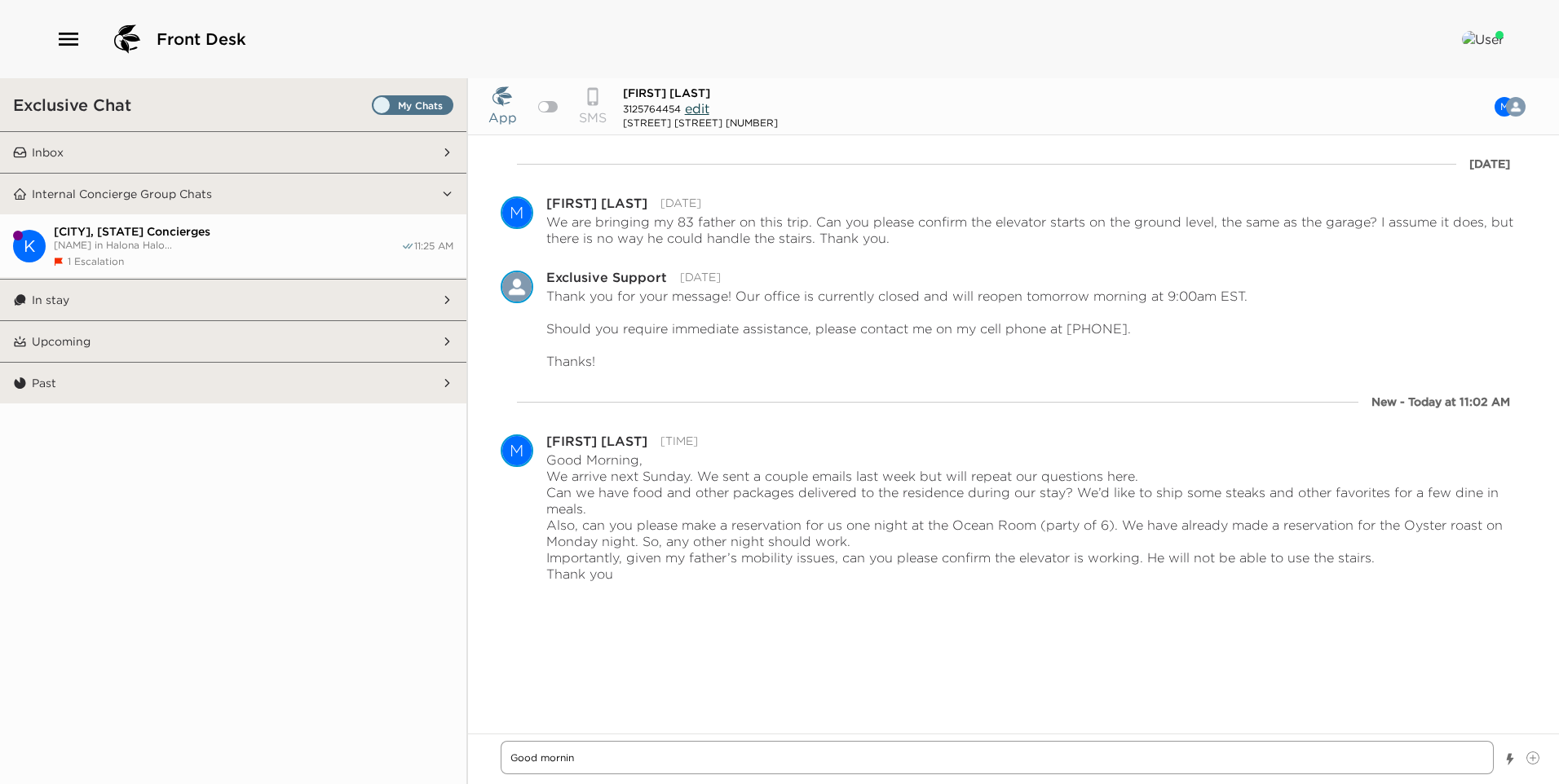 type on "x" 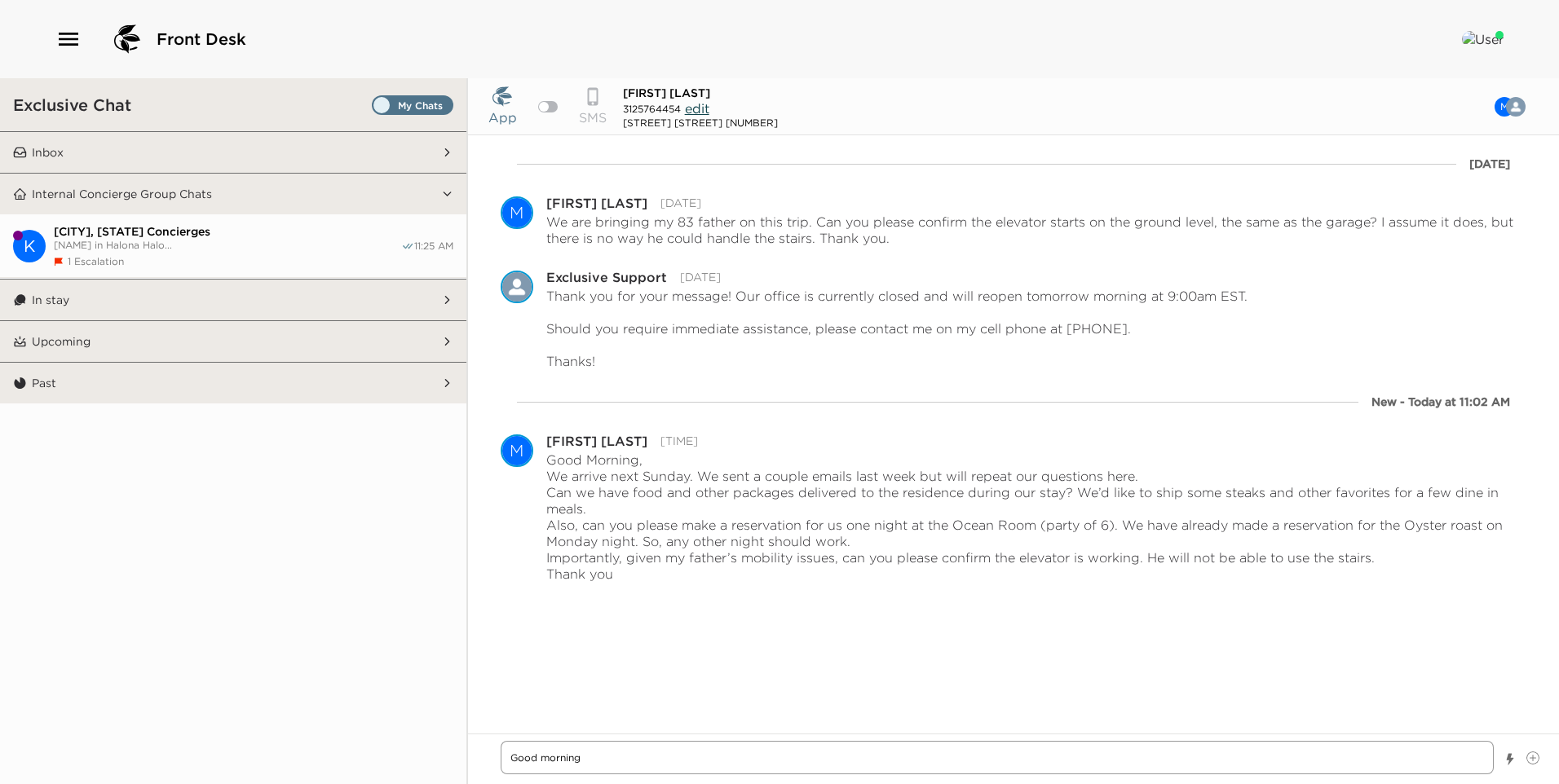 type on "x" 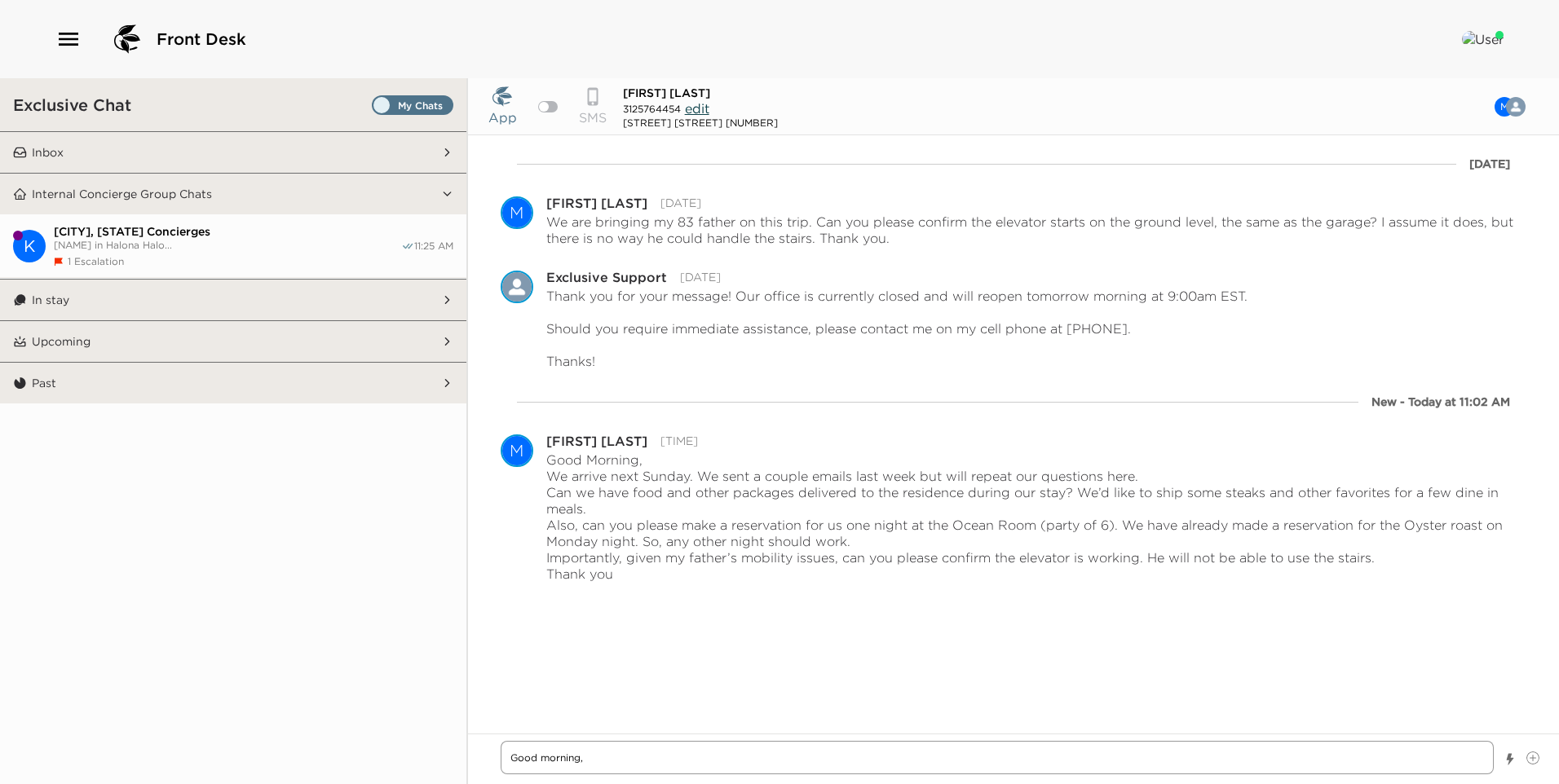 type on "x" 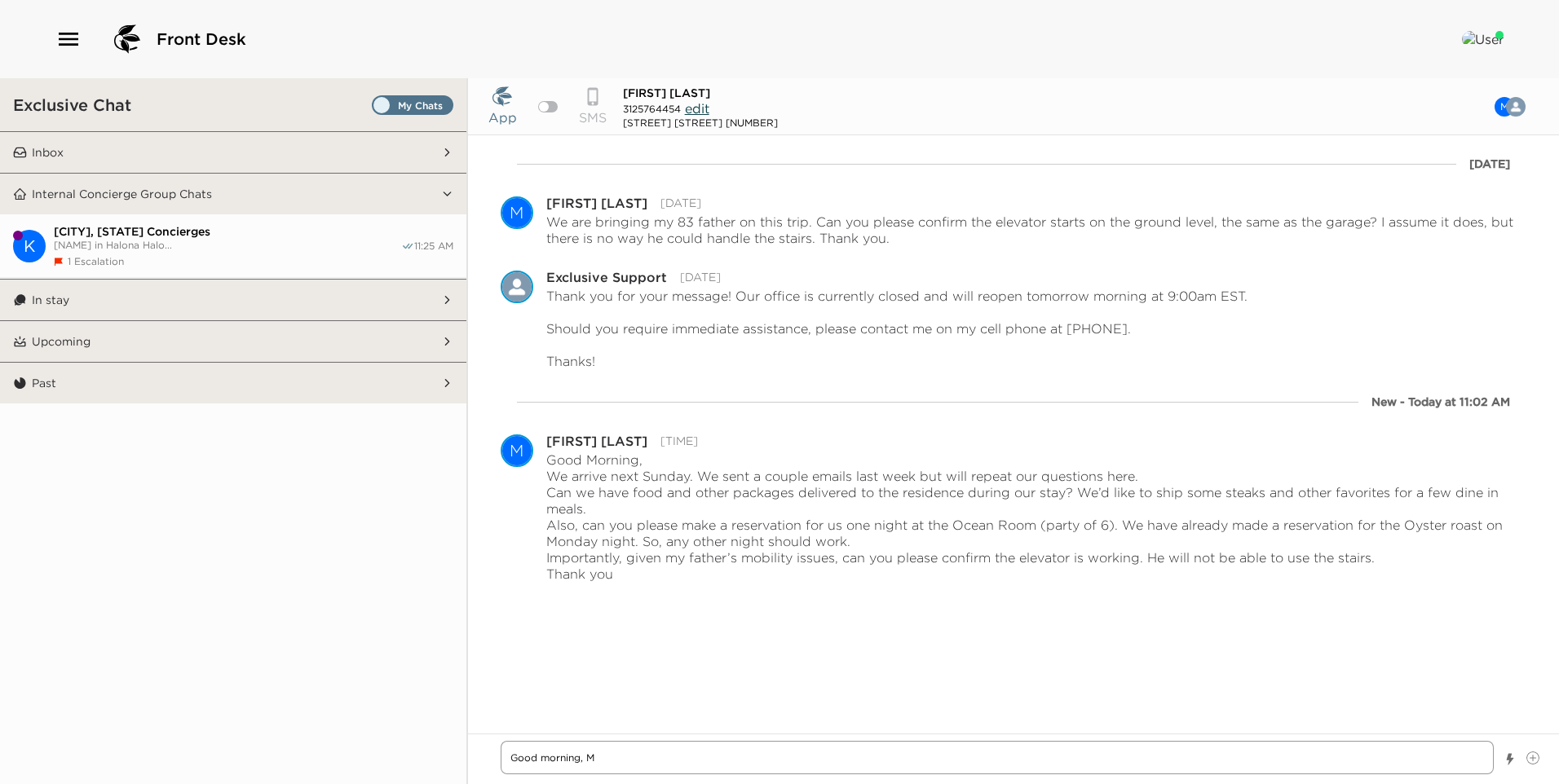 type on "x" 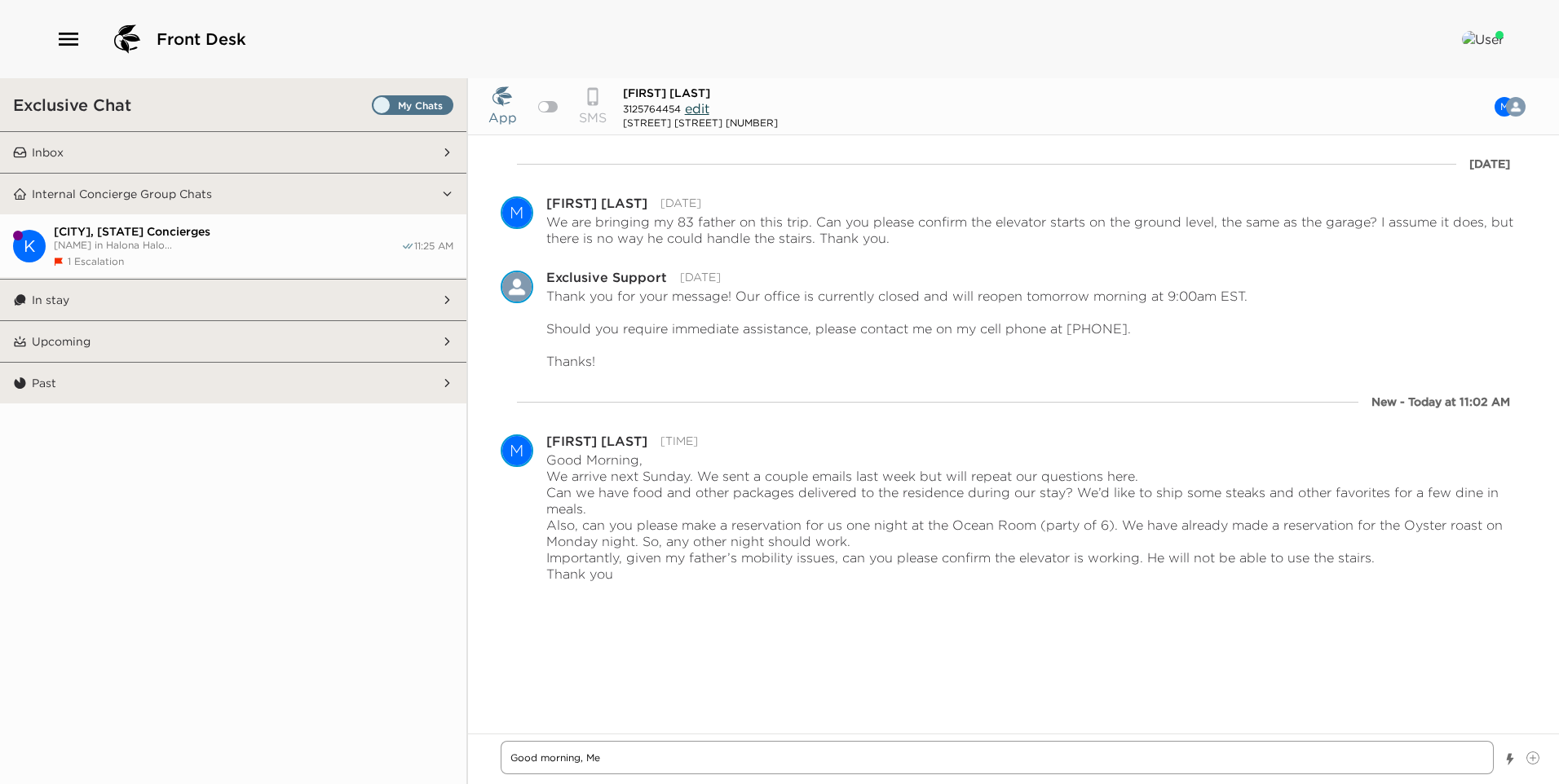 type on "x" 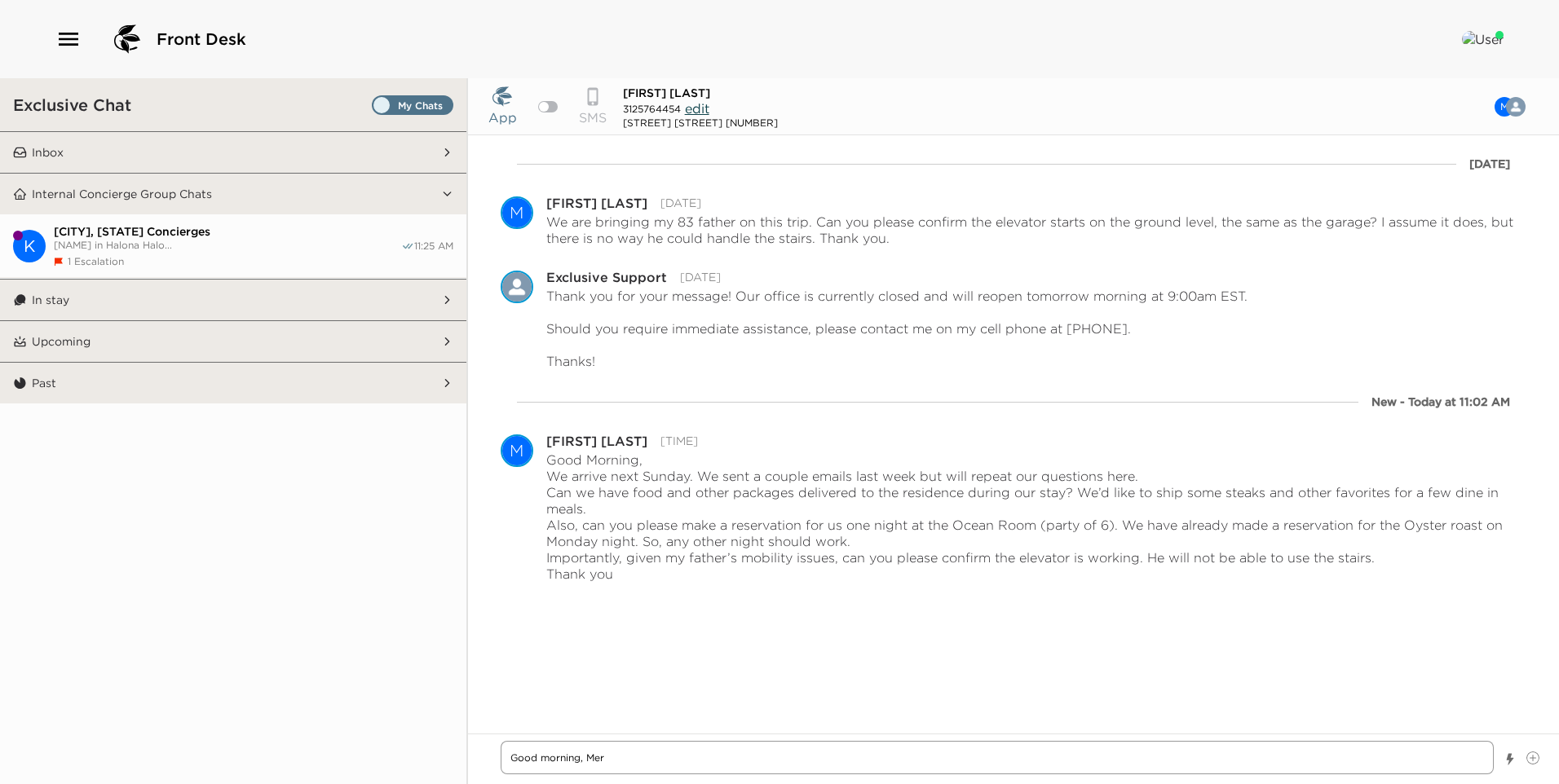 type on "x" 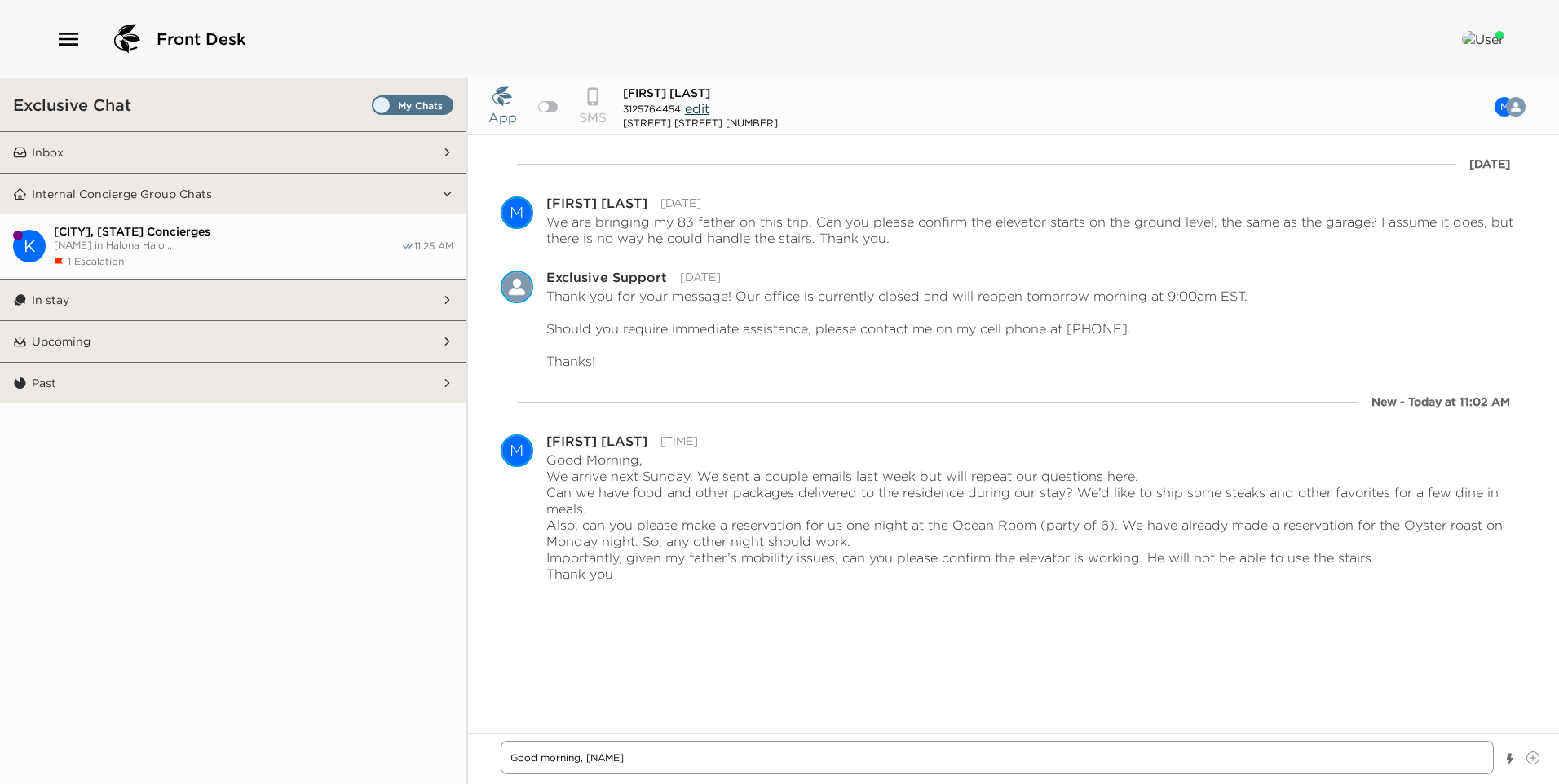 type on "x" 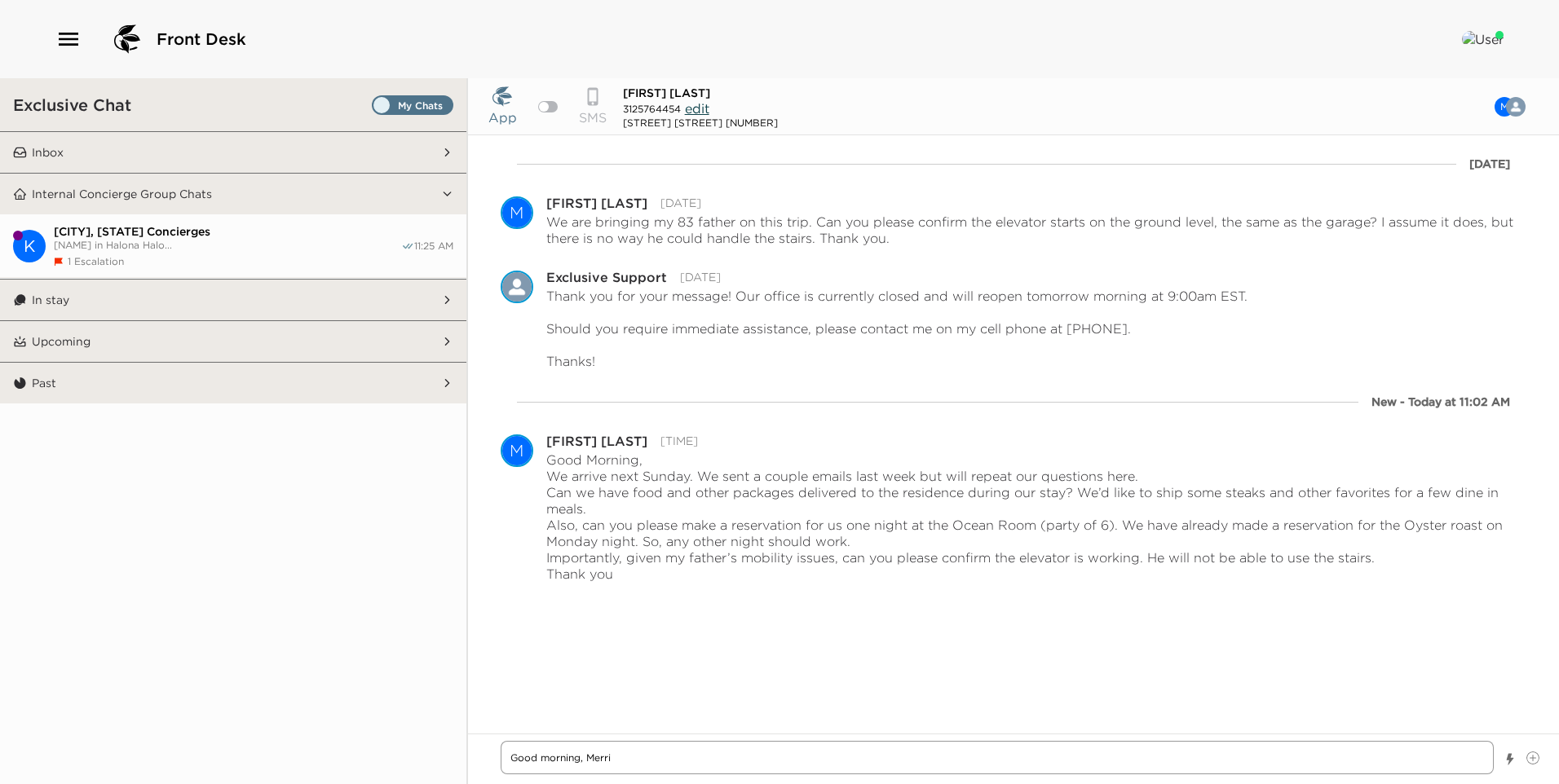 type on "x" 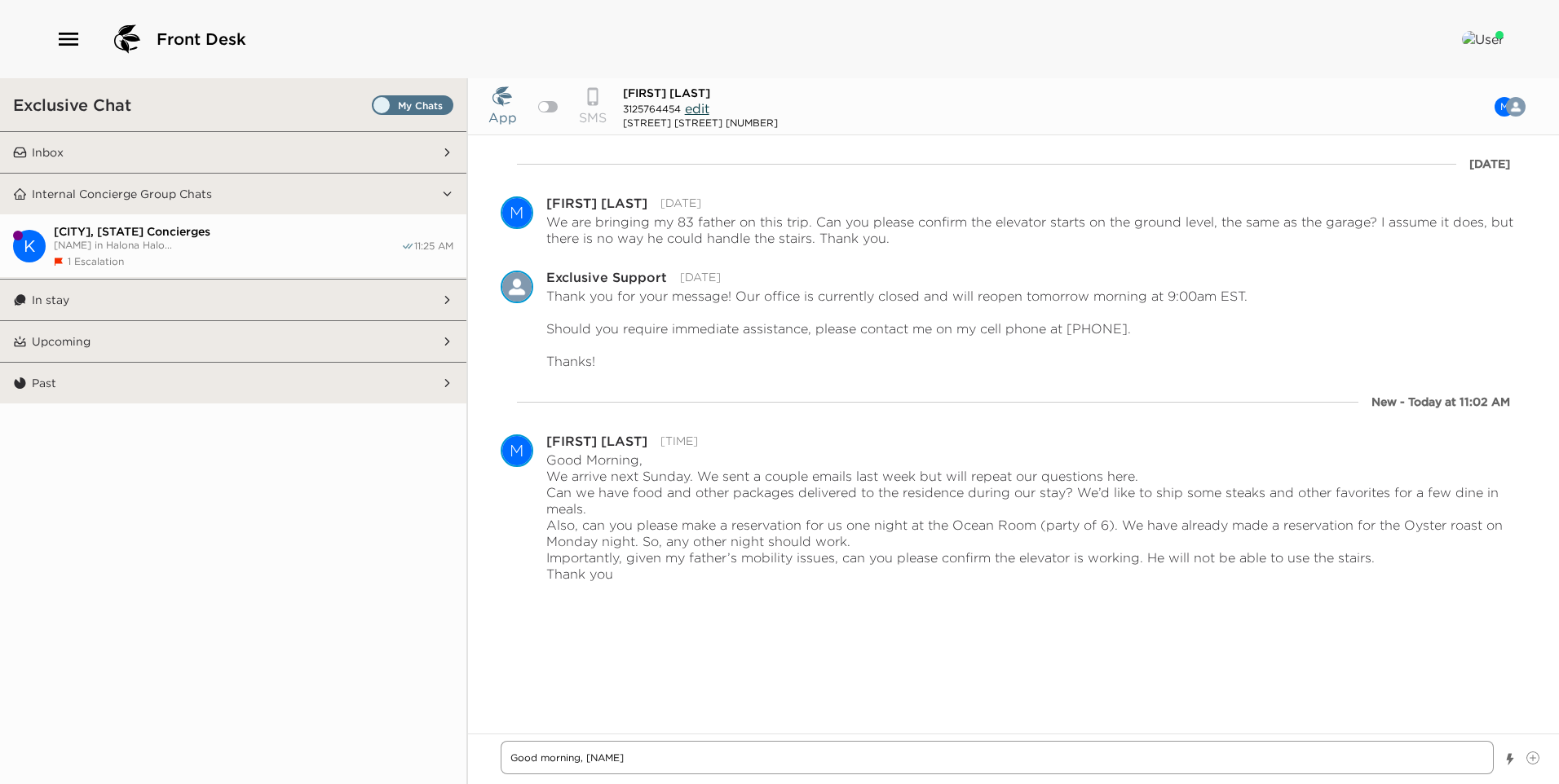 type on "x" 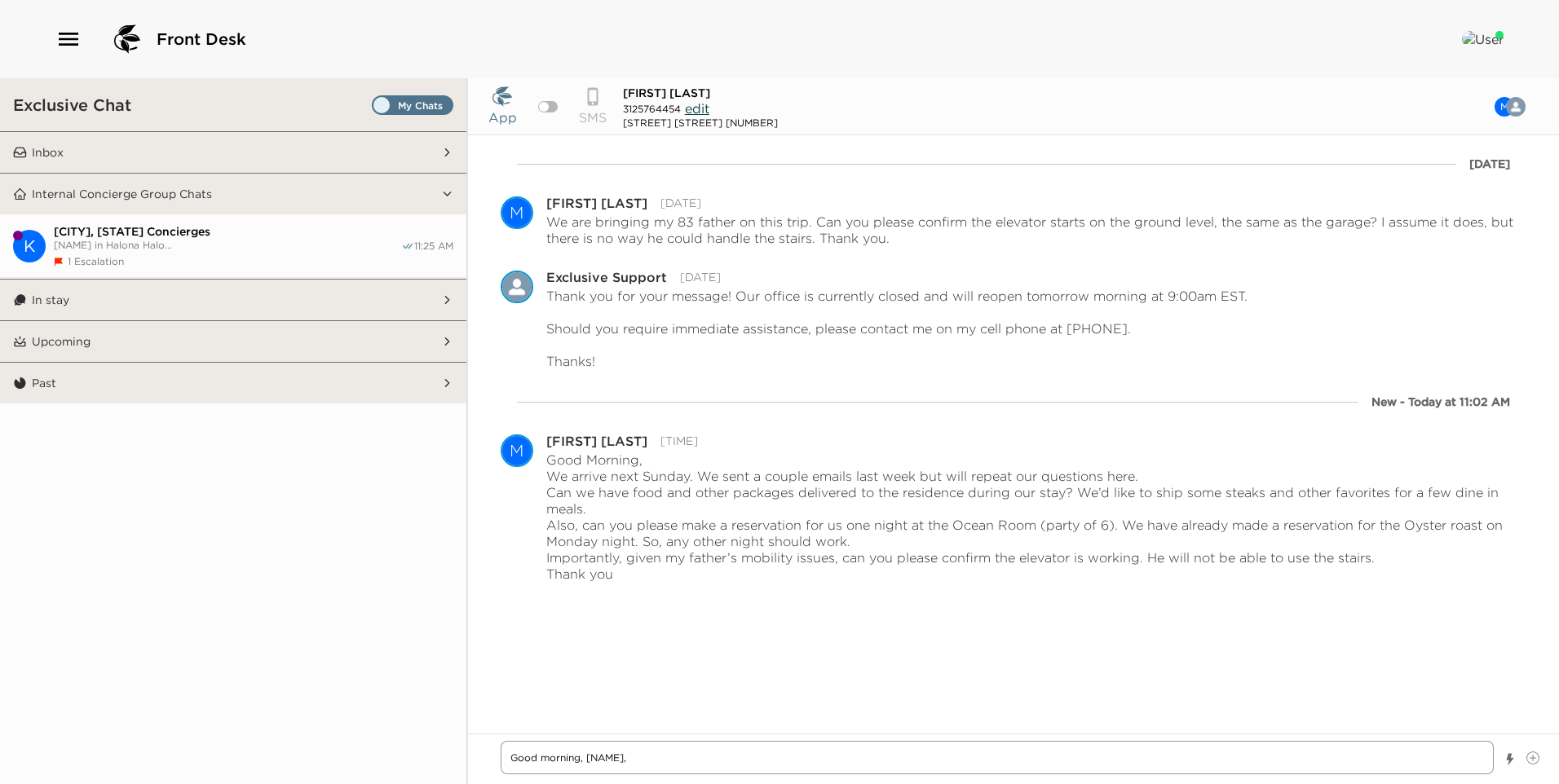 type on "x" 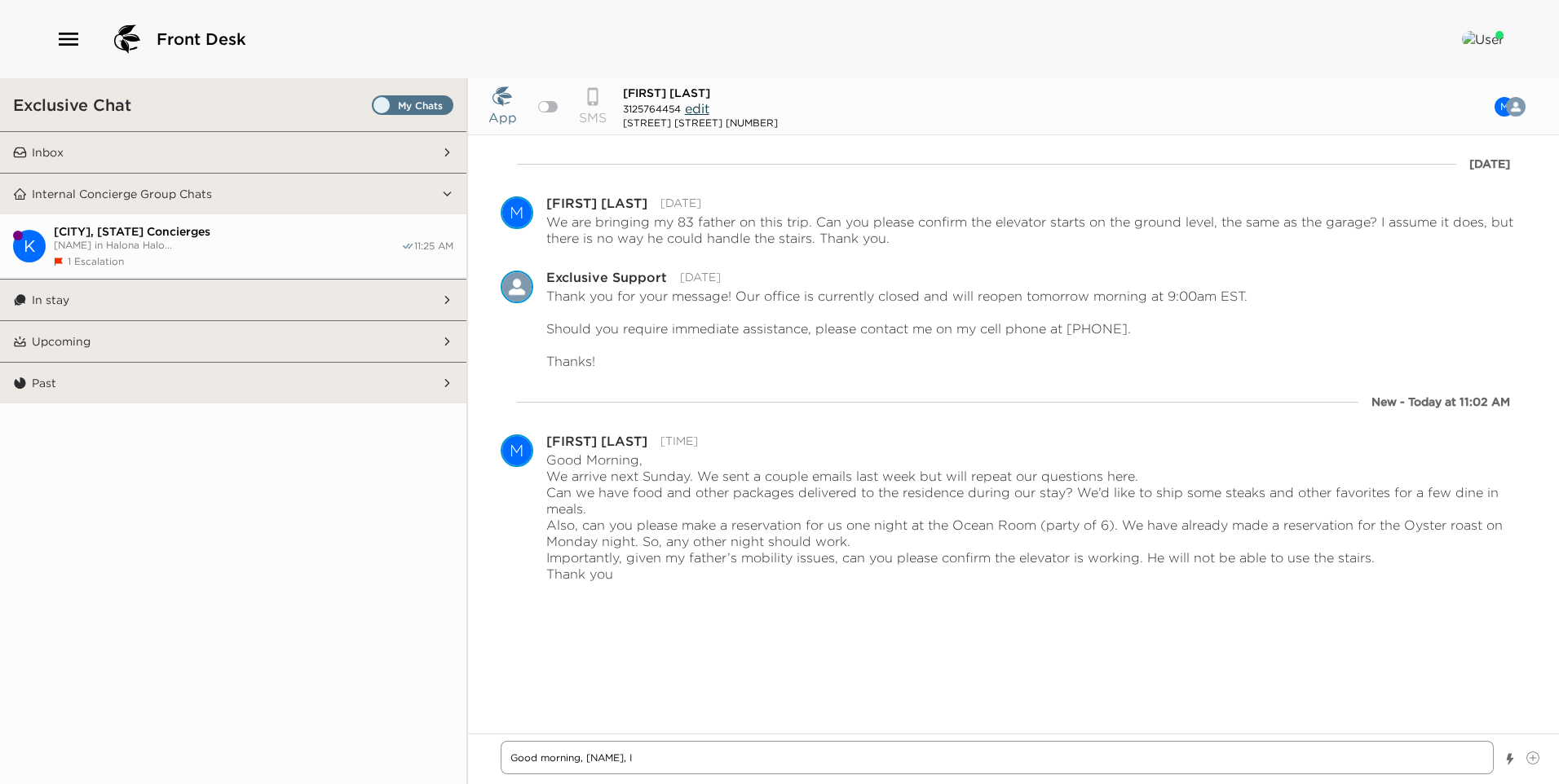 type on "x" 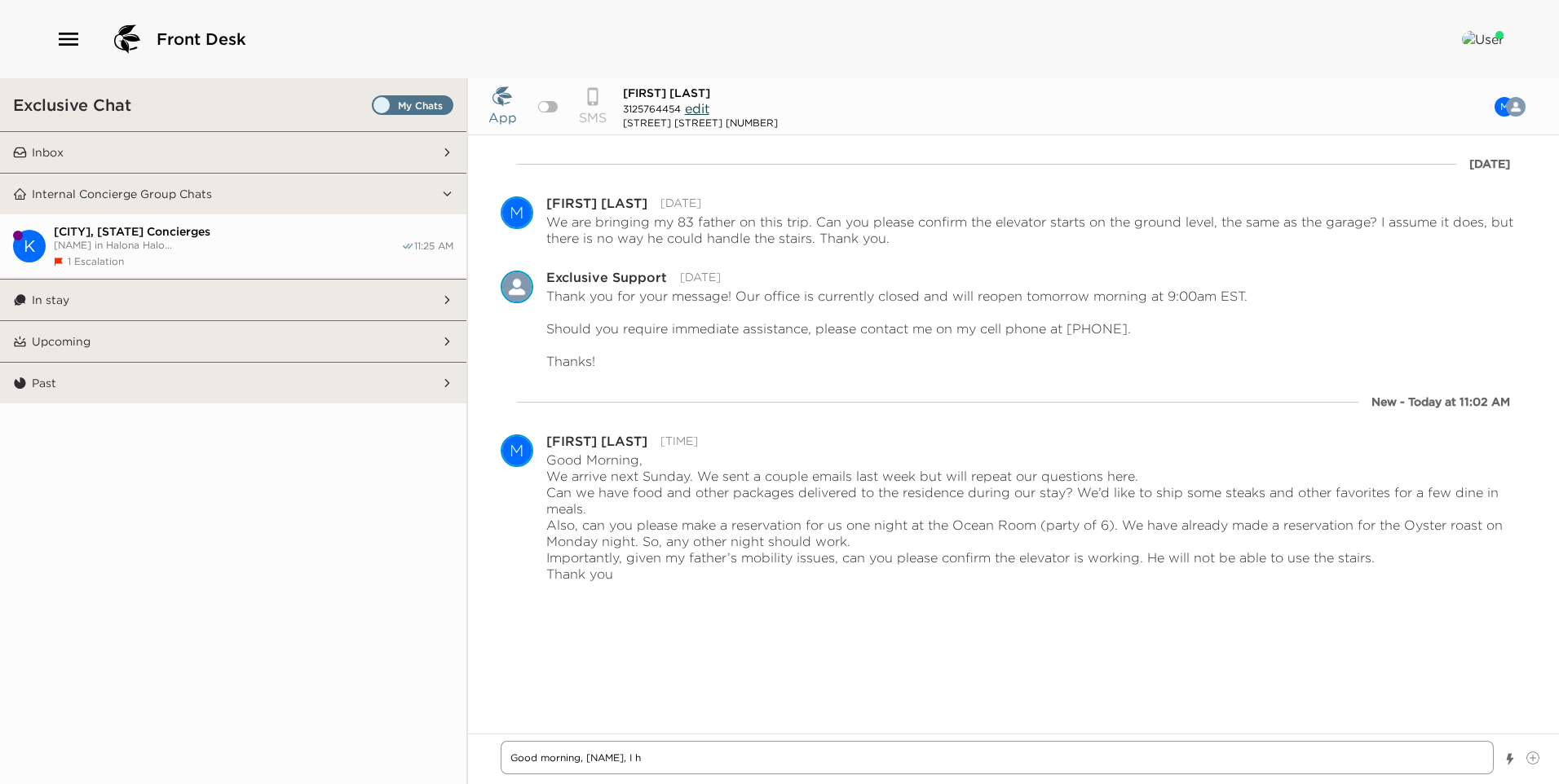 type on "x" 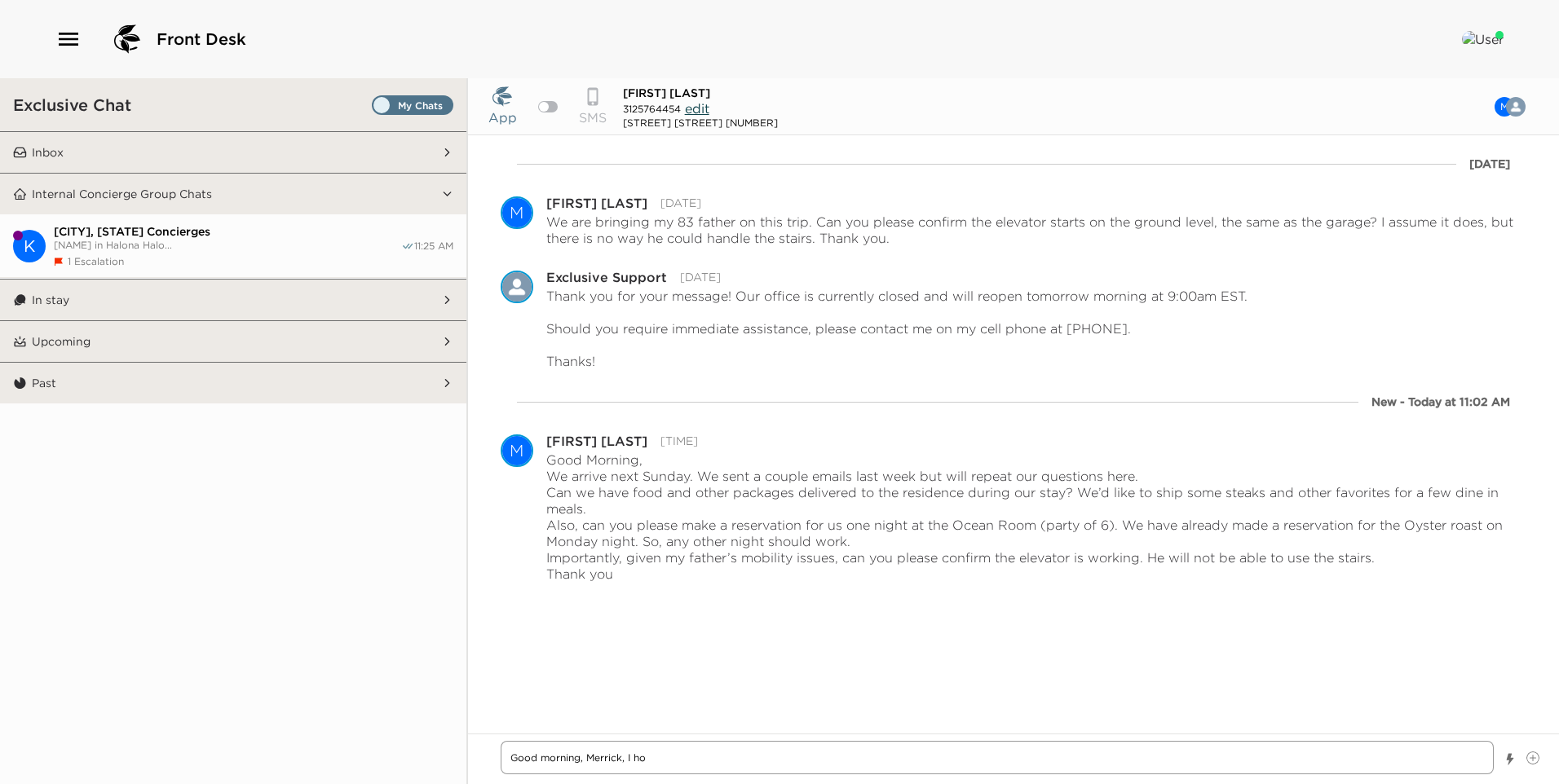 type on "x" 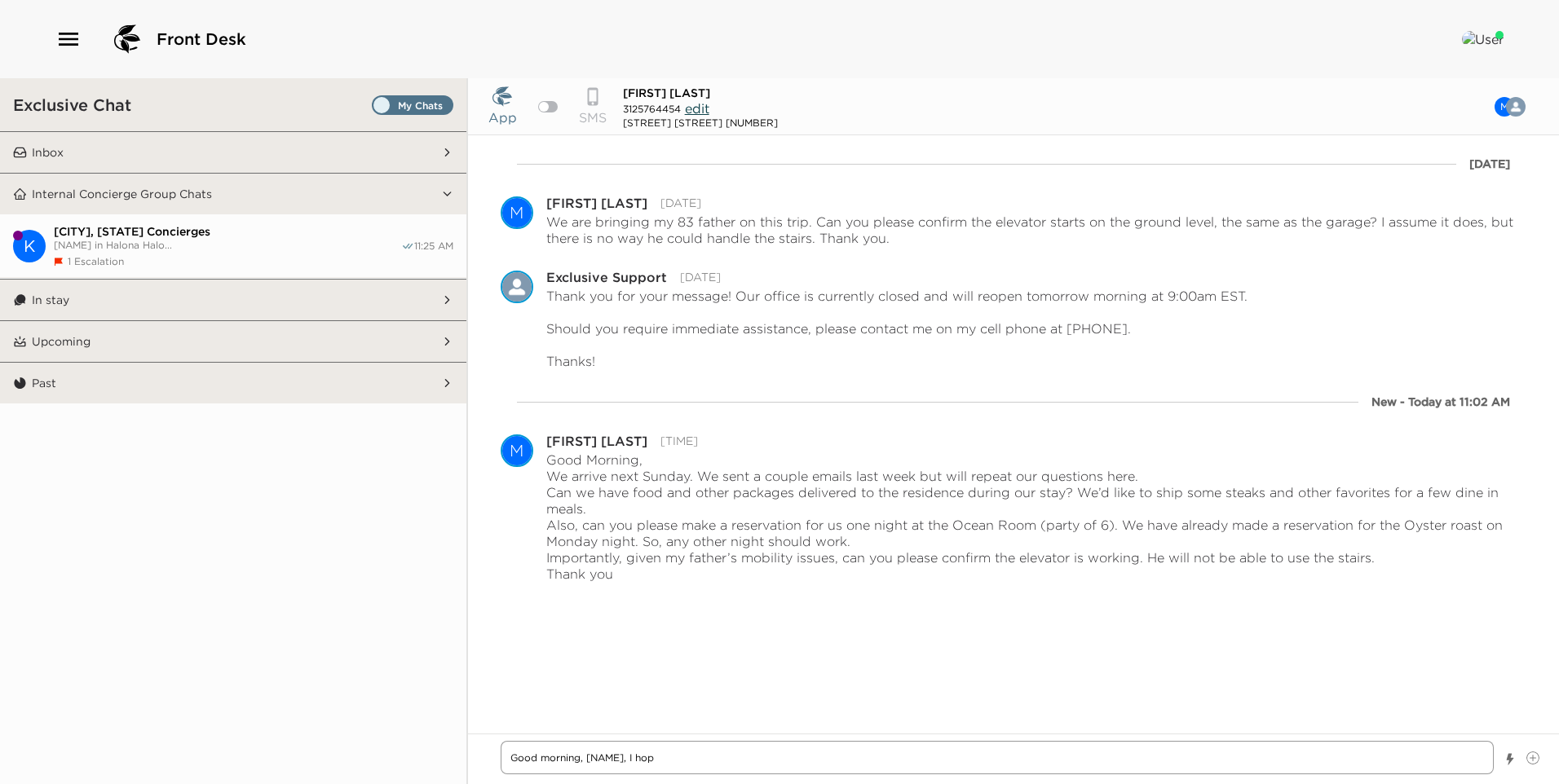 type on "x" 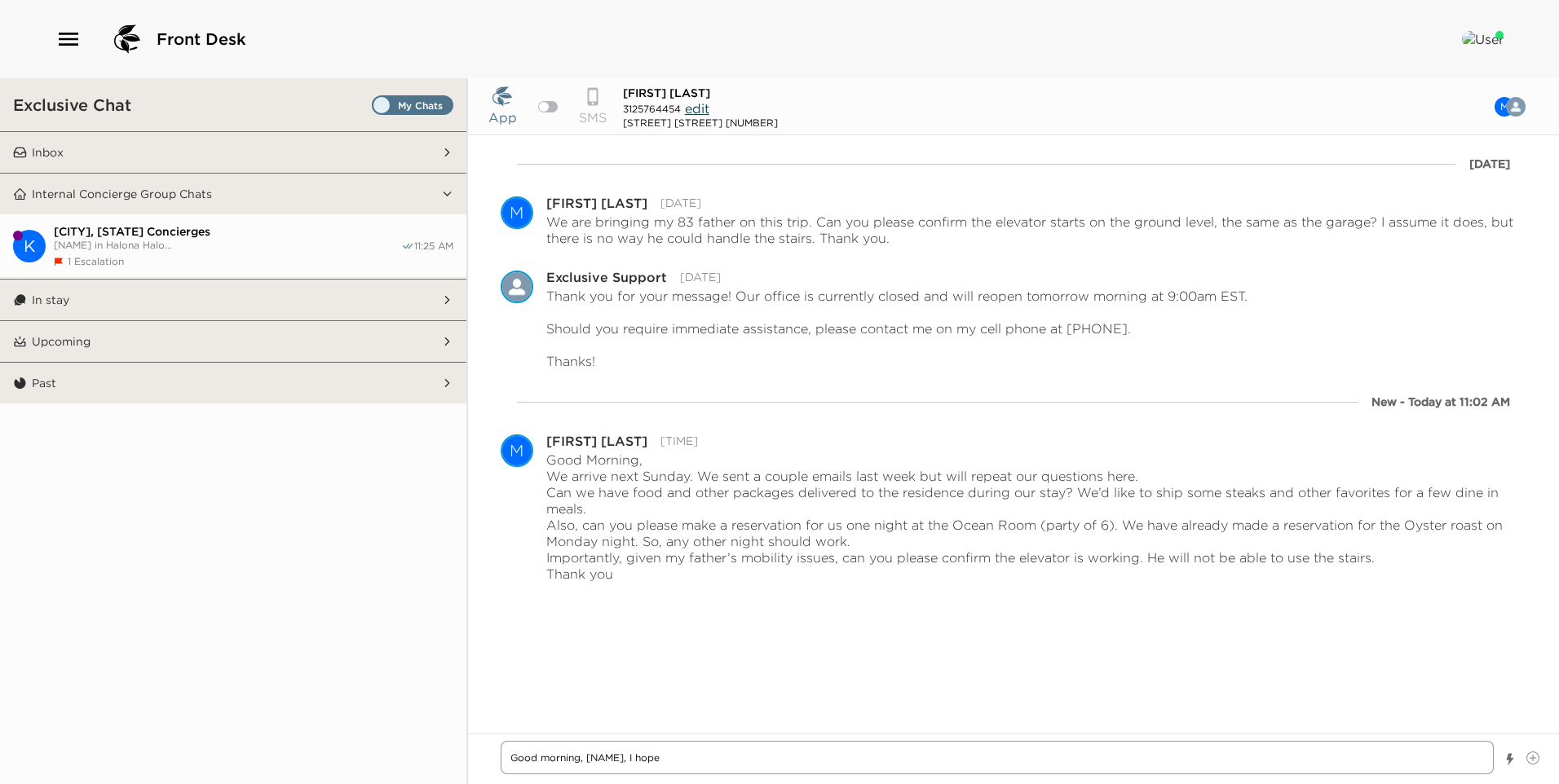 type on "x" 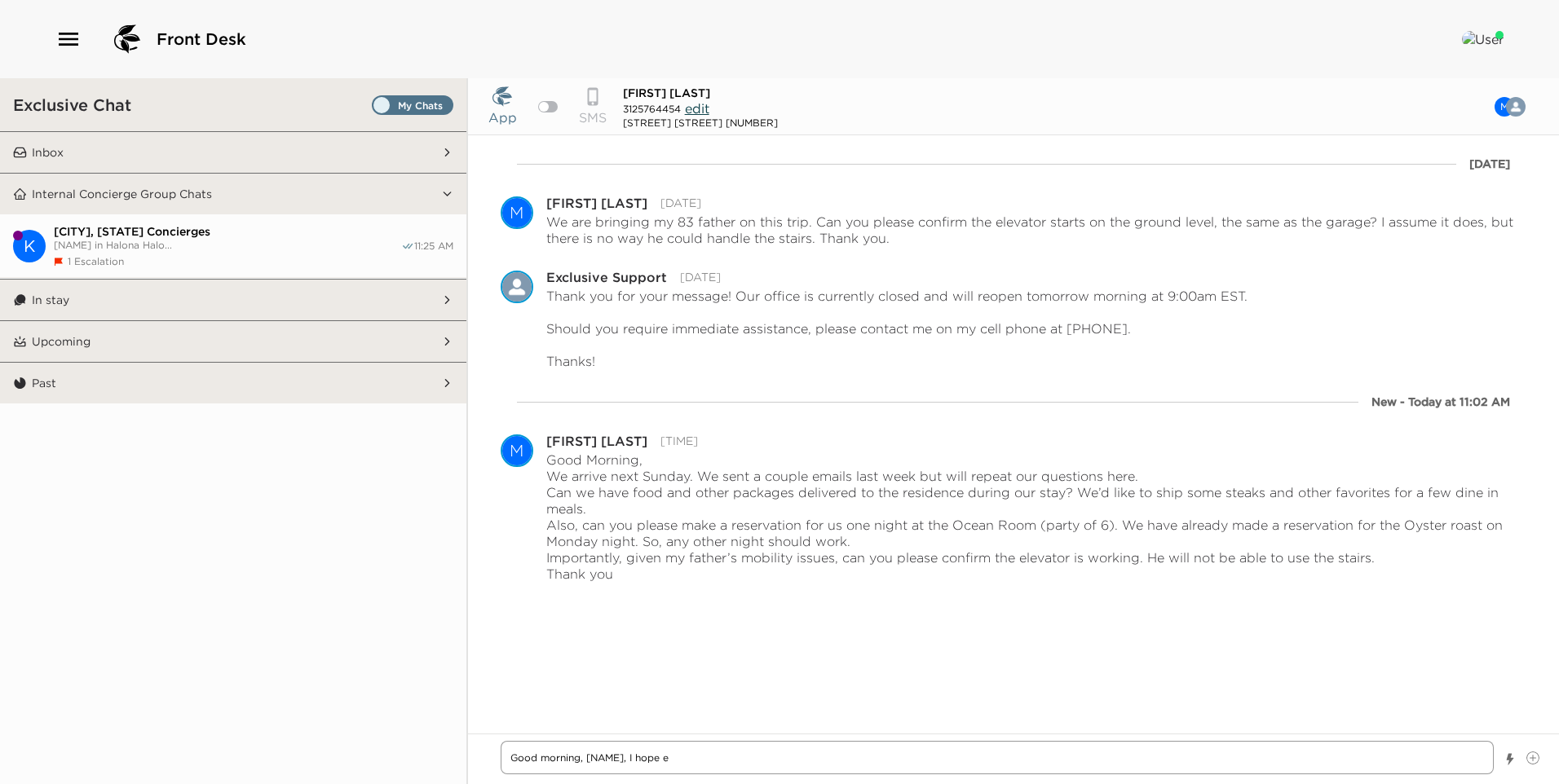 type on "x" 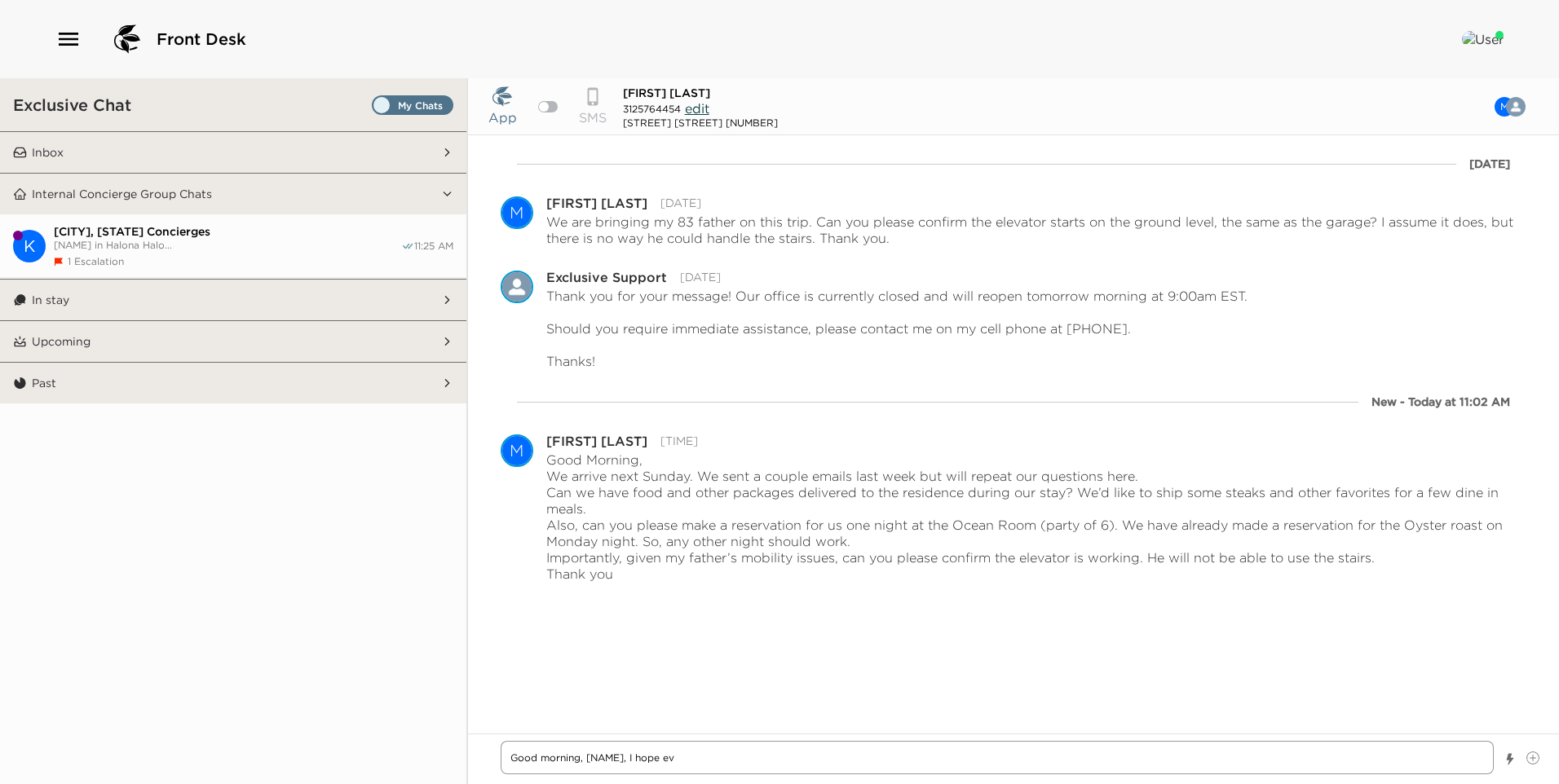 type on "x" 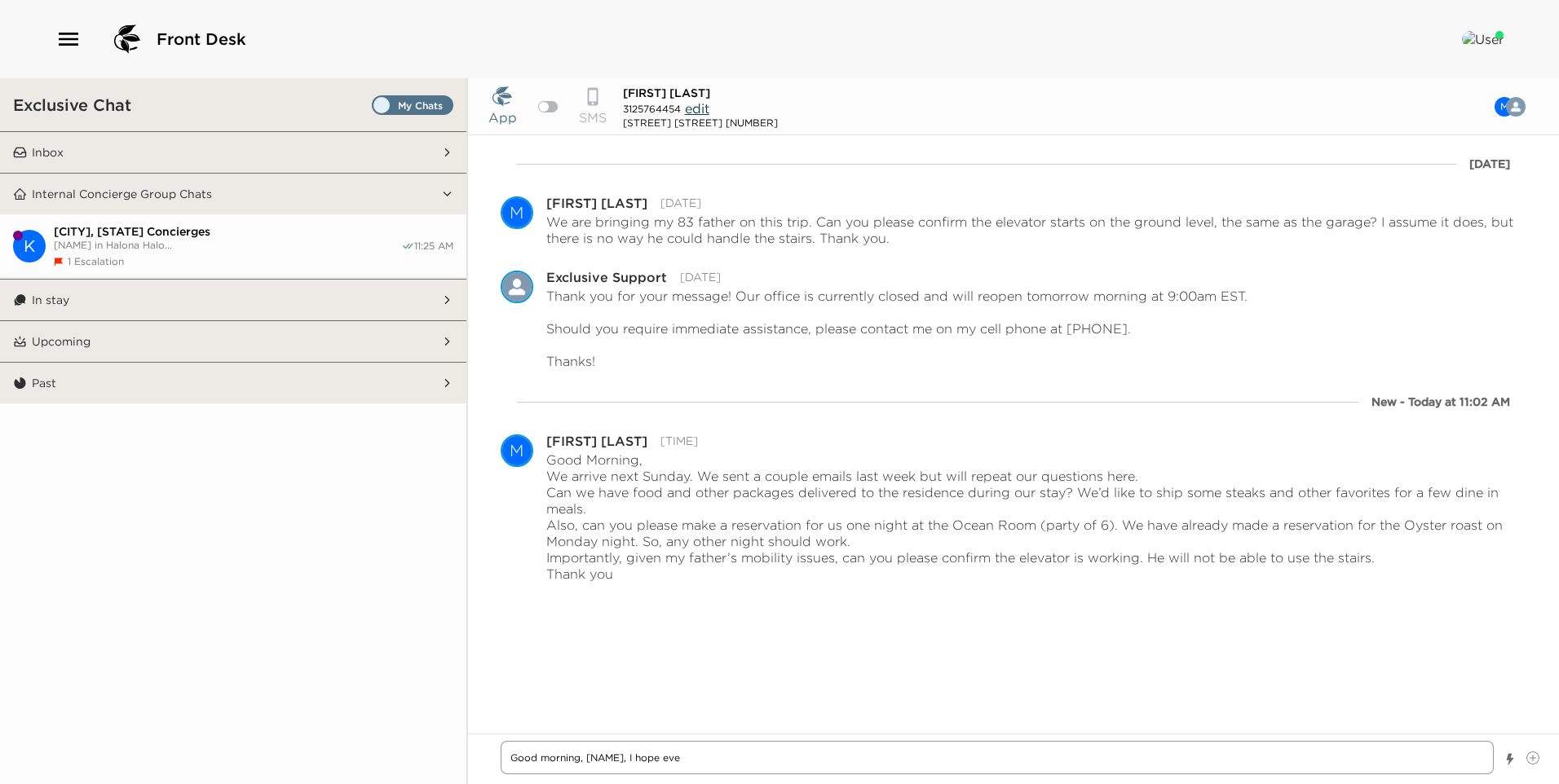 type on "x" 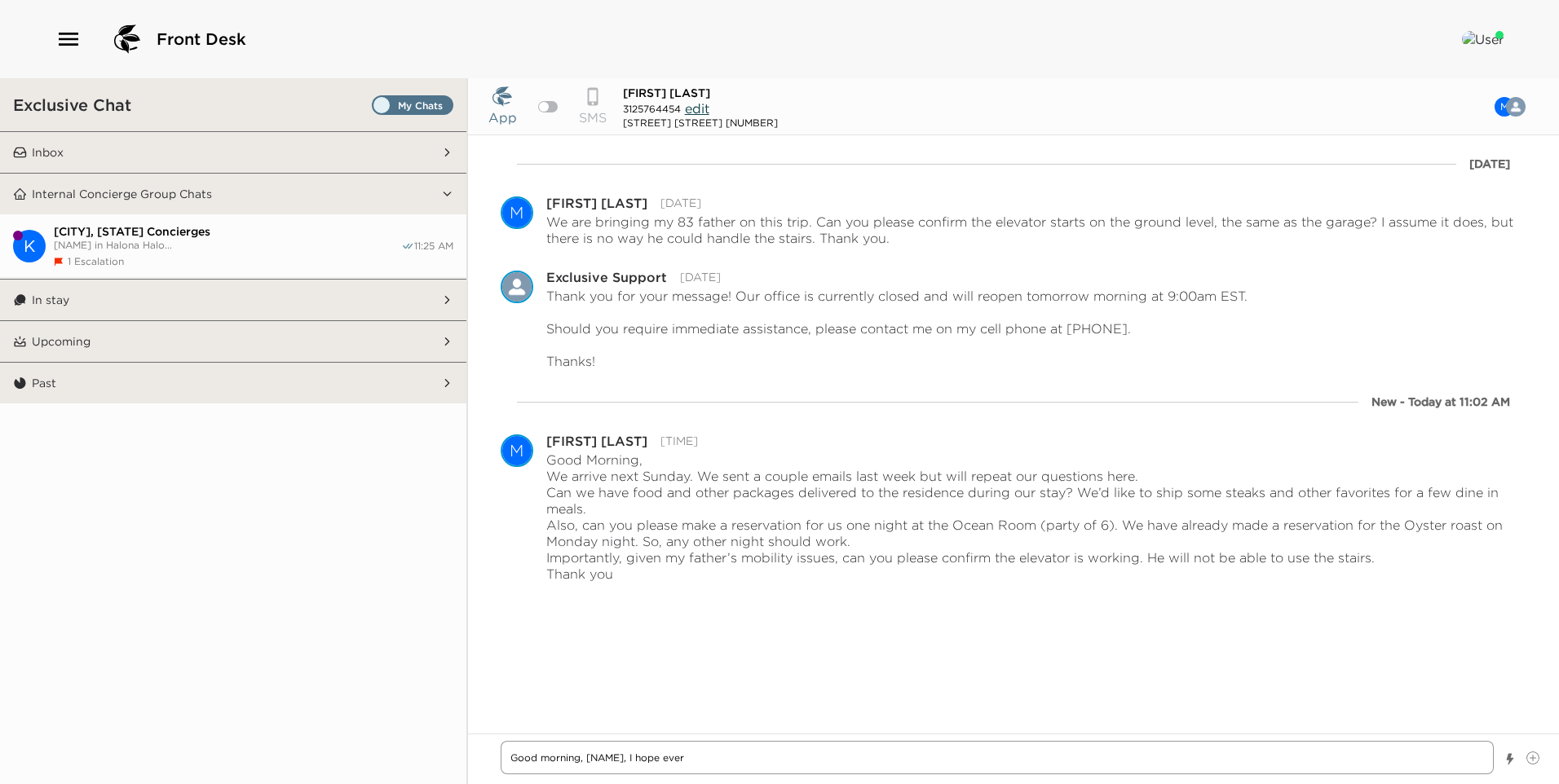 type on "x" 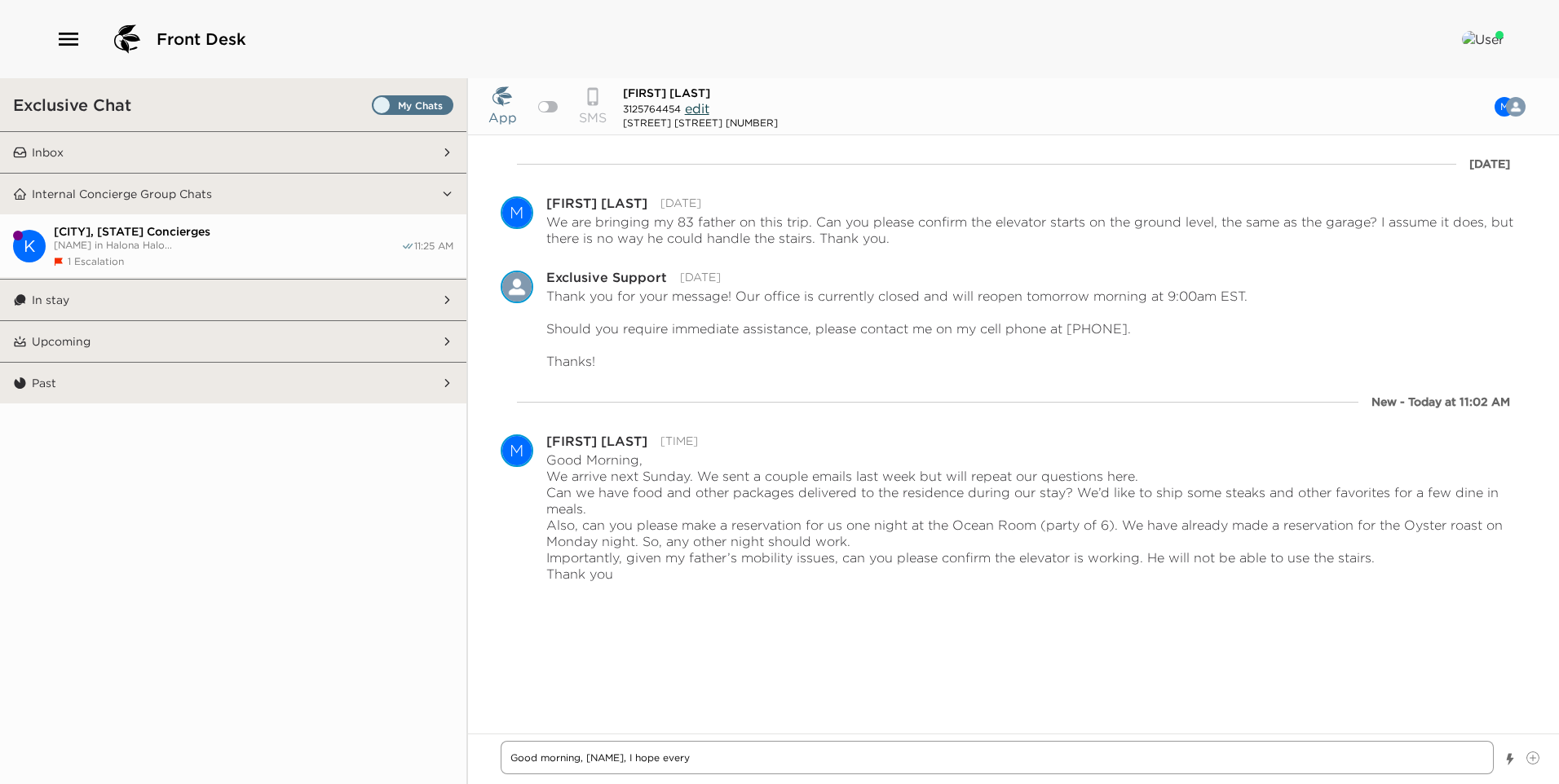 type on "x" 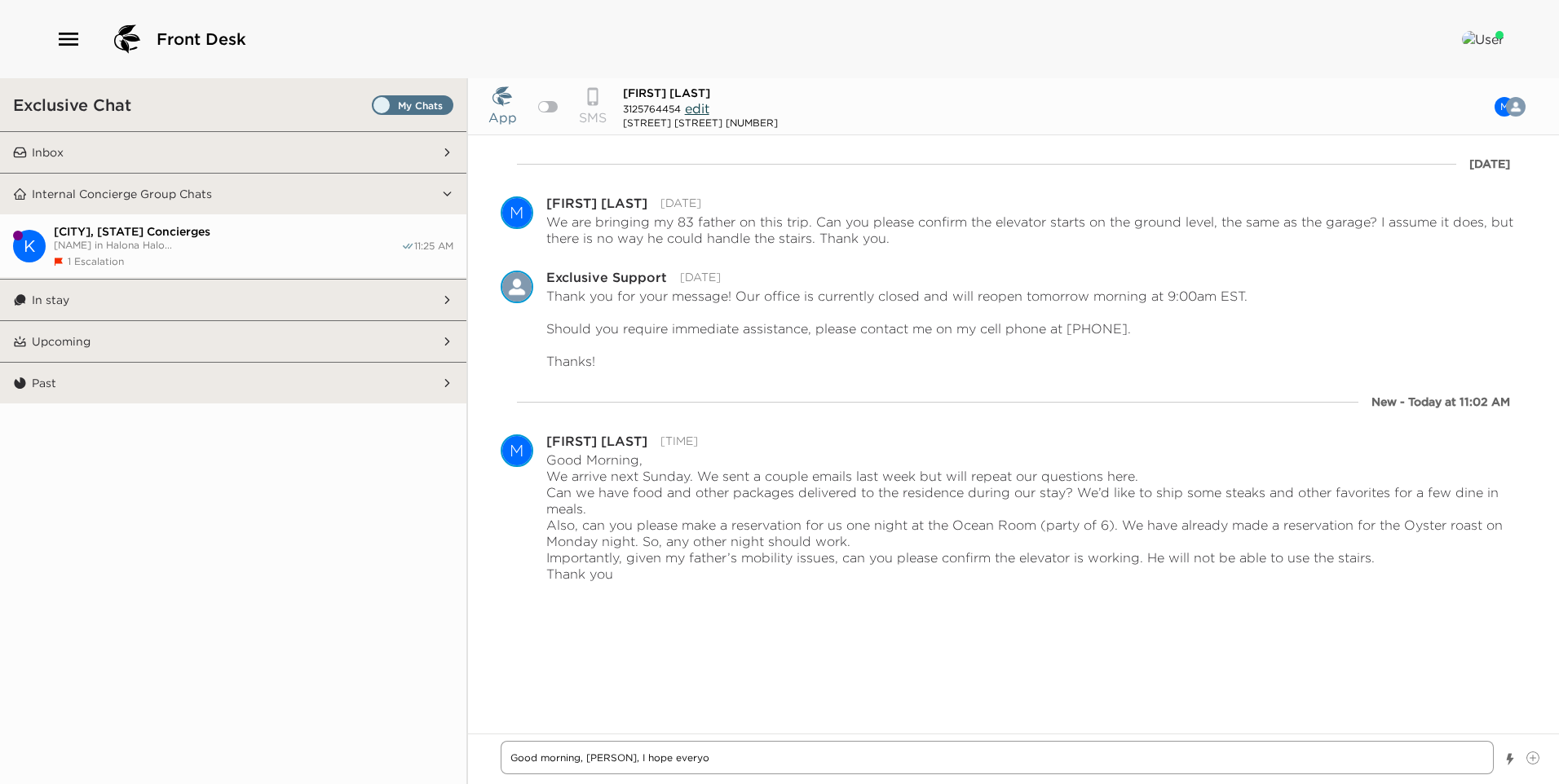 type on "x" 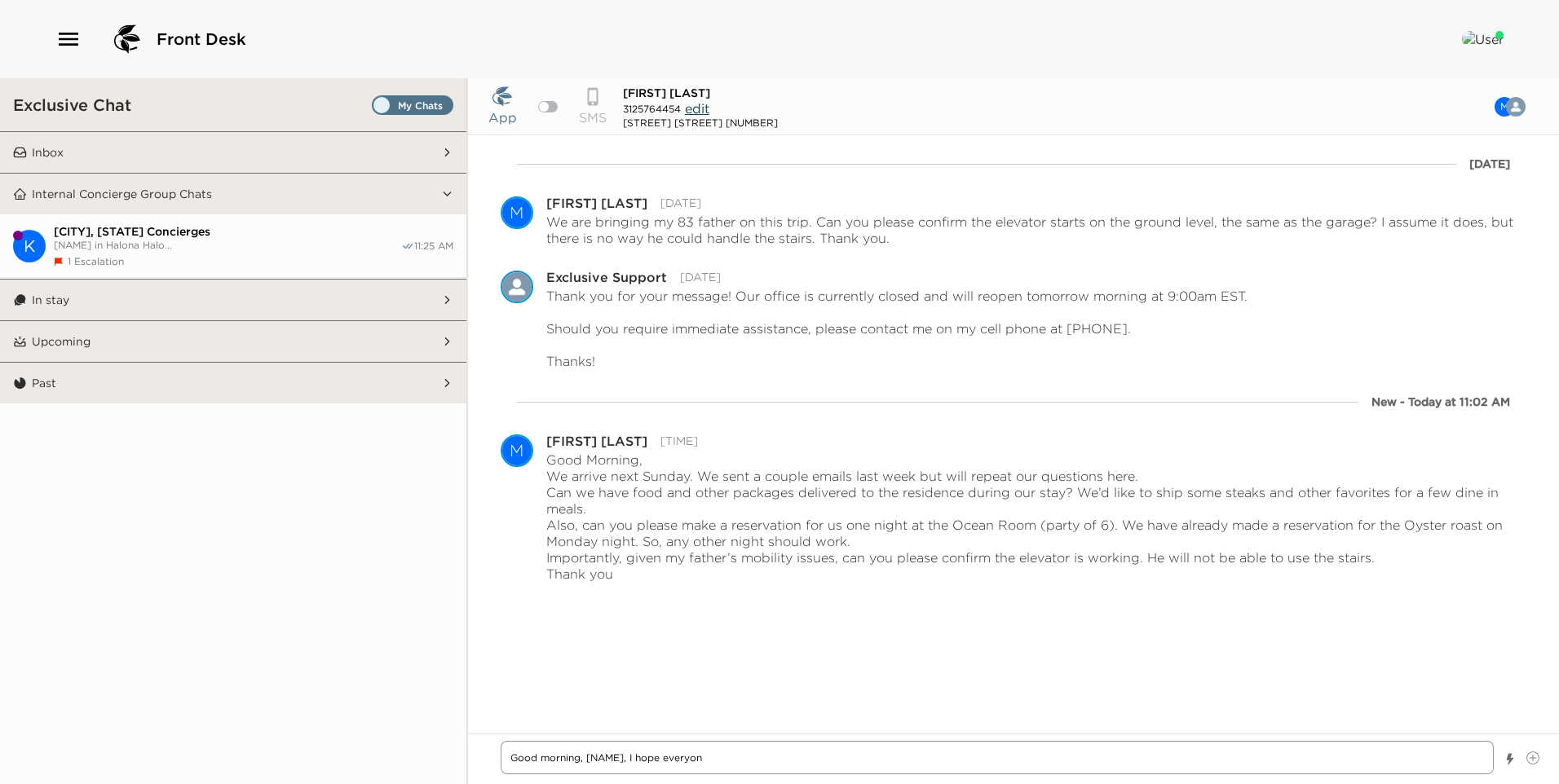 type on "x" 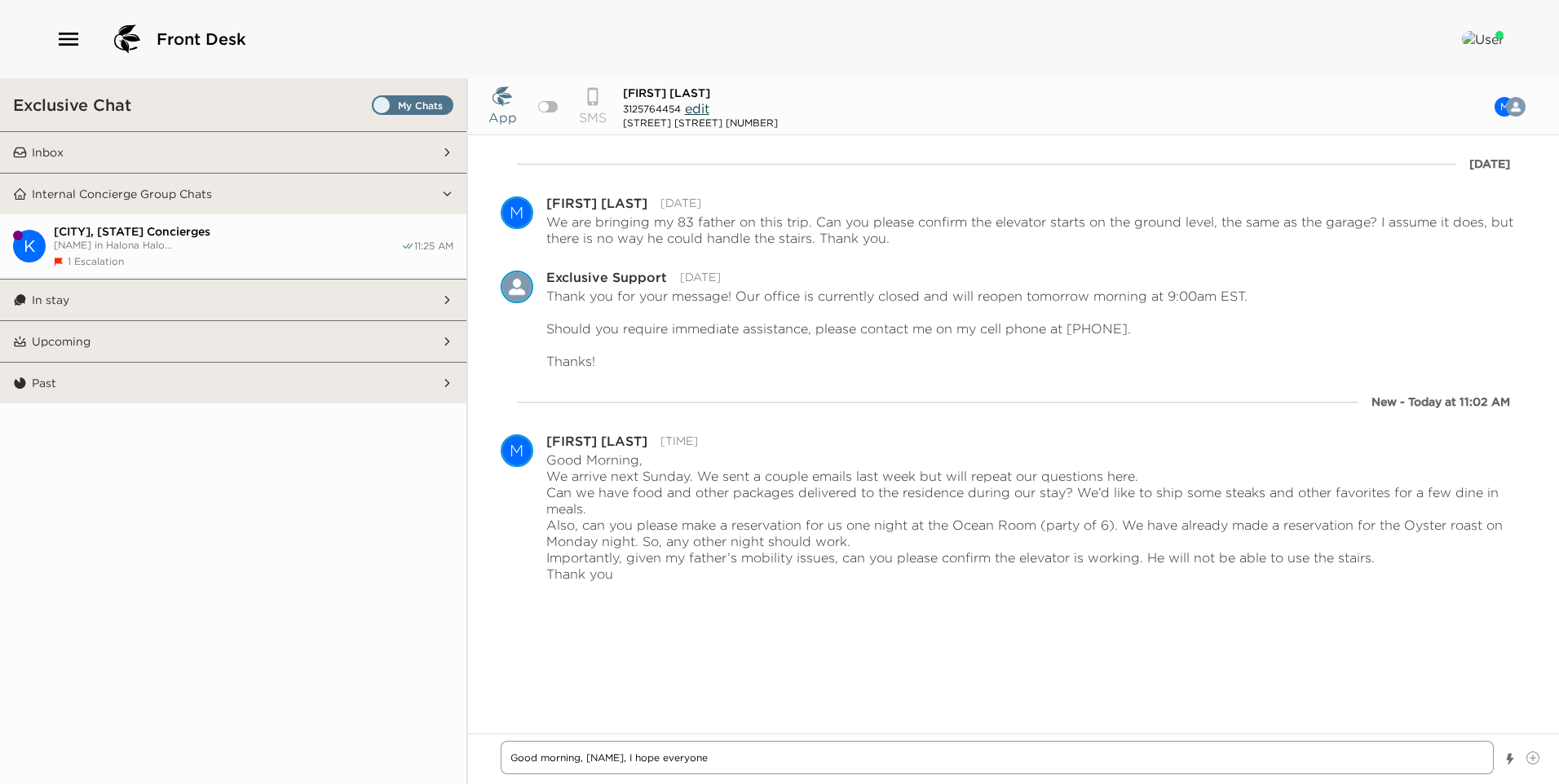 type on "x" 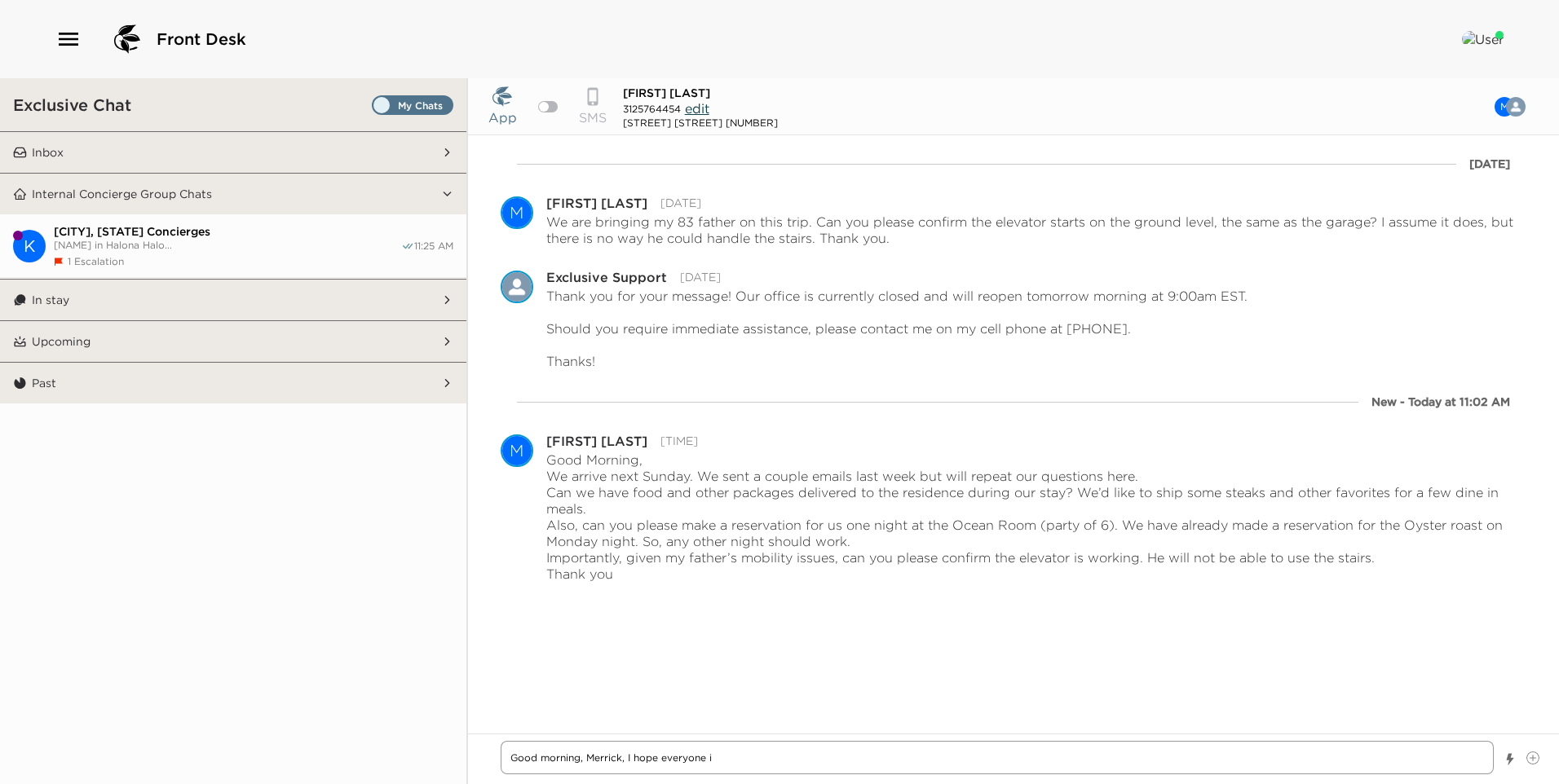 type on "x" 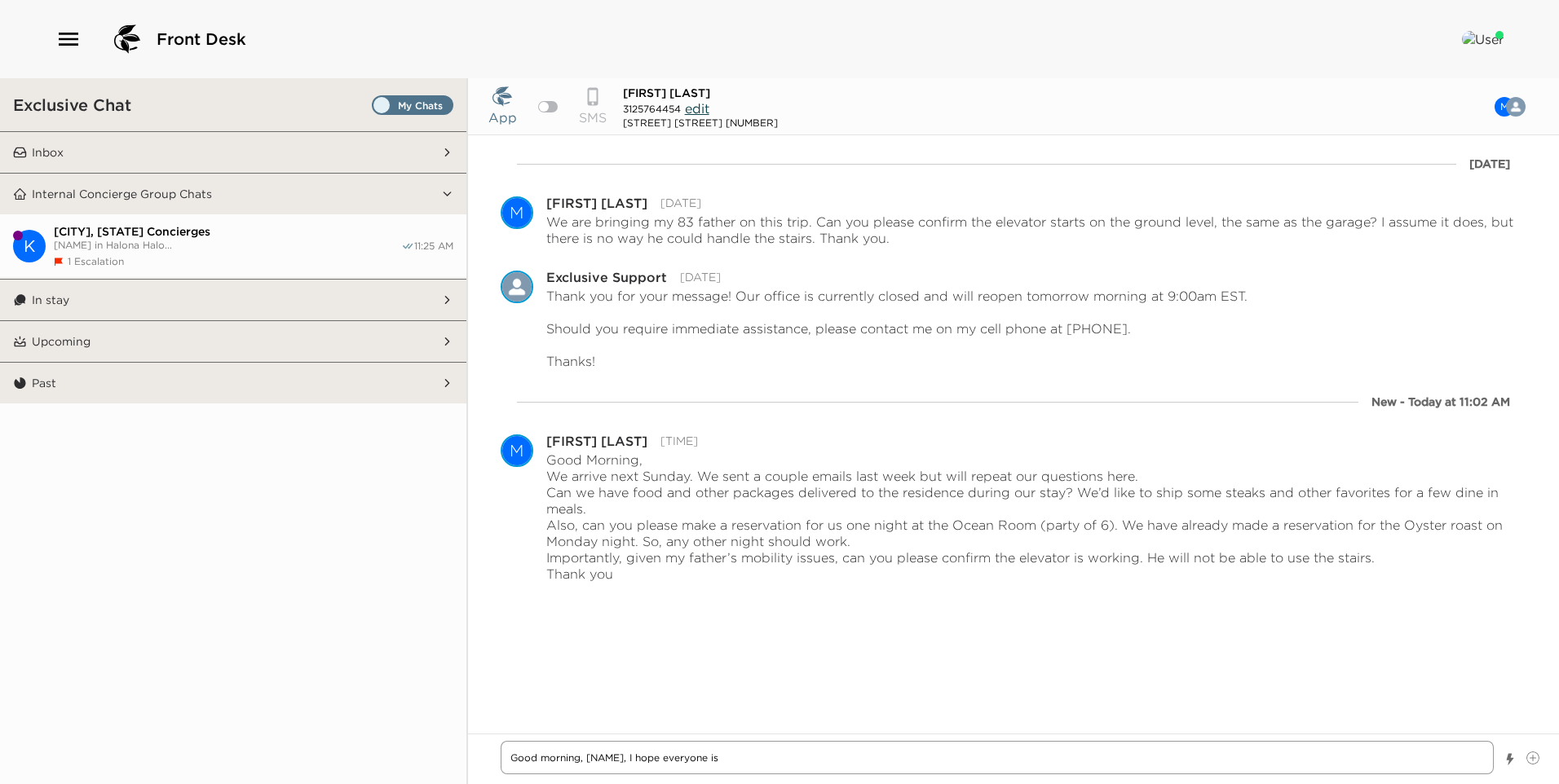 type on "Good morning, [NAME], I hope everyone is" 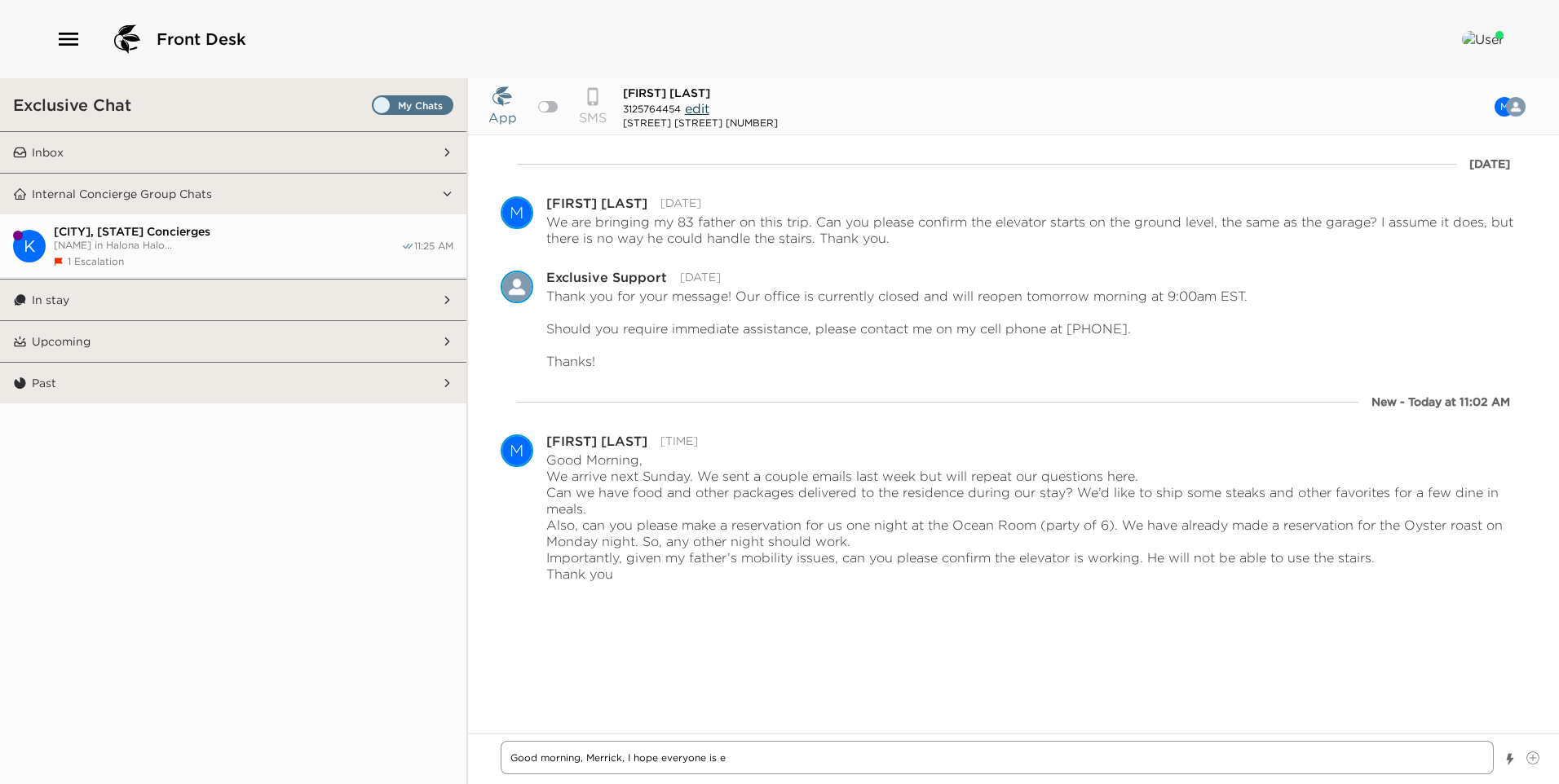 type on "x" 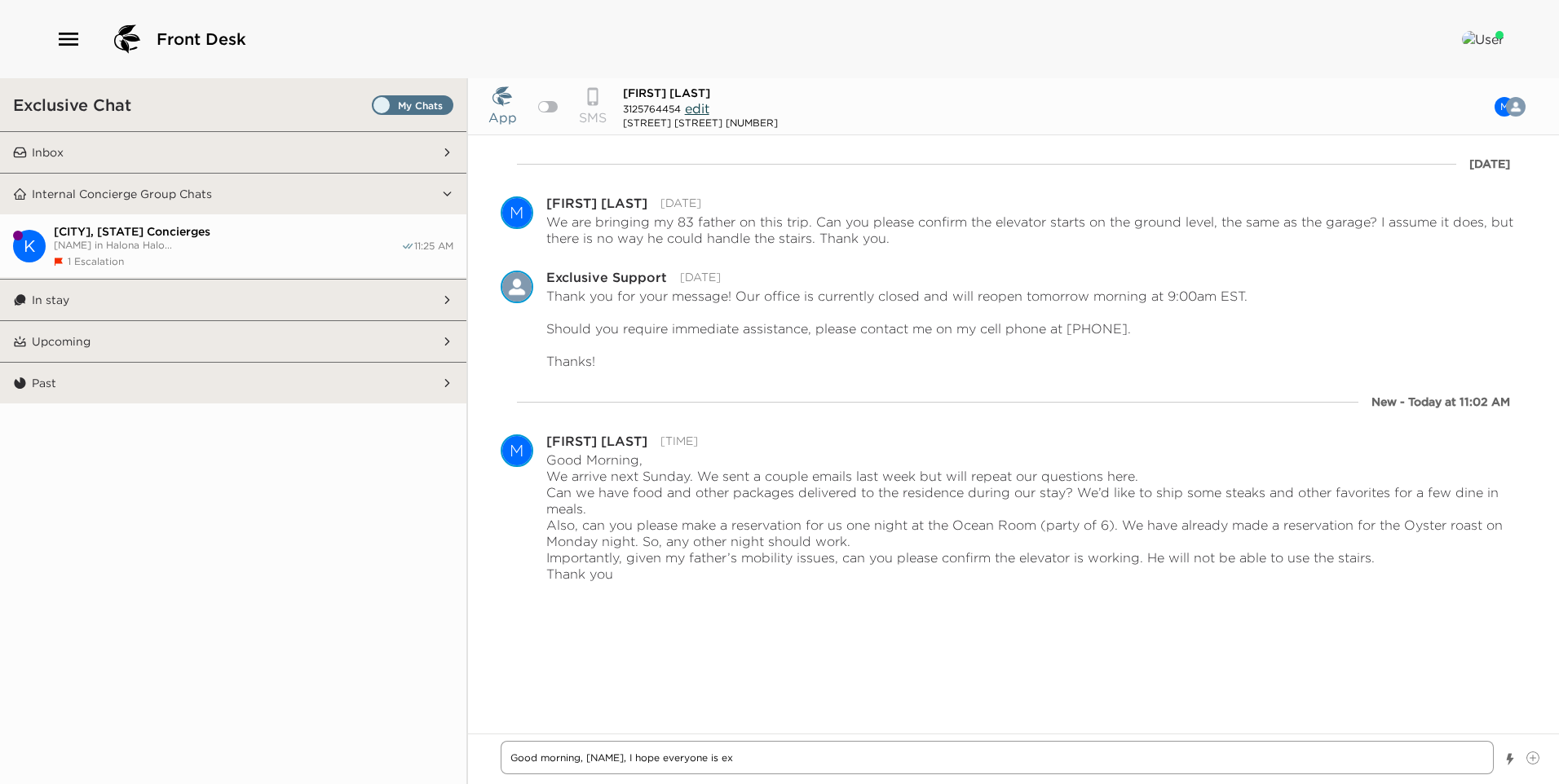 type on "x" 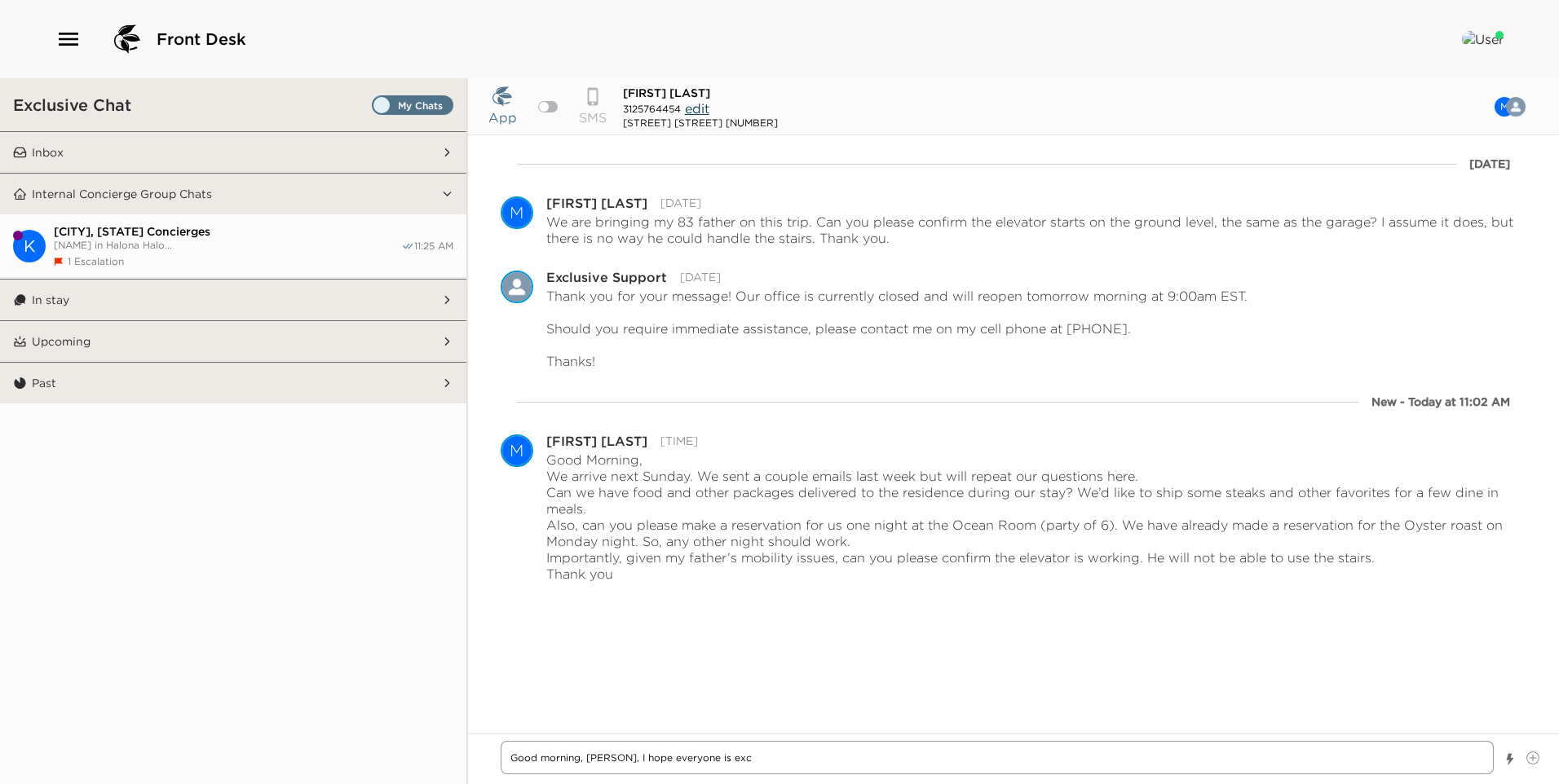 type on "x" 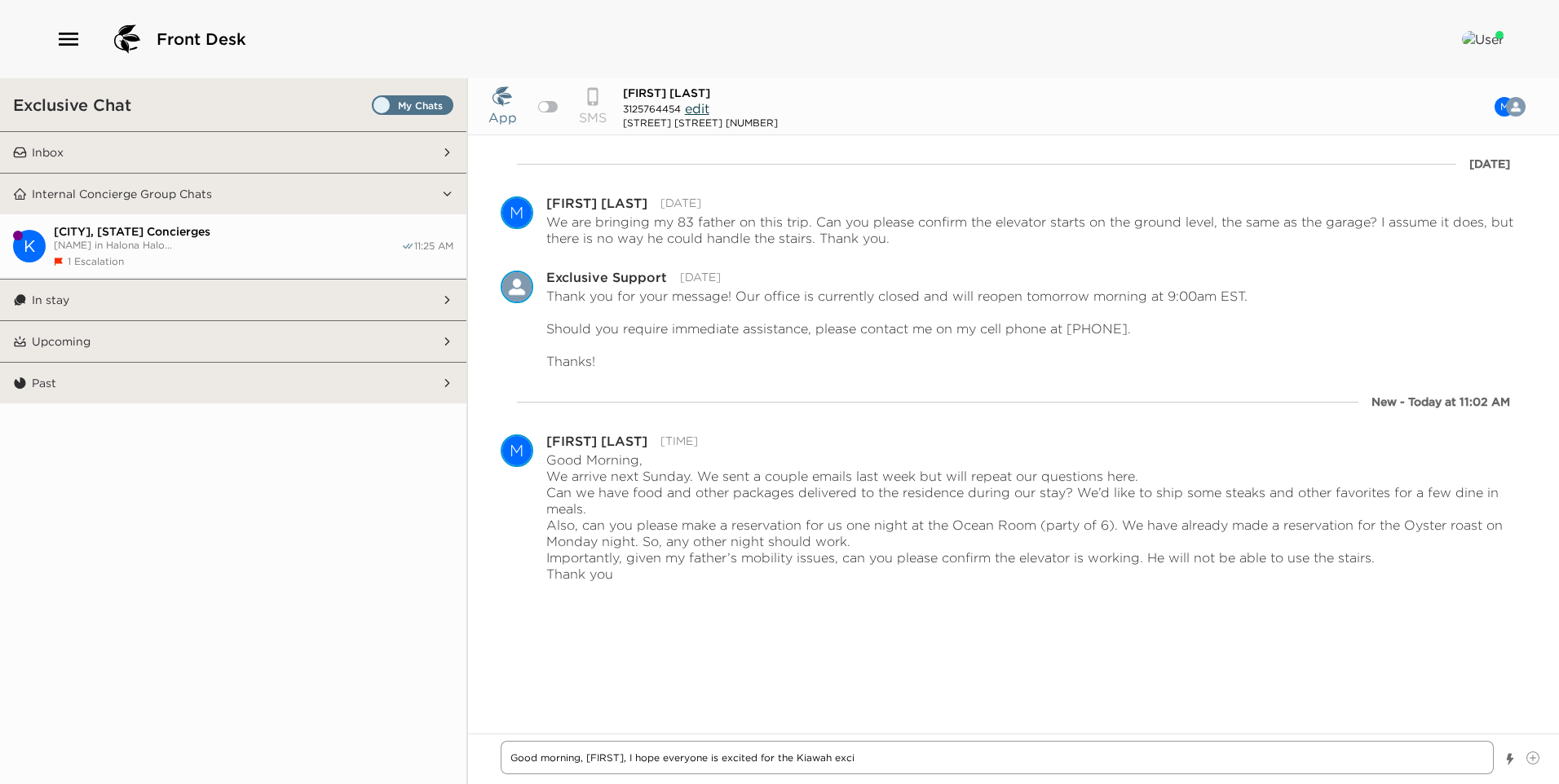 type on "x" 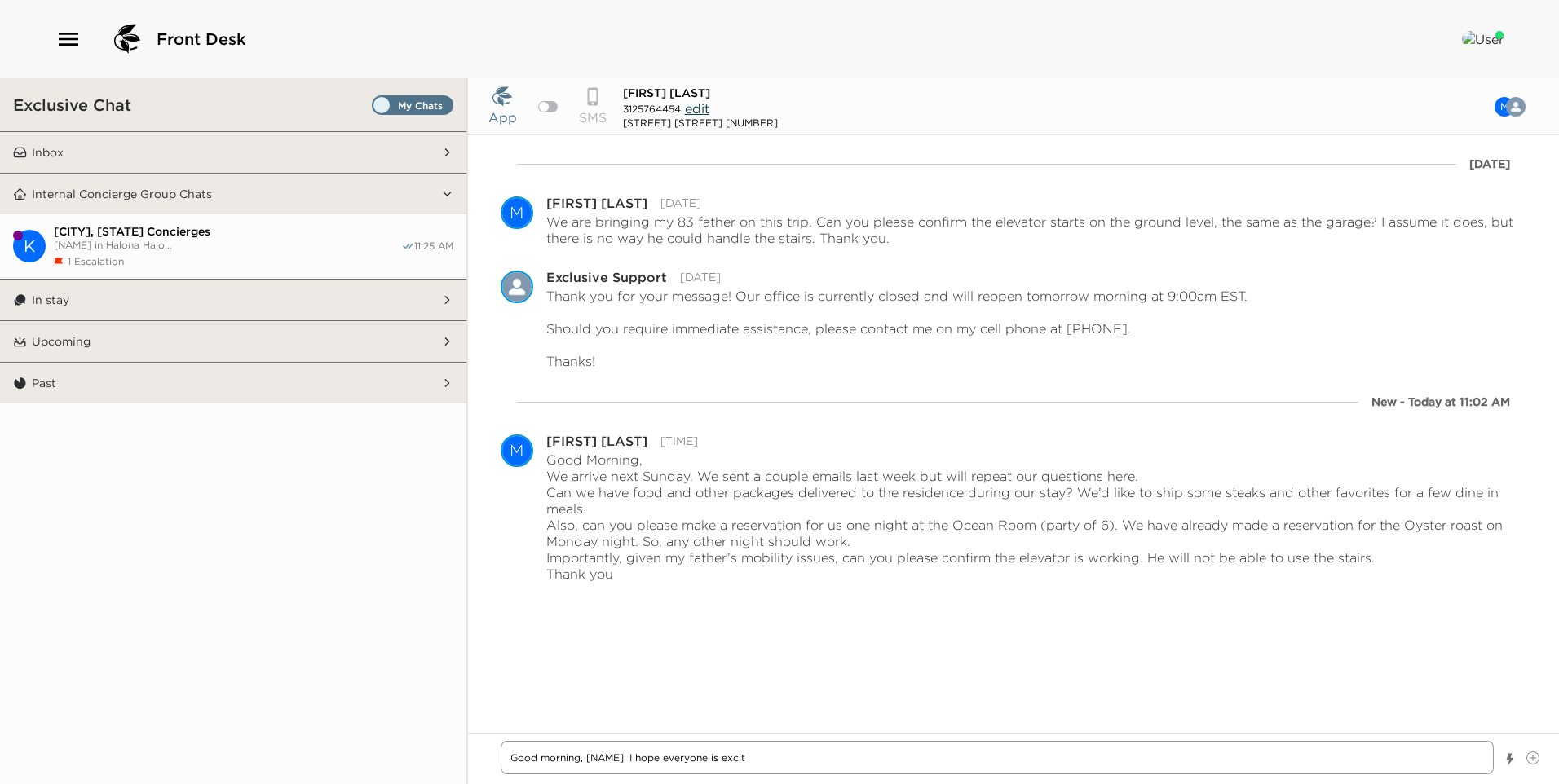 type on "x" 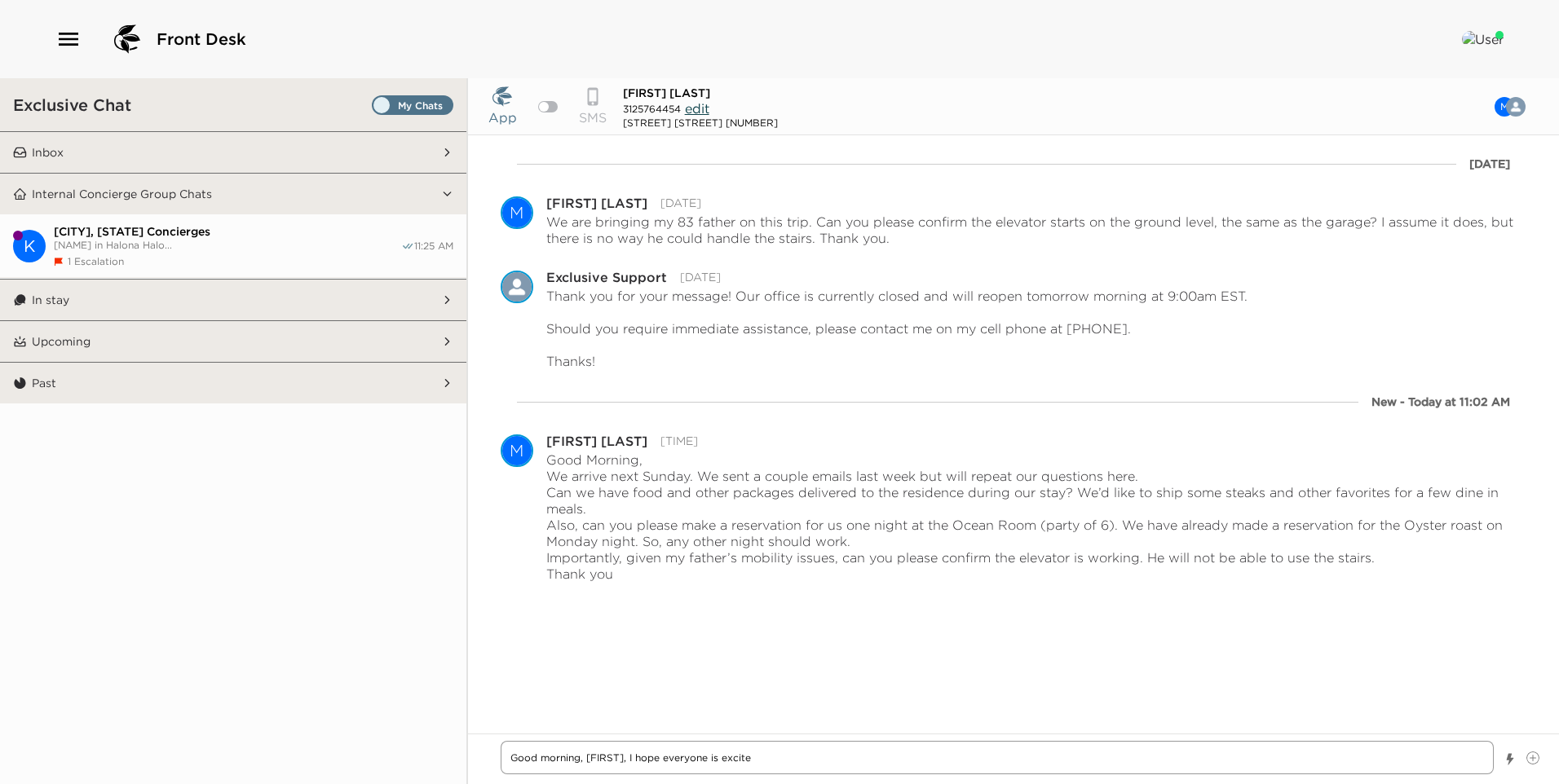type on "x" 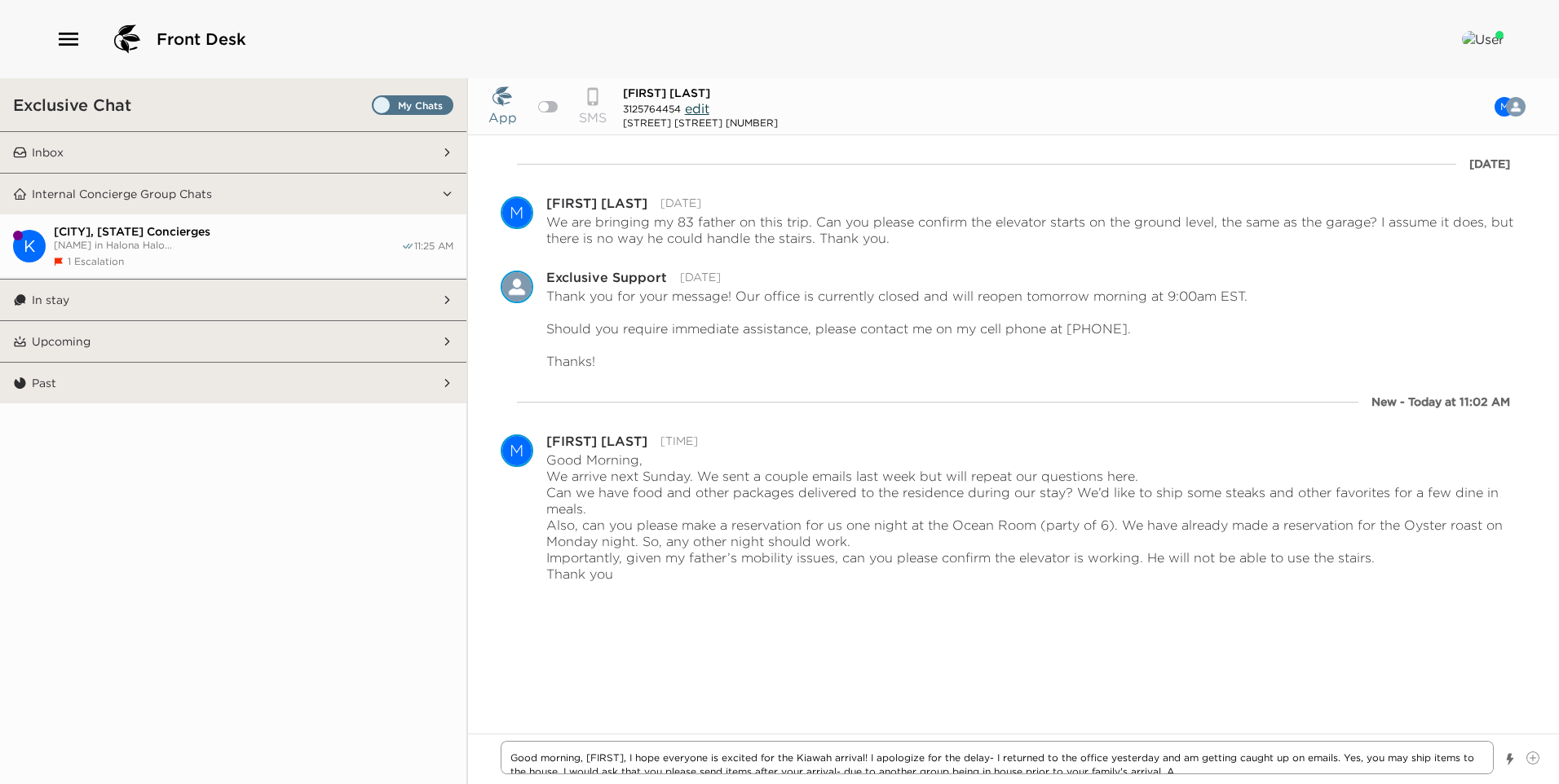type on "x" 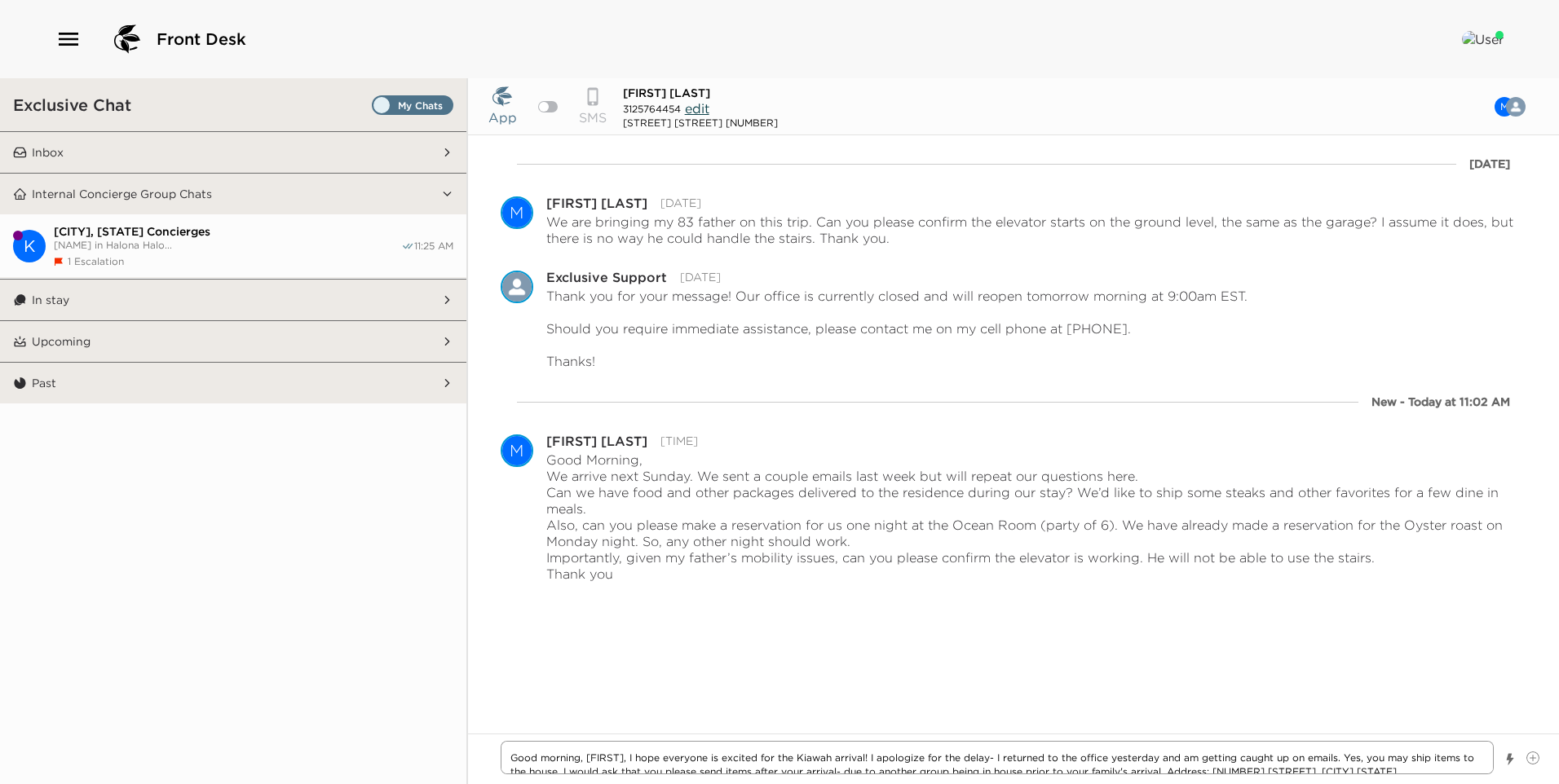type on "x" 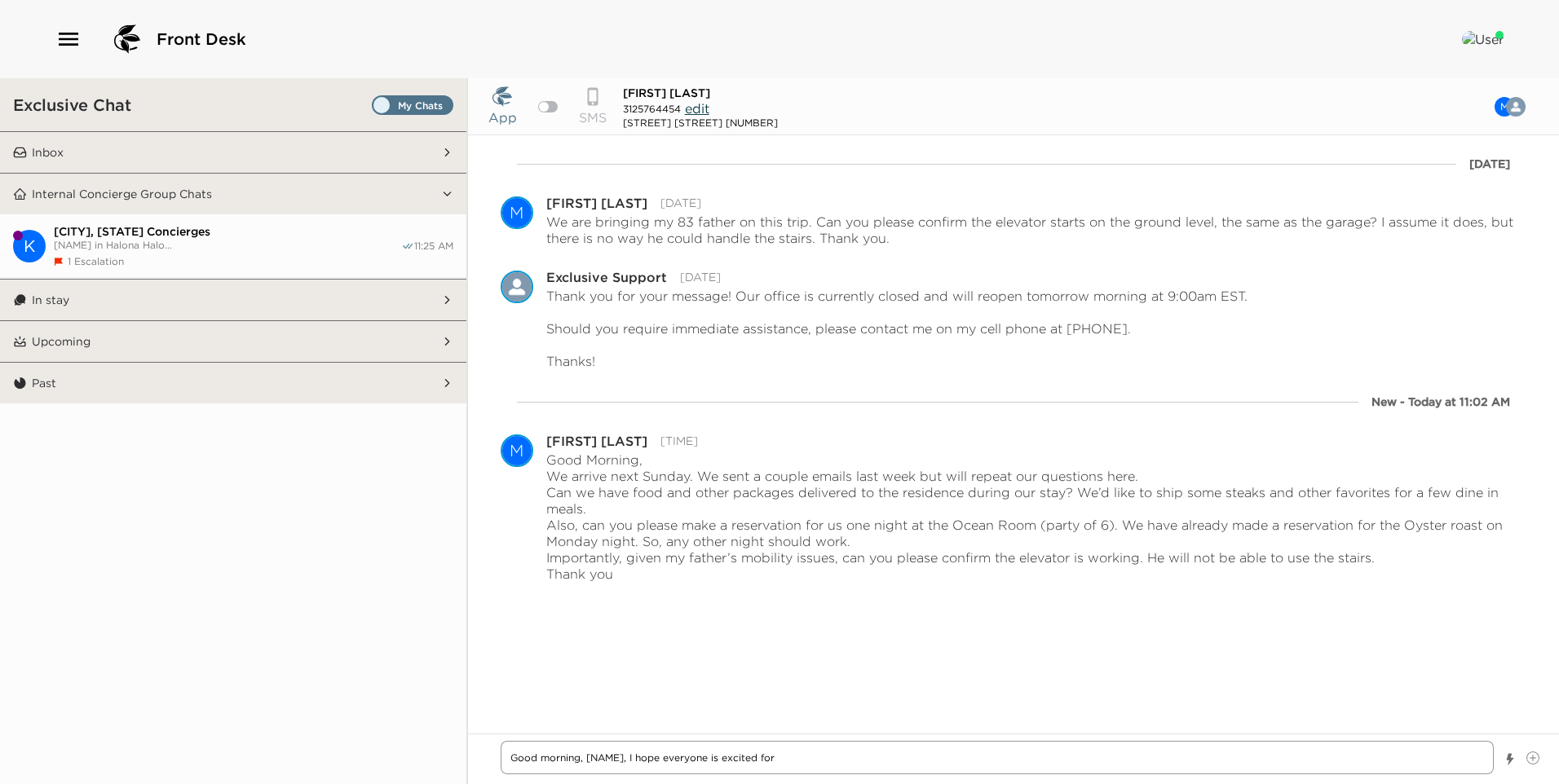 type on "x" 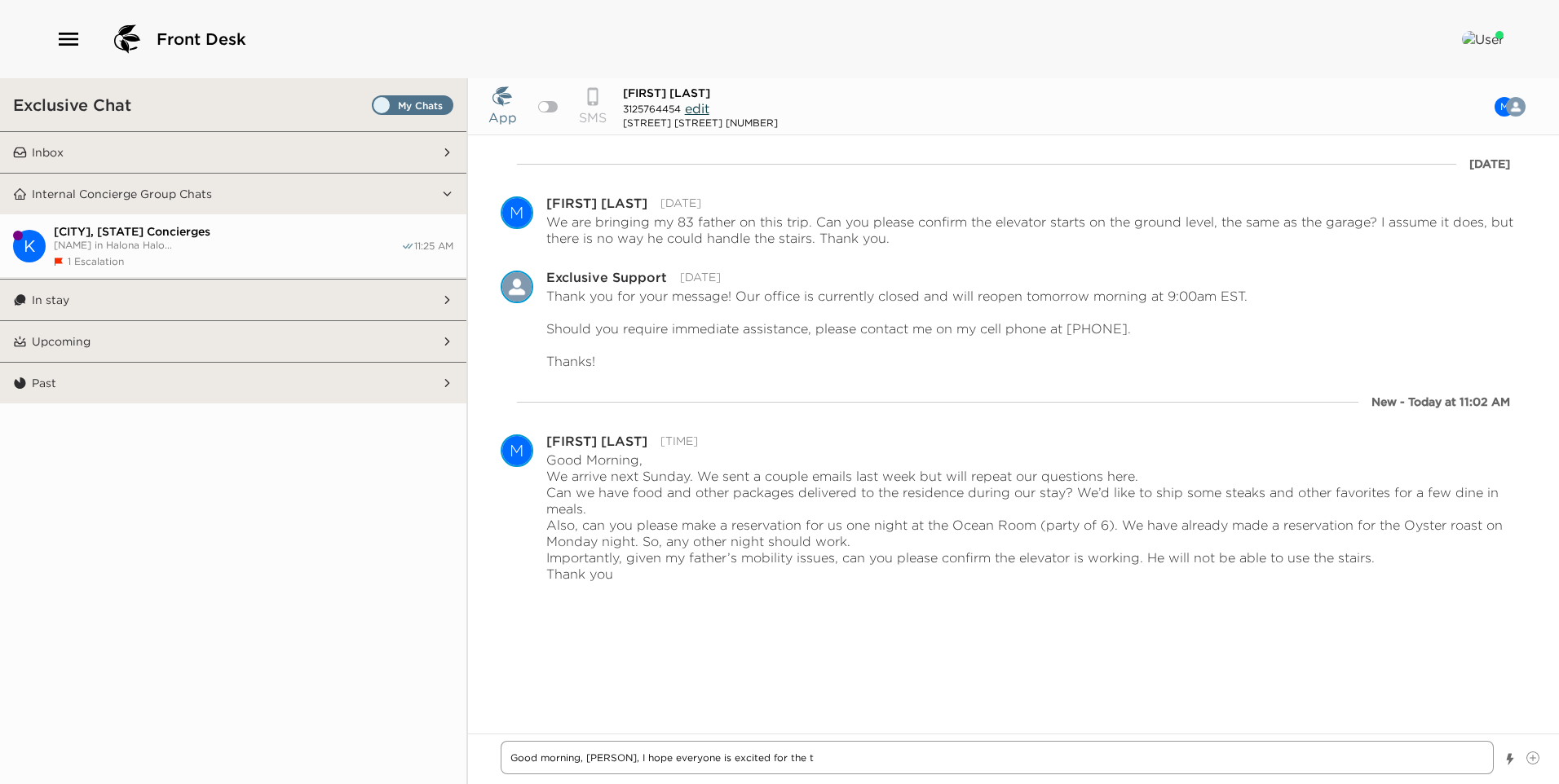type on "x" 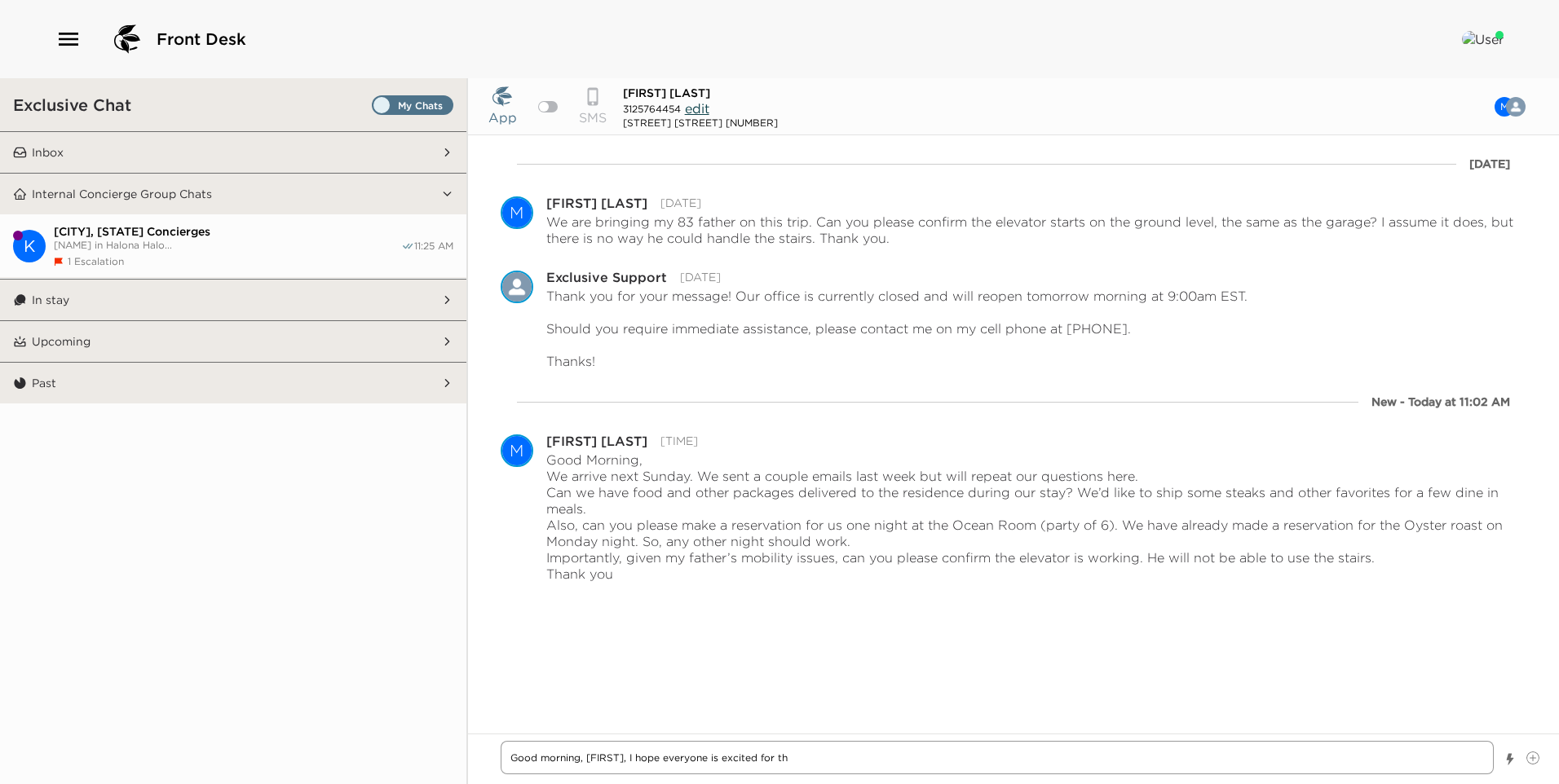 type on "x" 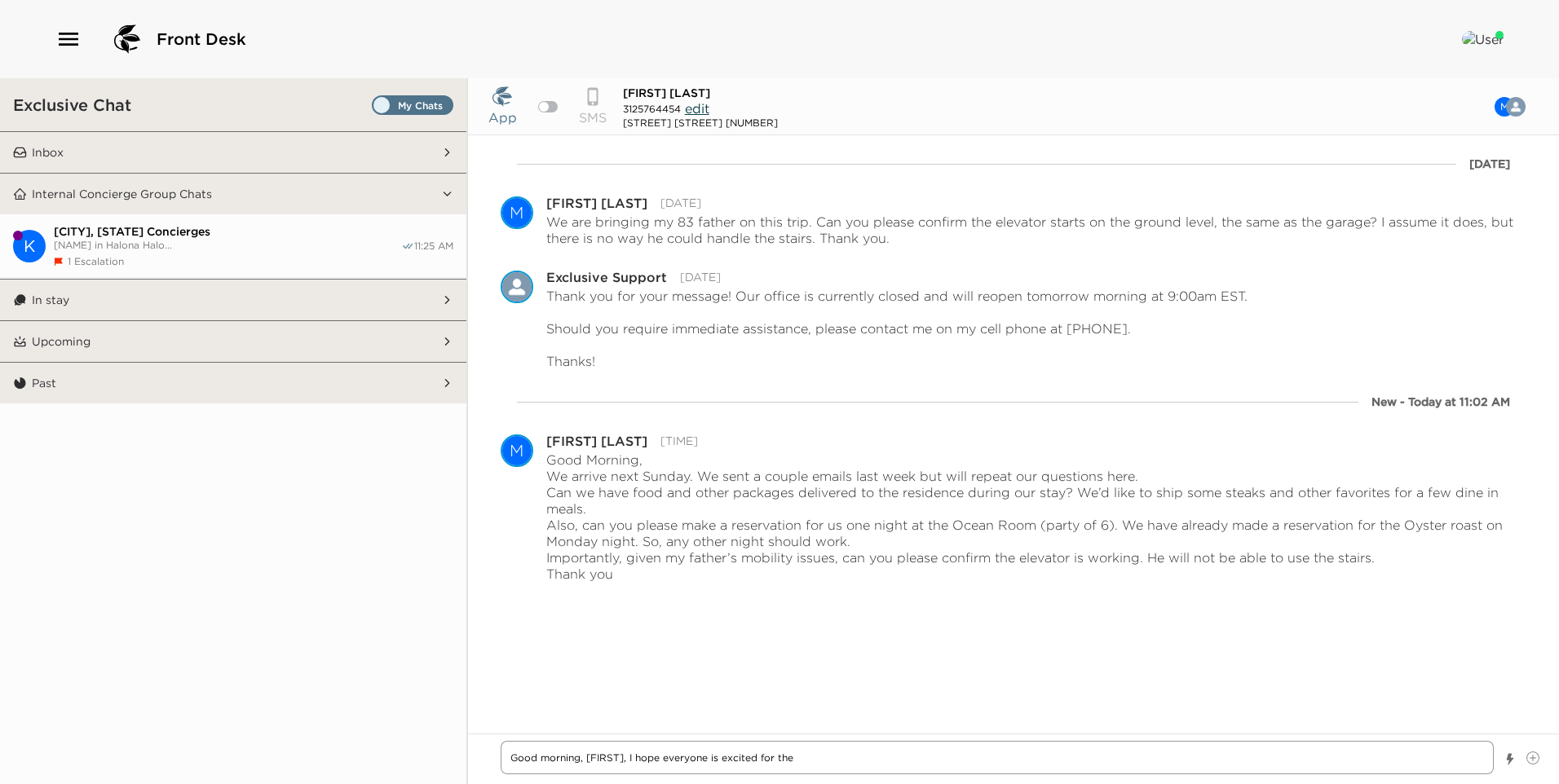 type on "x" 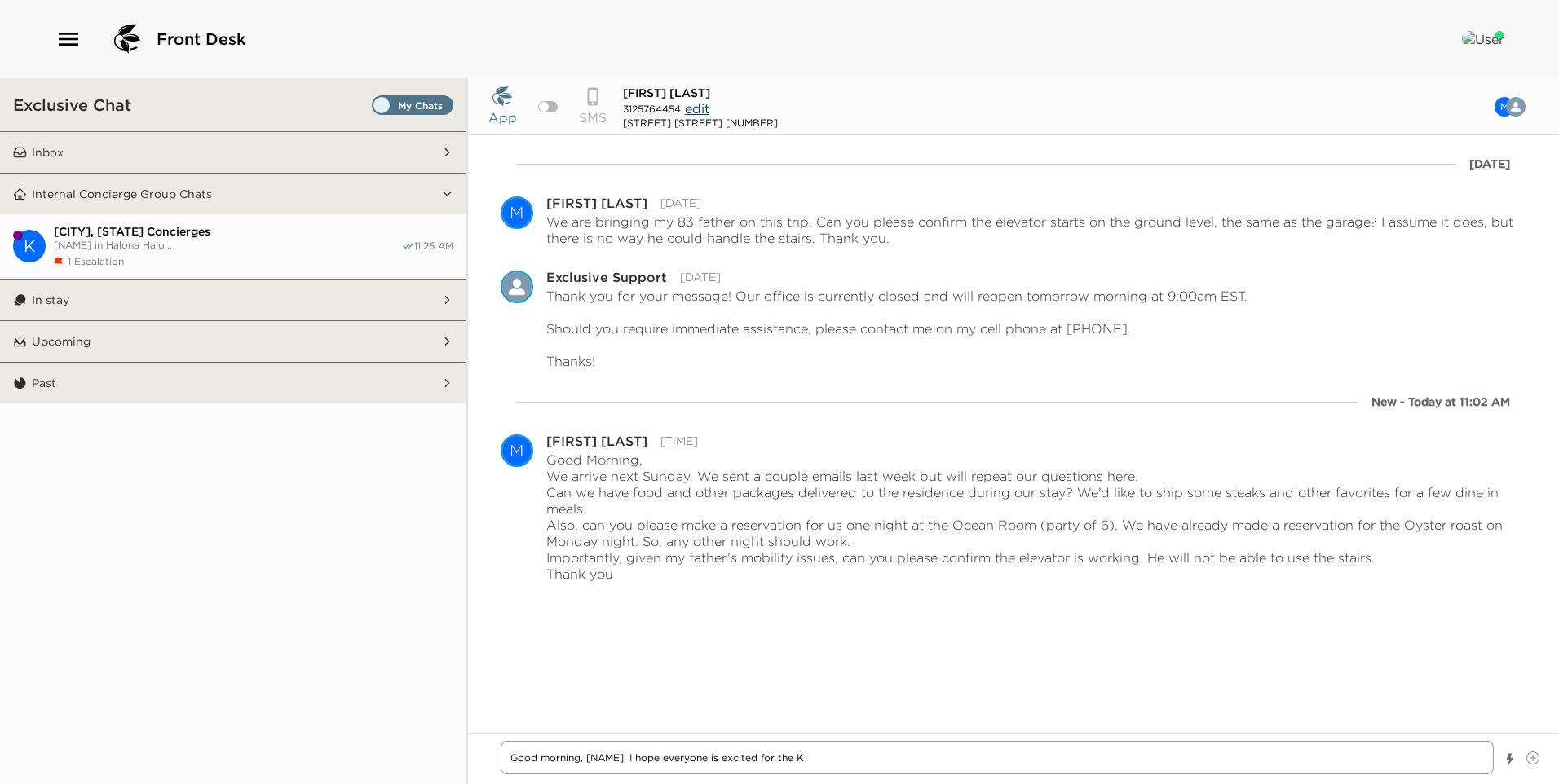 type on "x" 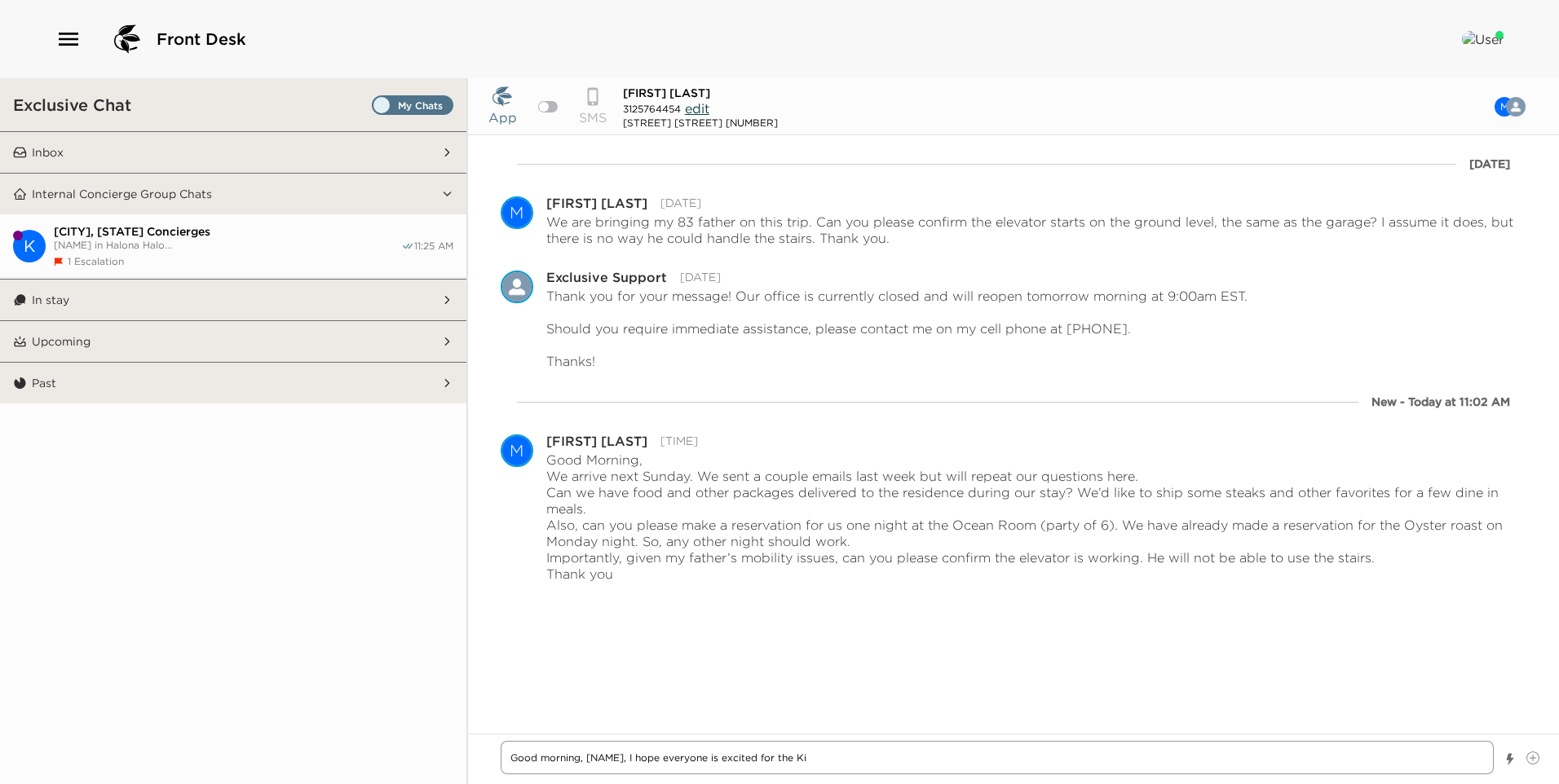 type on "x" 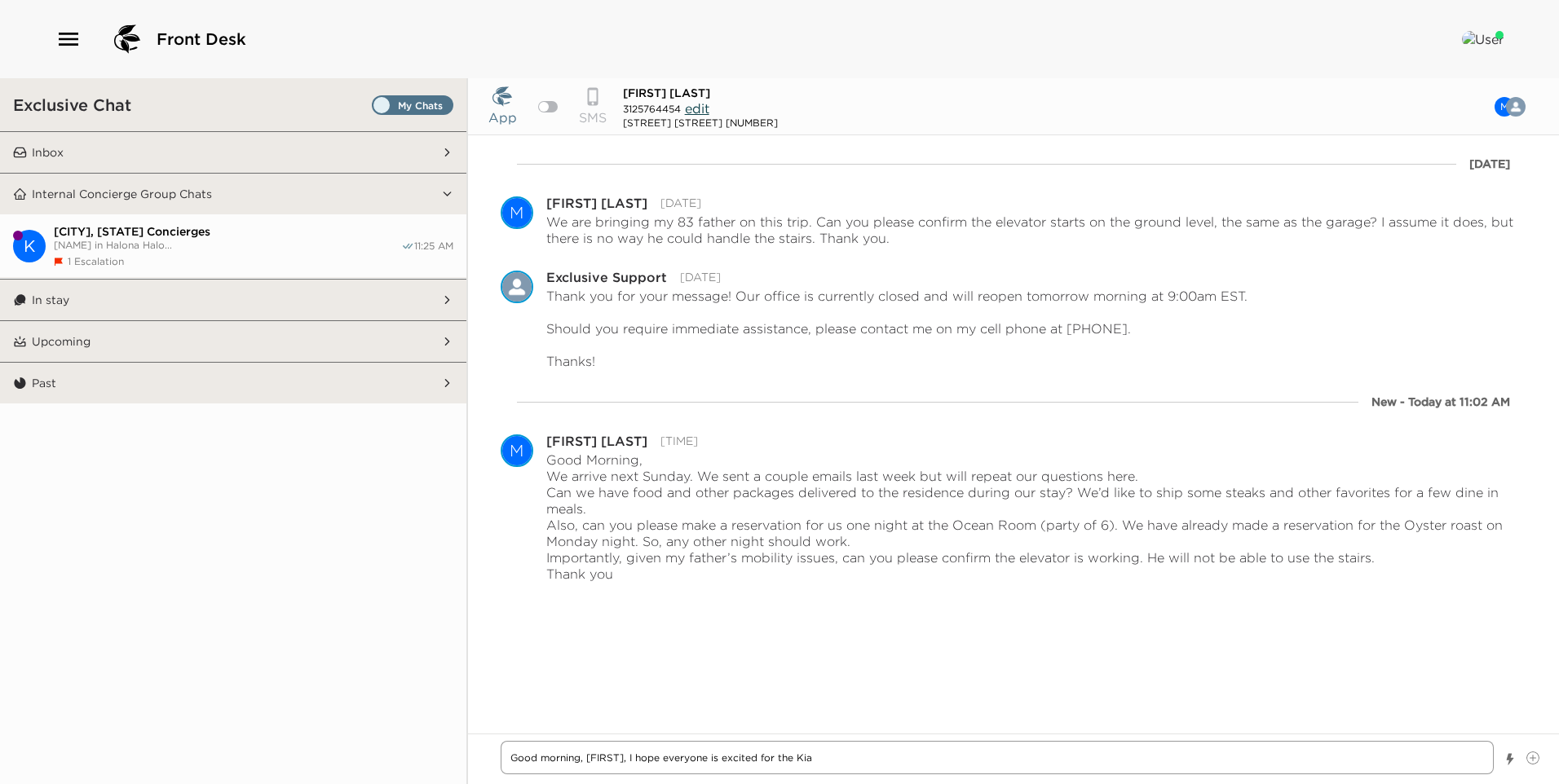 type on "x" 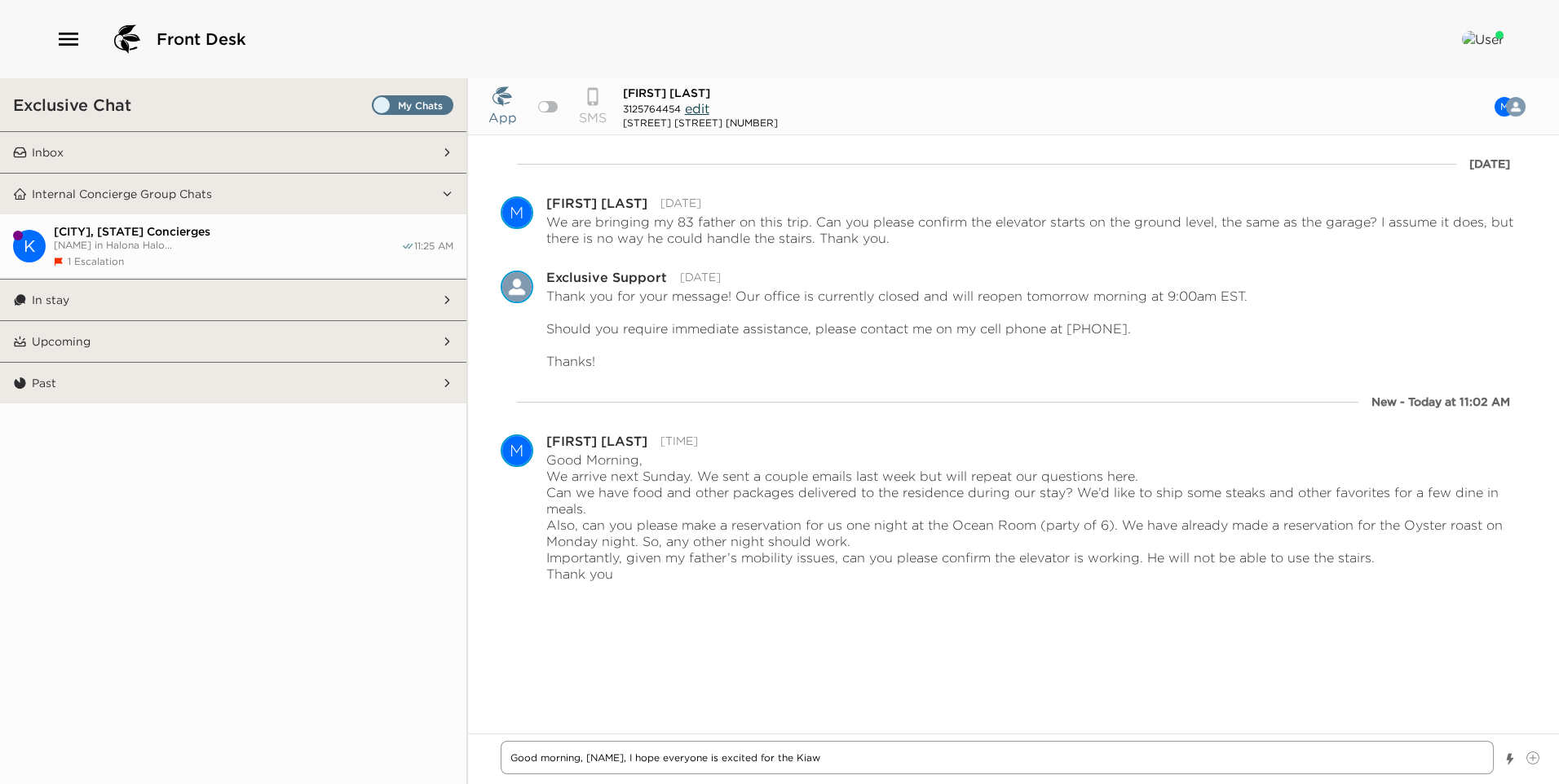 type on "x" 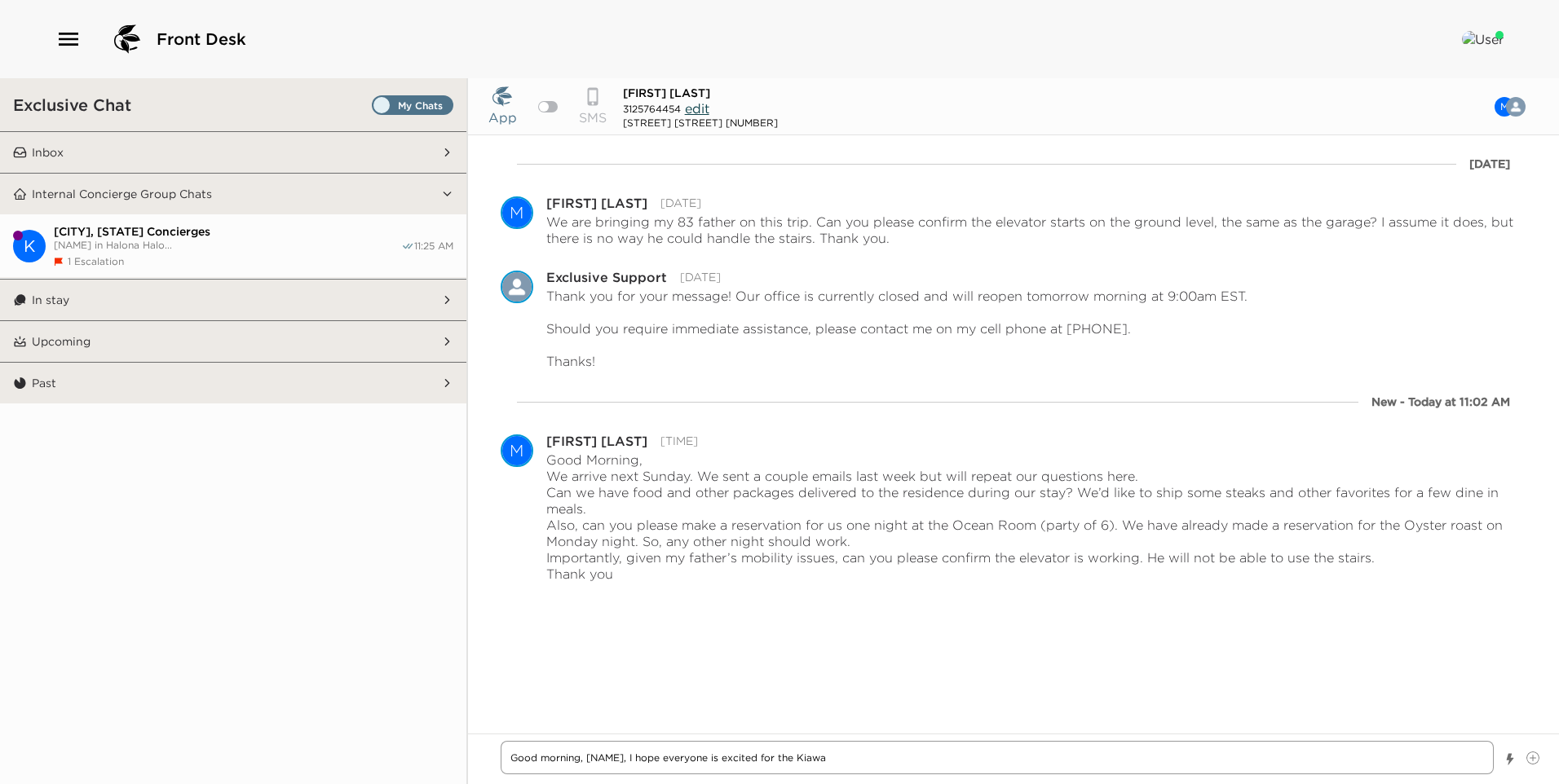 type on "x" 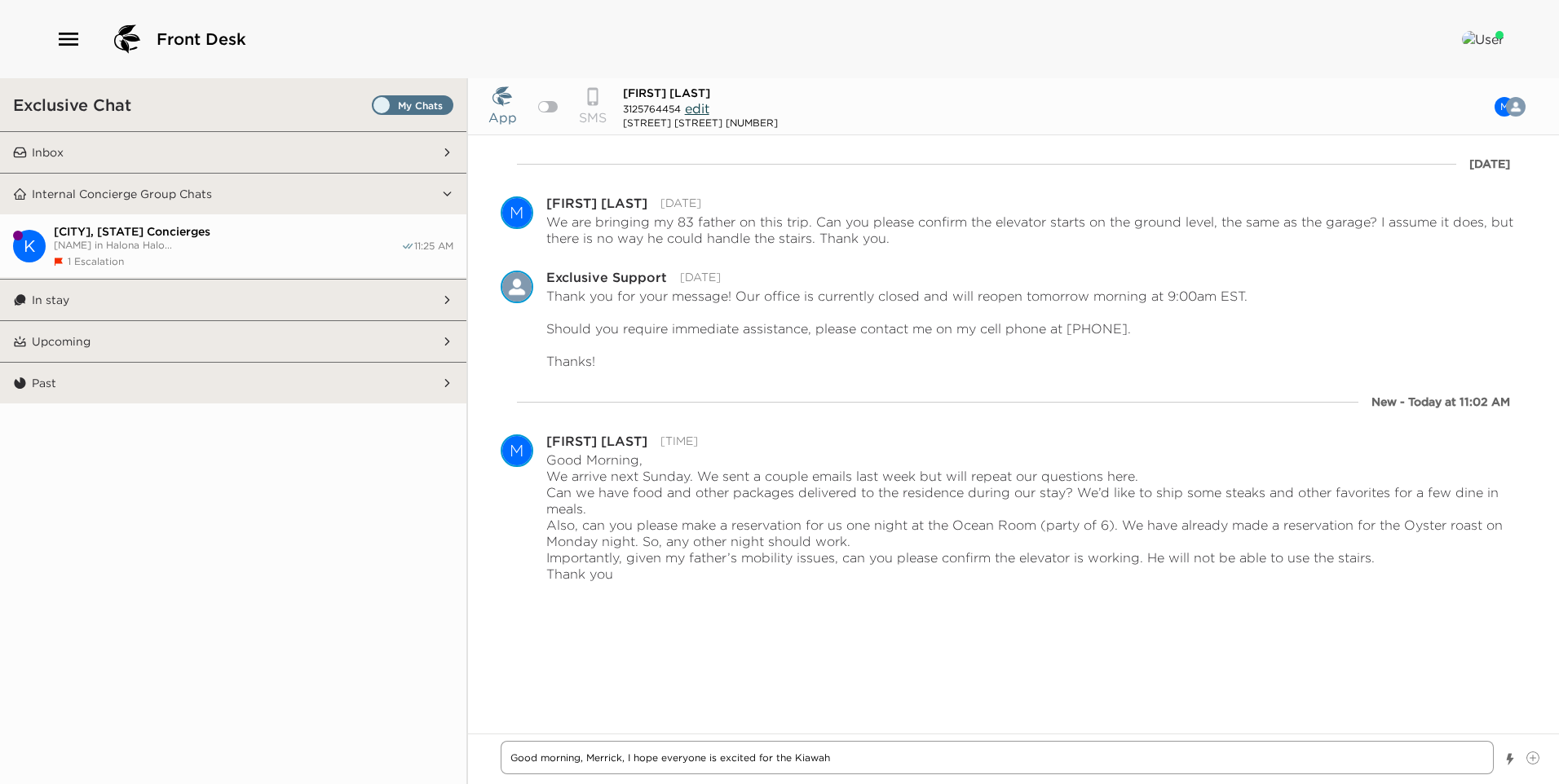 type on "x" 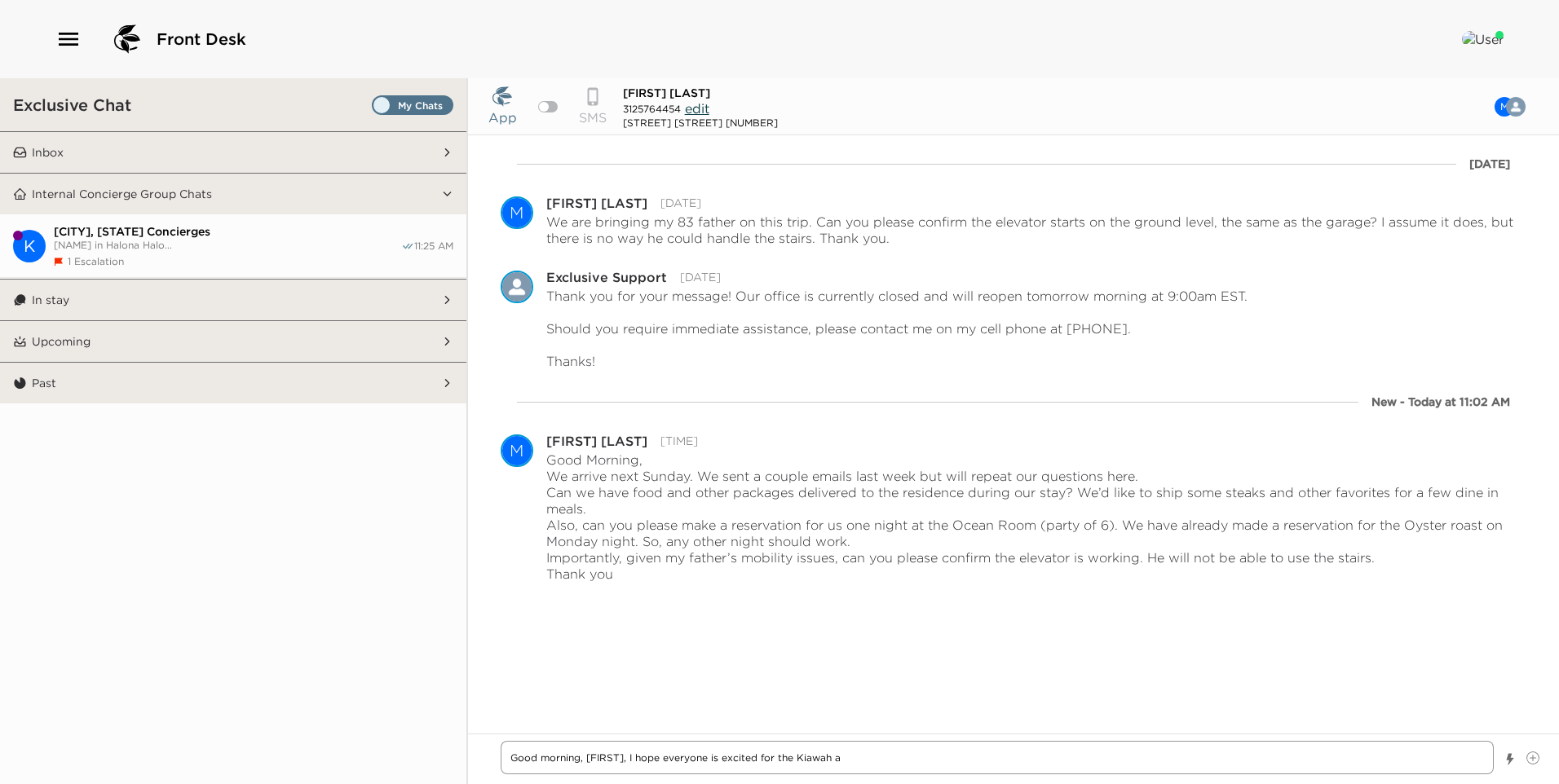 type on "x" 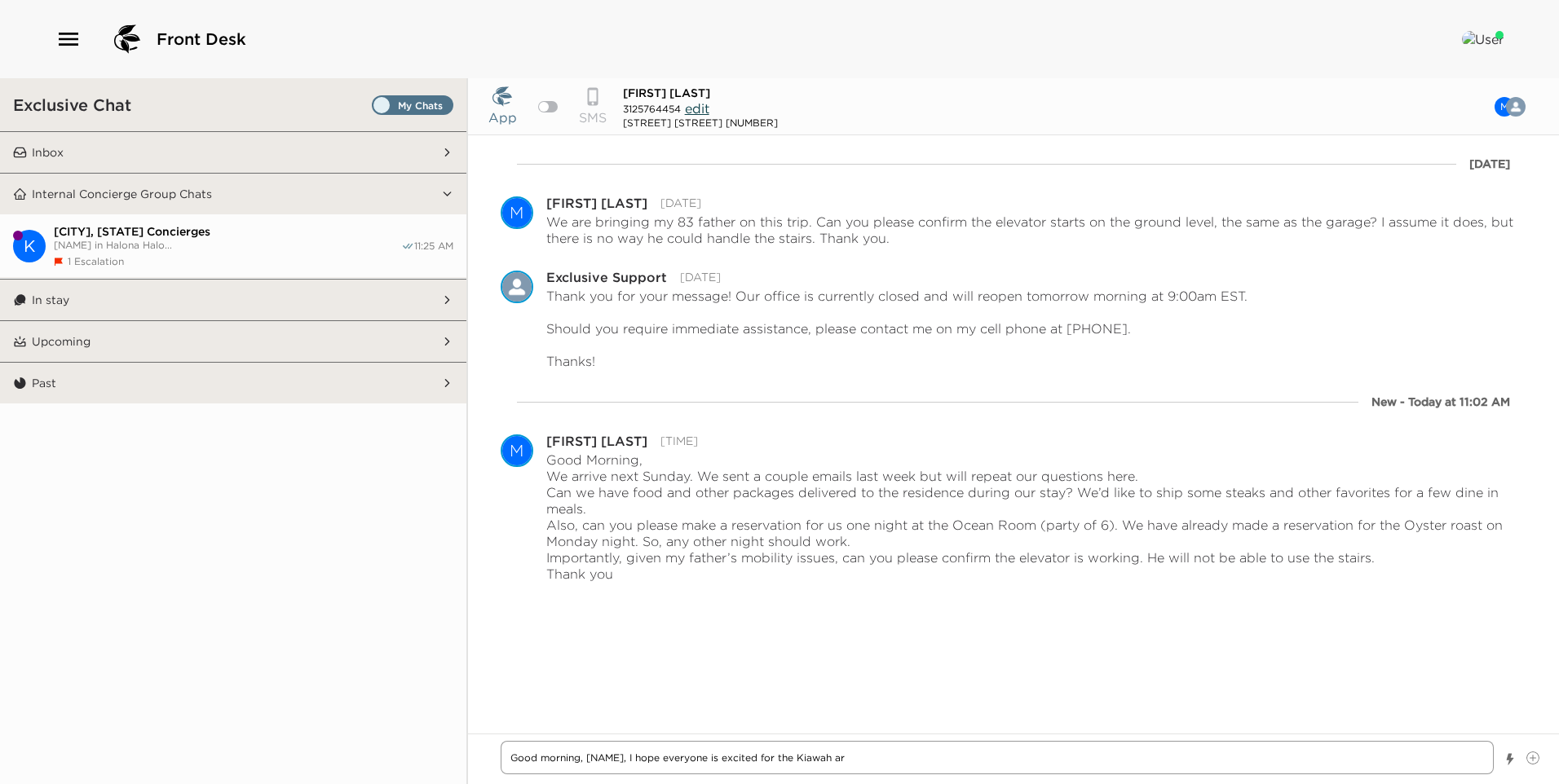 type on "x" 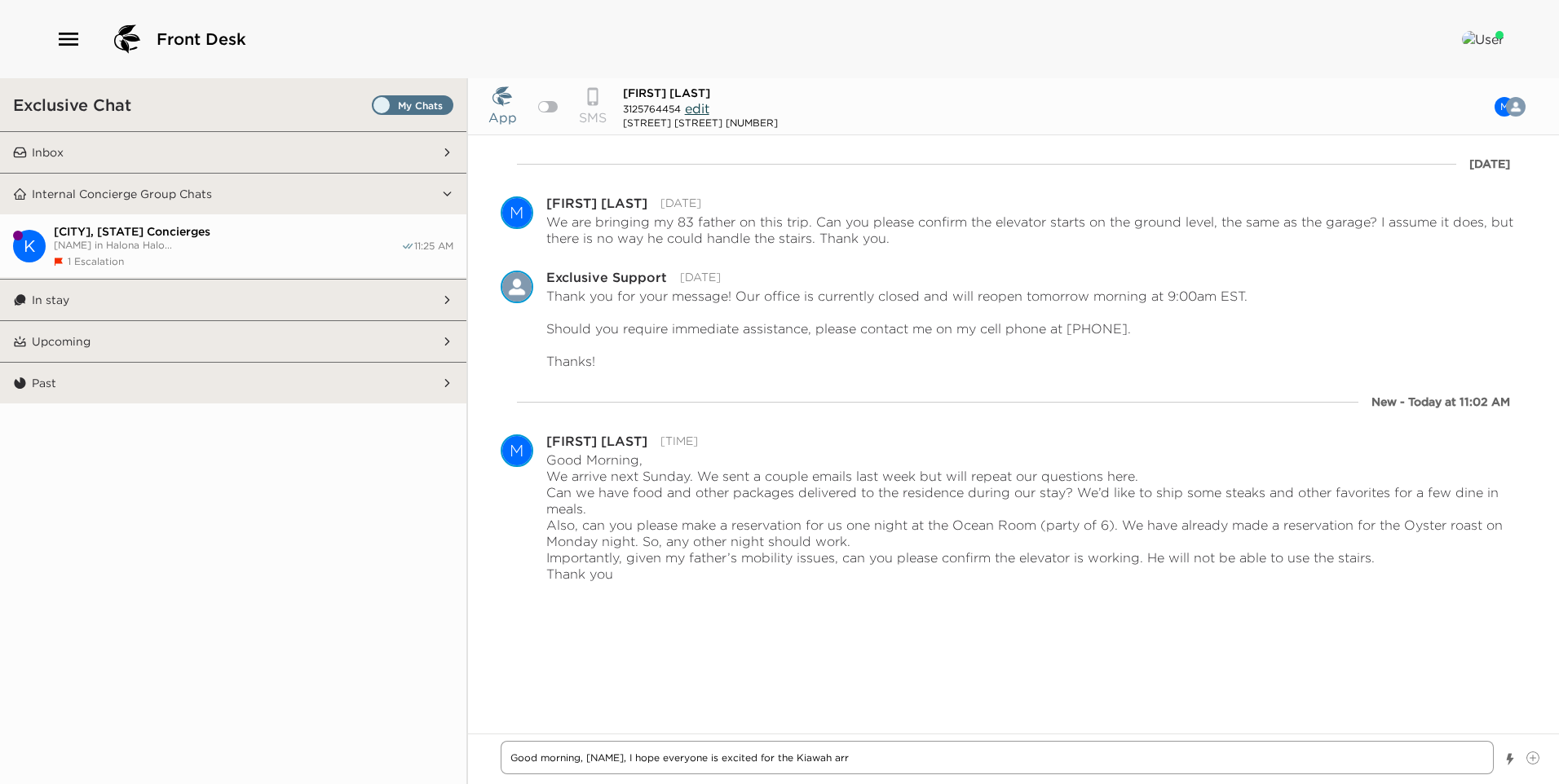 type on "x" 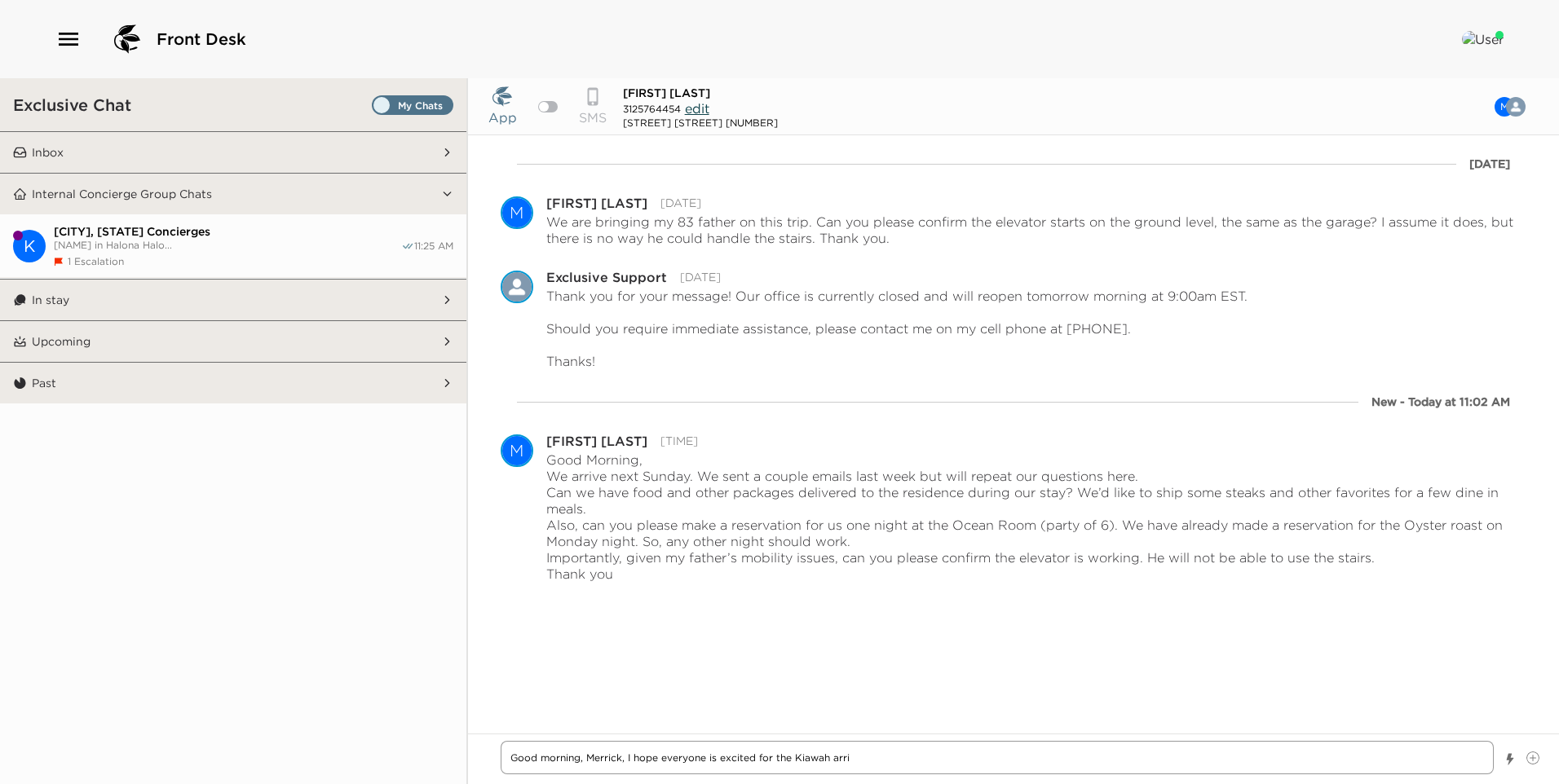 type on "x" 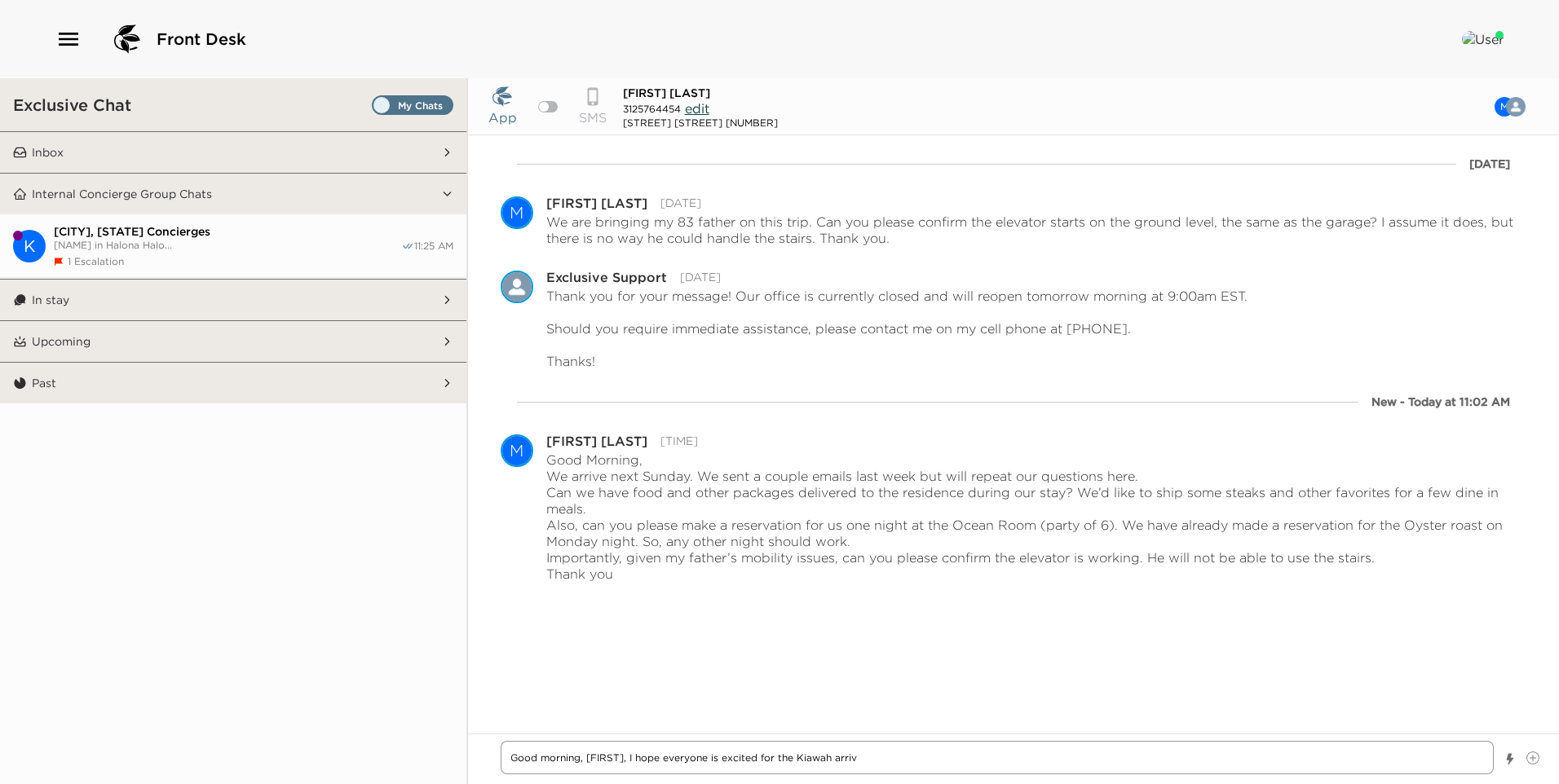 type on "x" 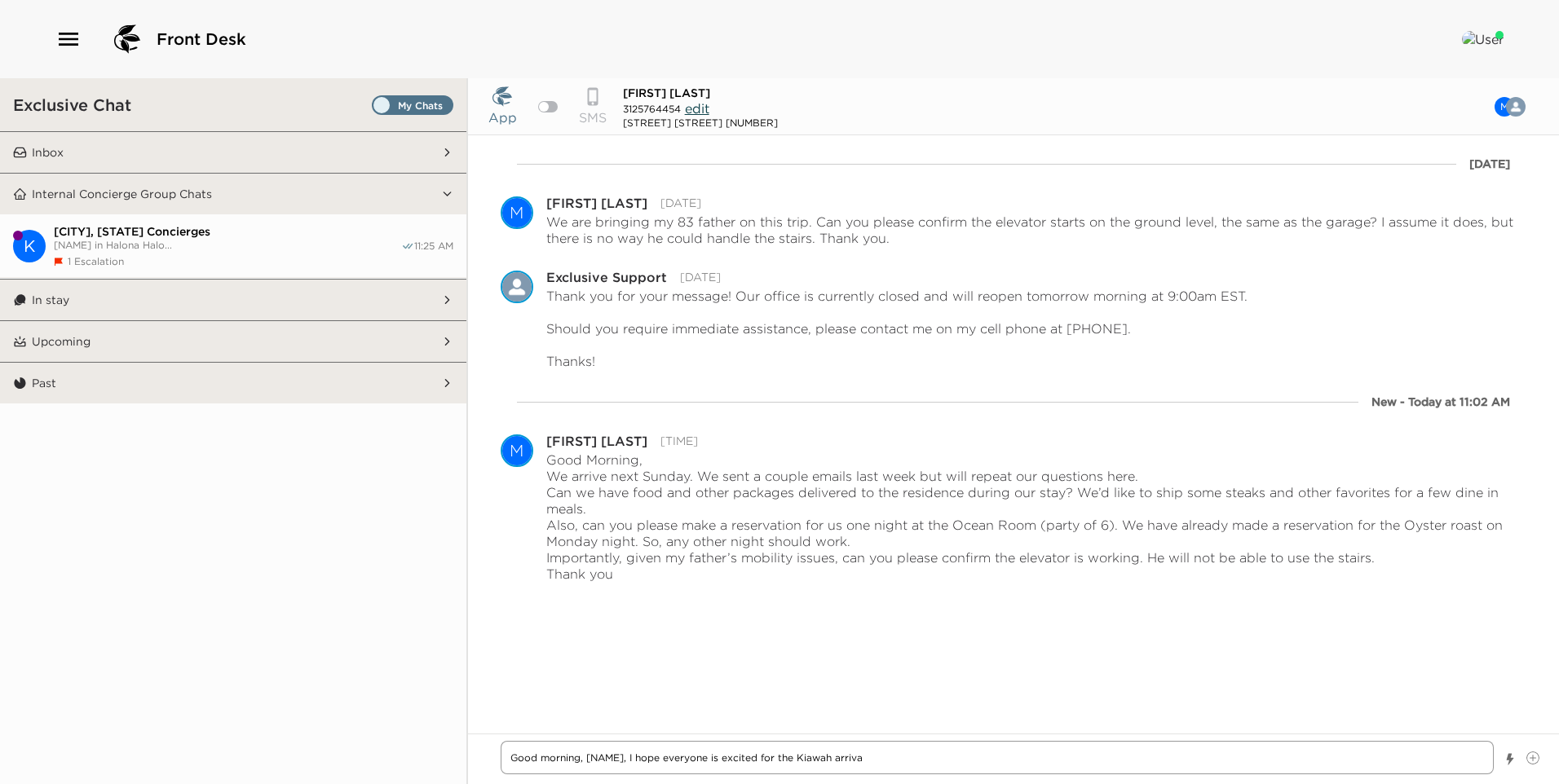 type on "Good morning, [NAME], I hope everyone is excited for the Kiawah arrival" 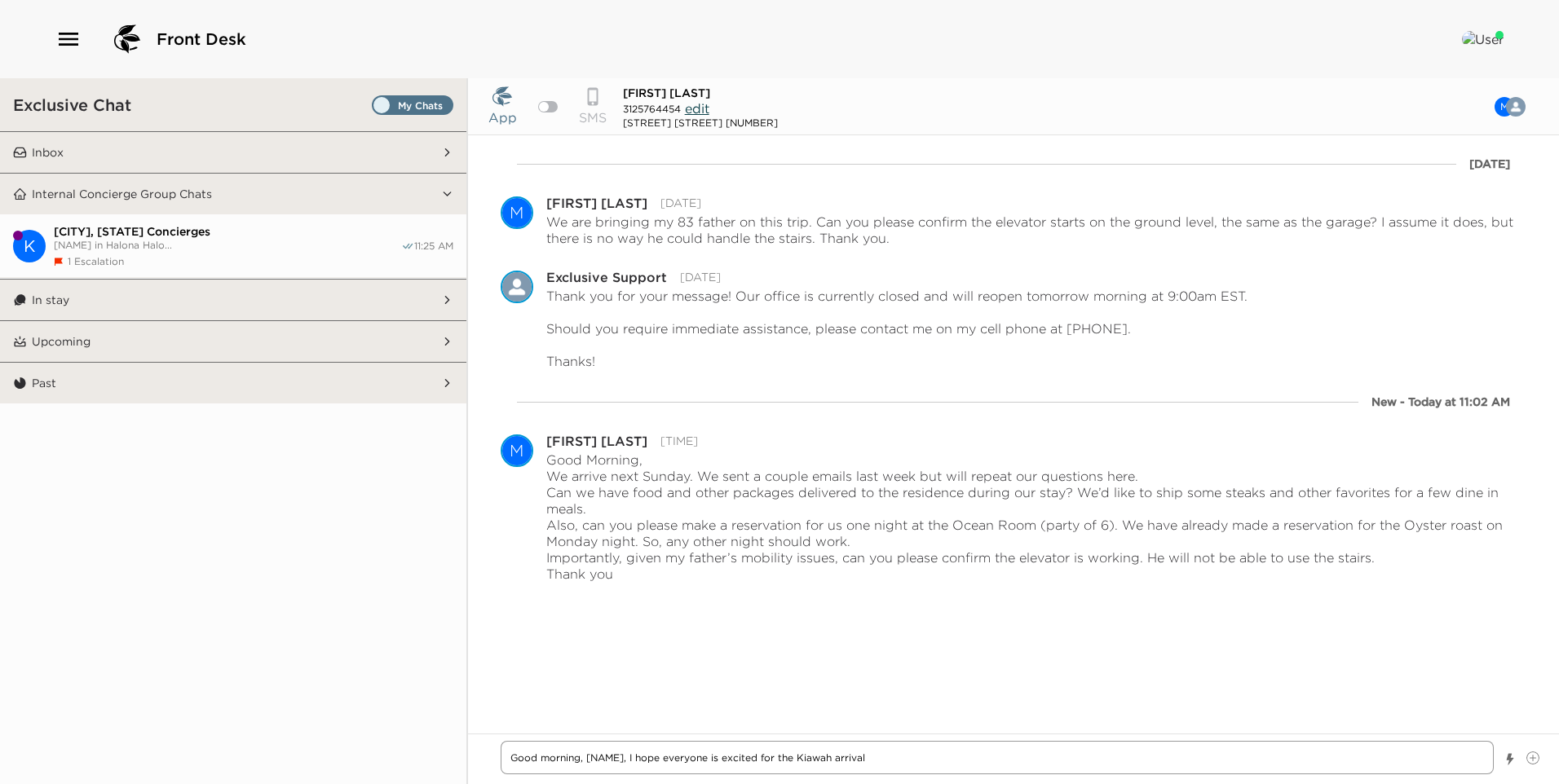 type on "x" 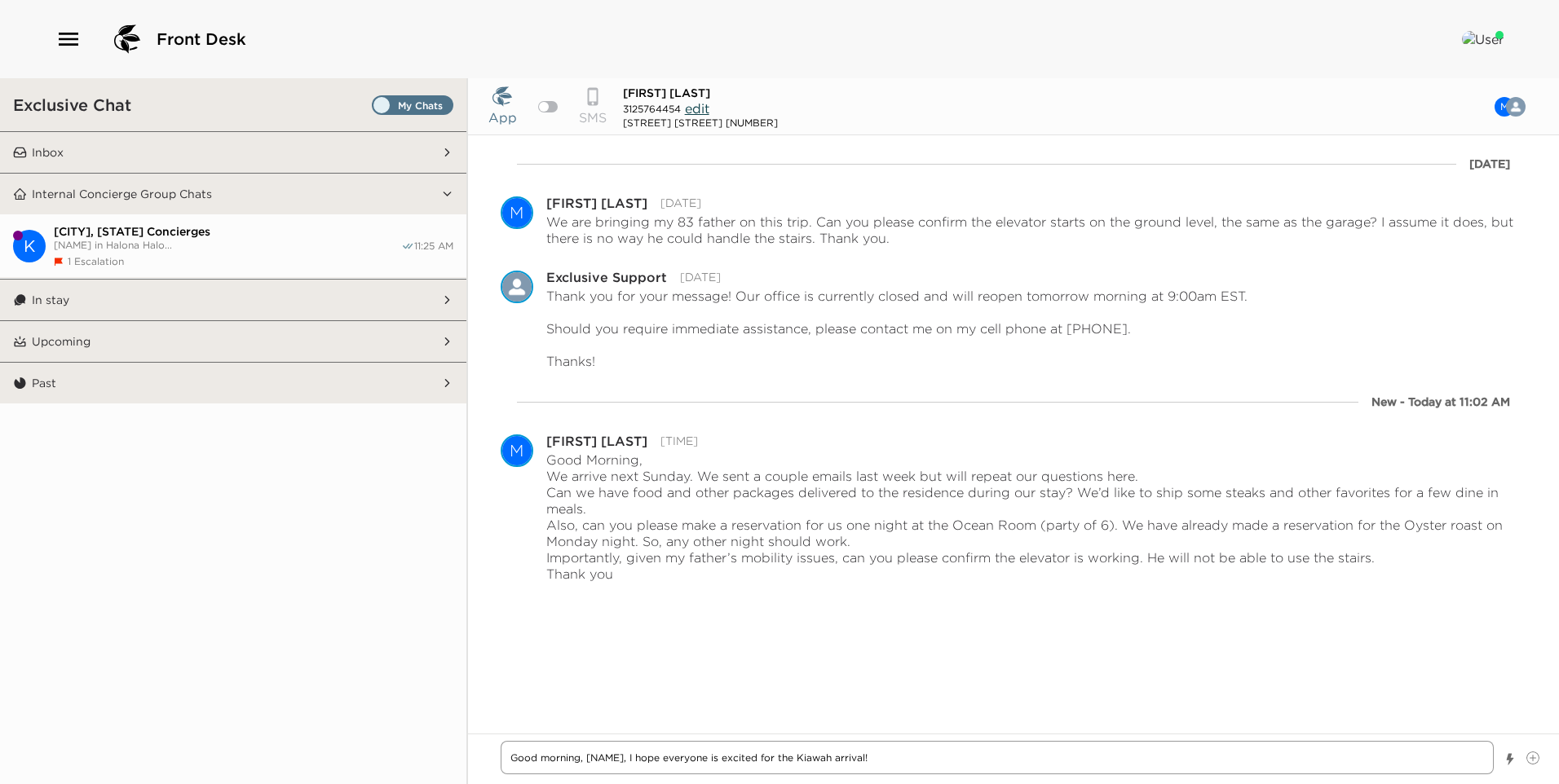 type on "x" 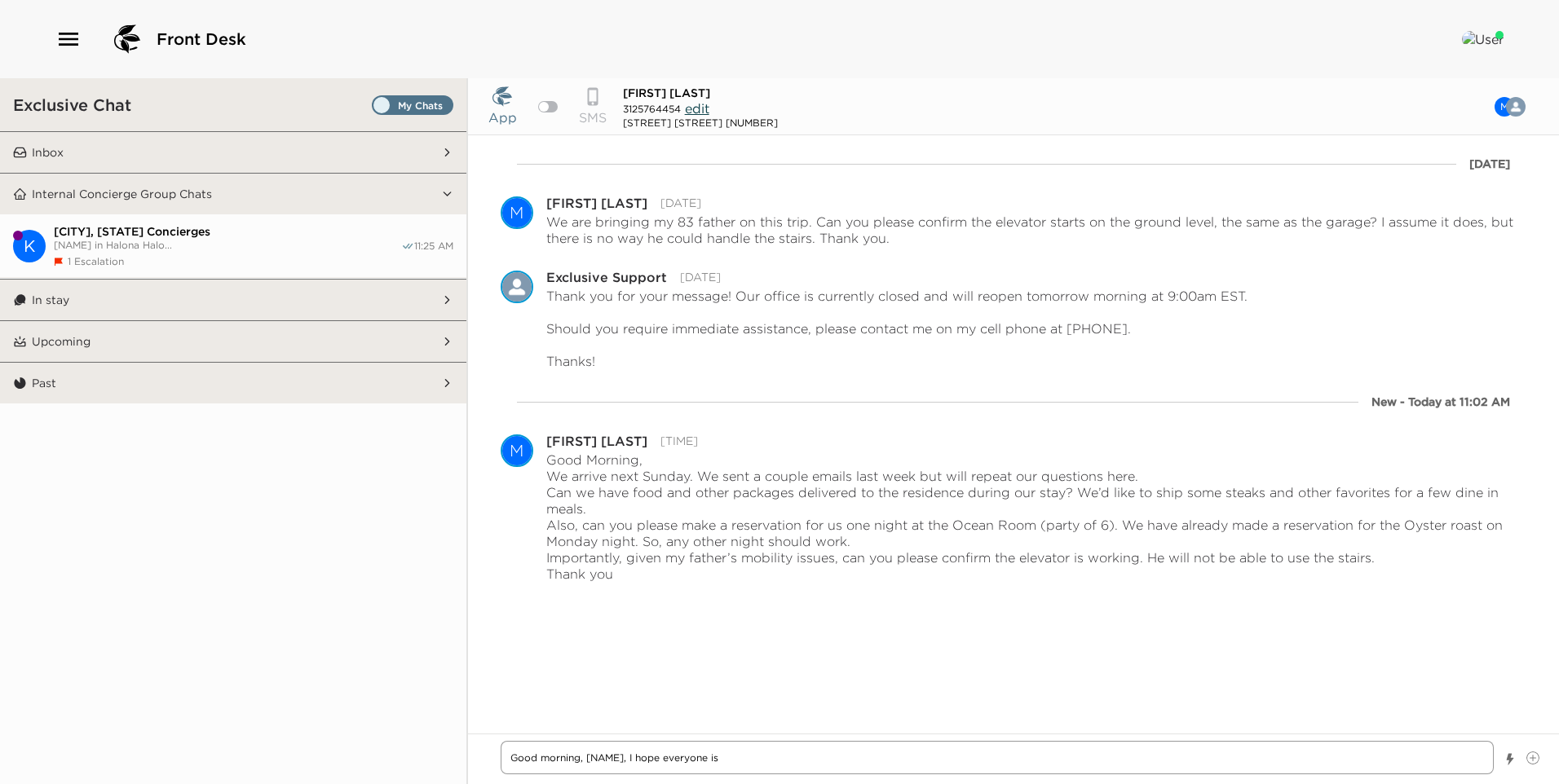 type on "x" 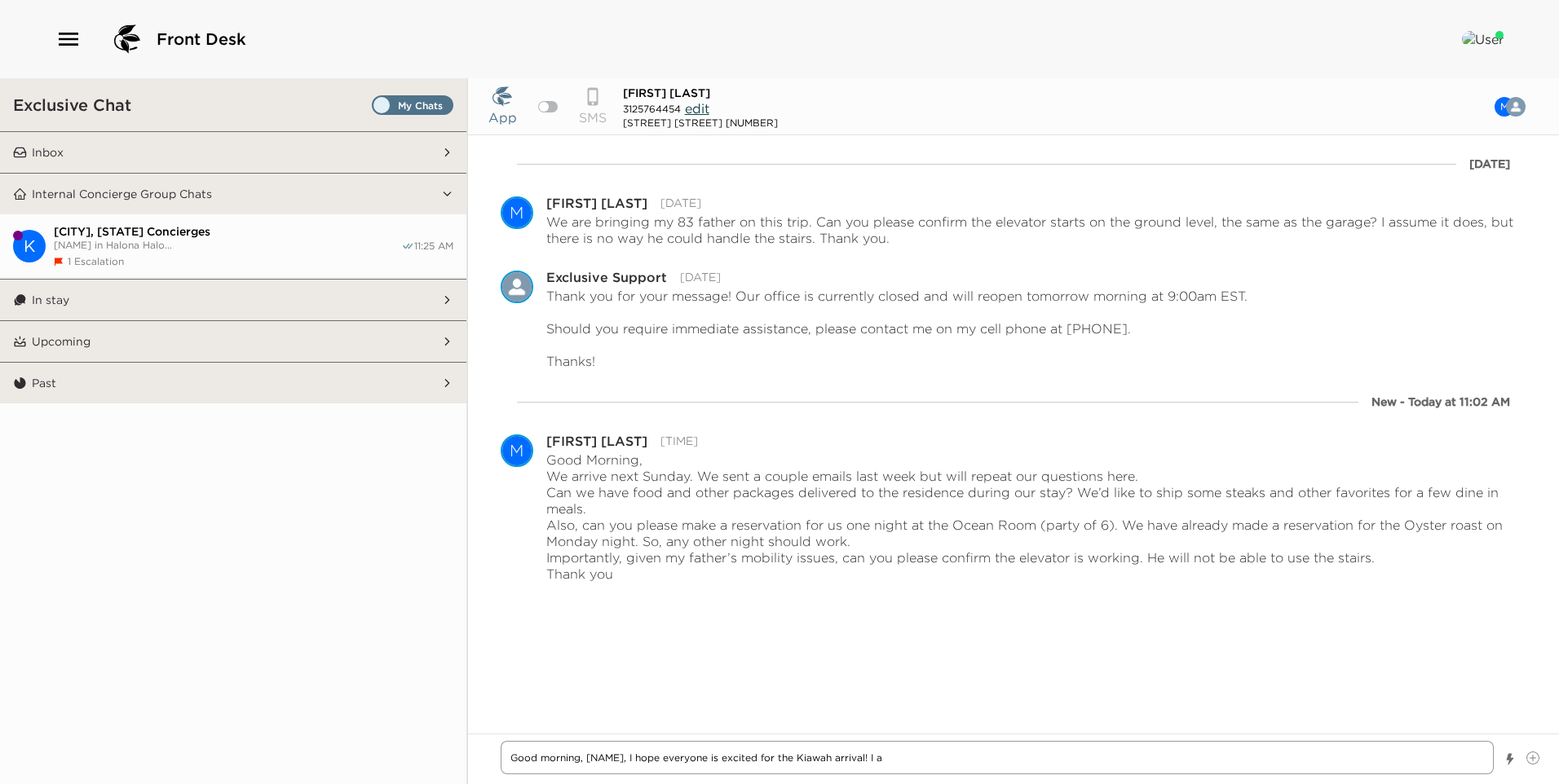 type on "x" 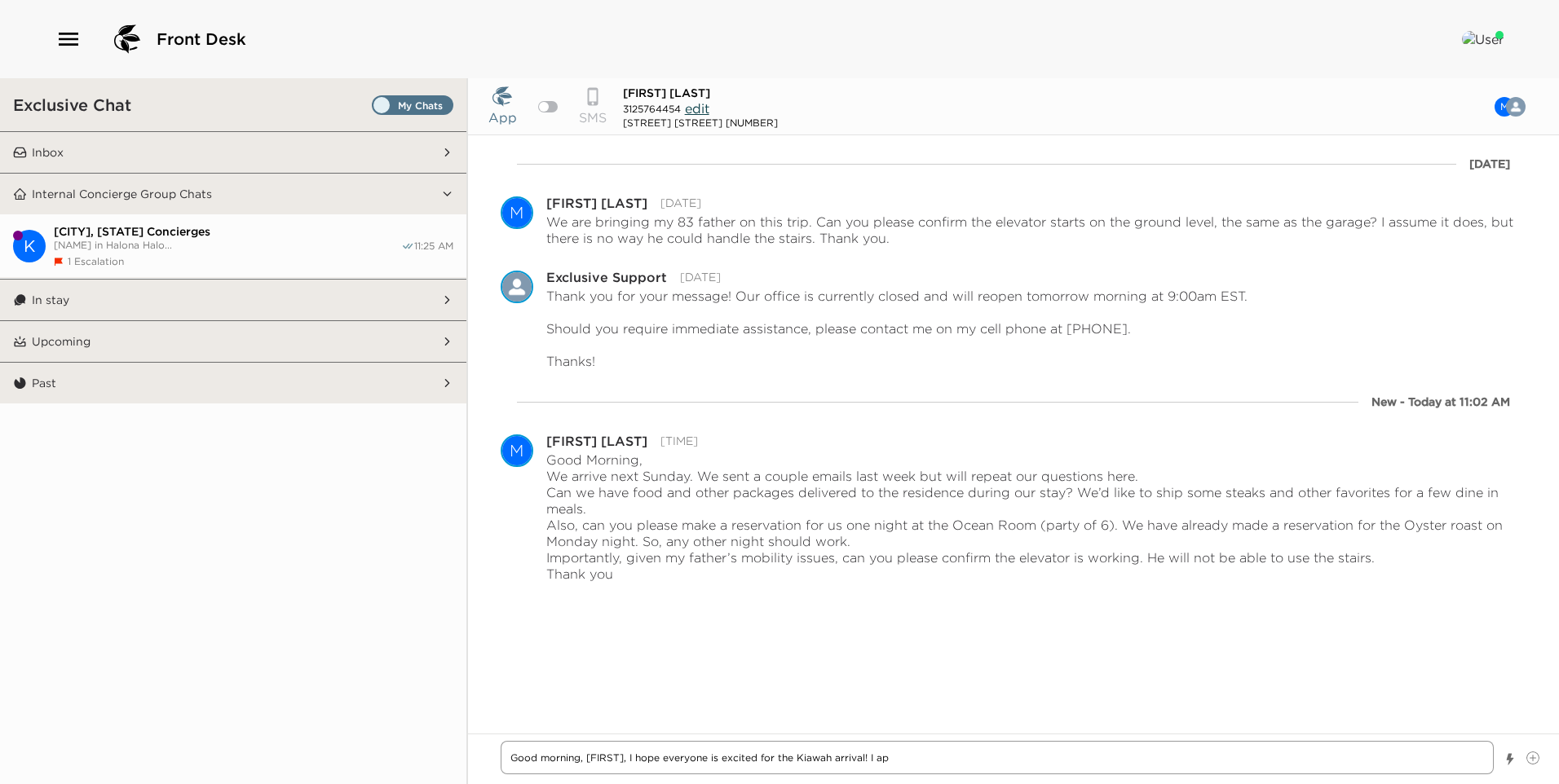 type on "x" 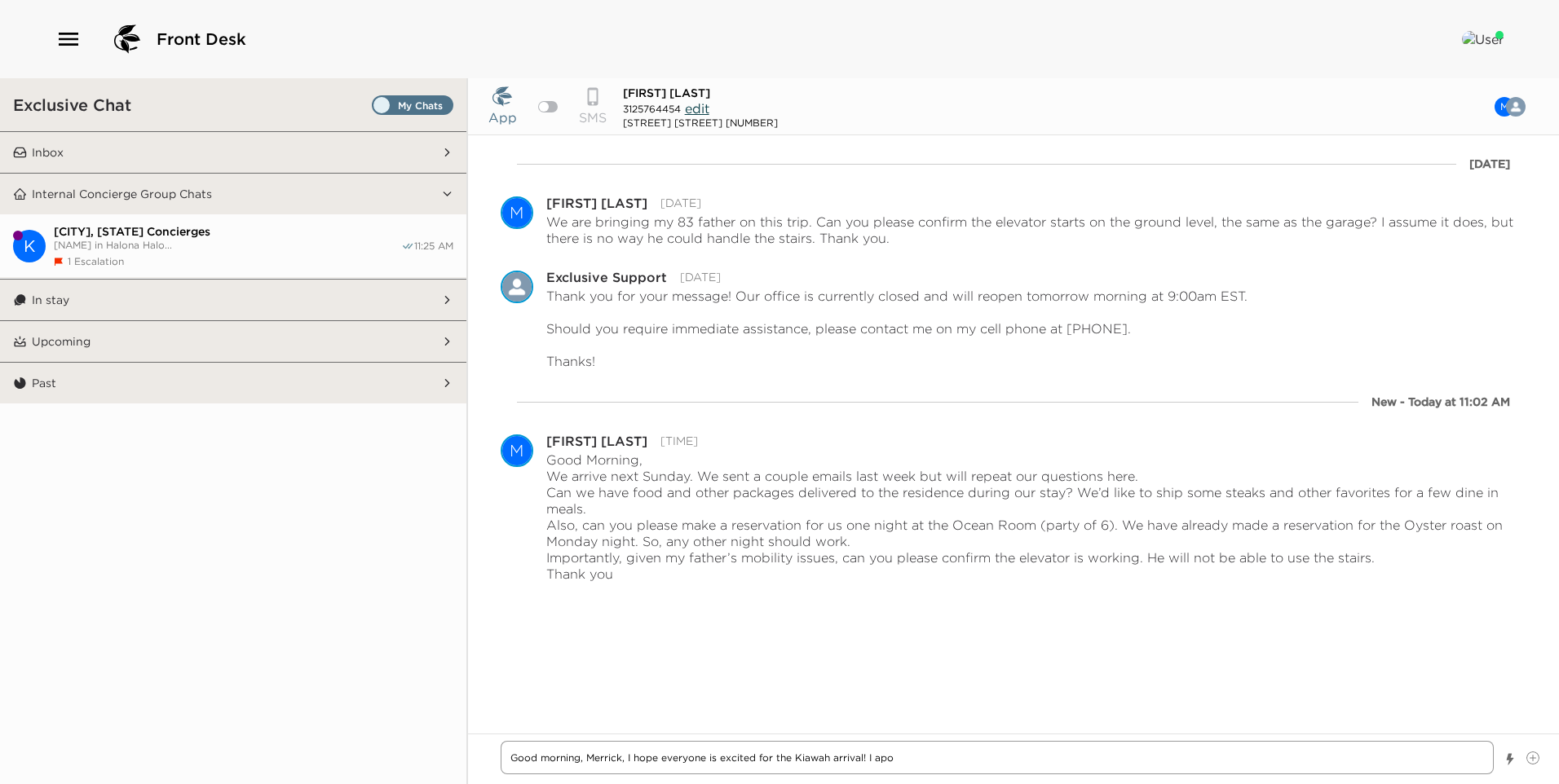 type on "x" 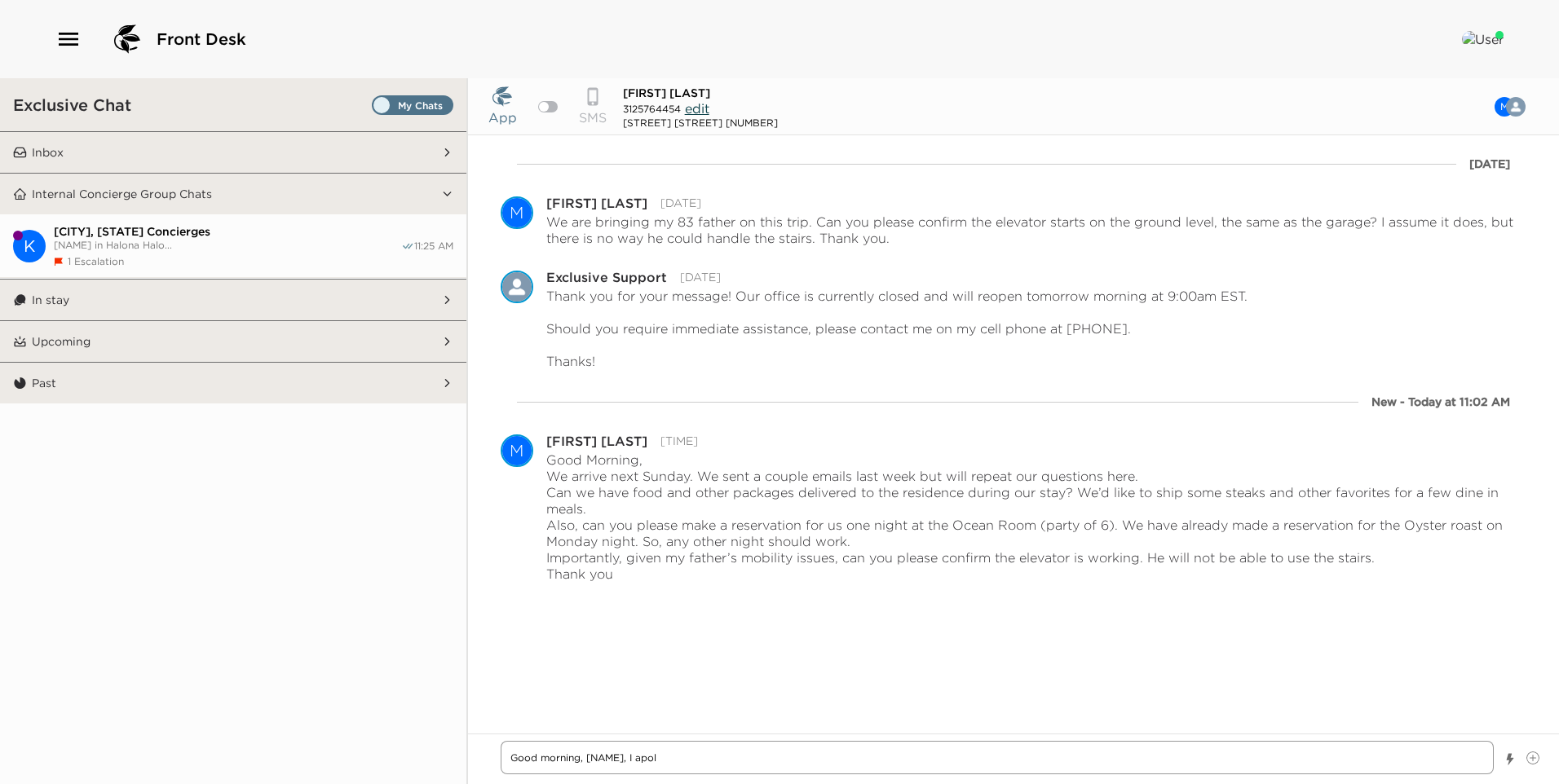 type on "x" 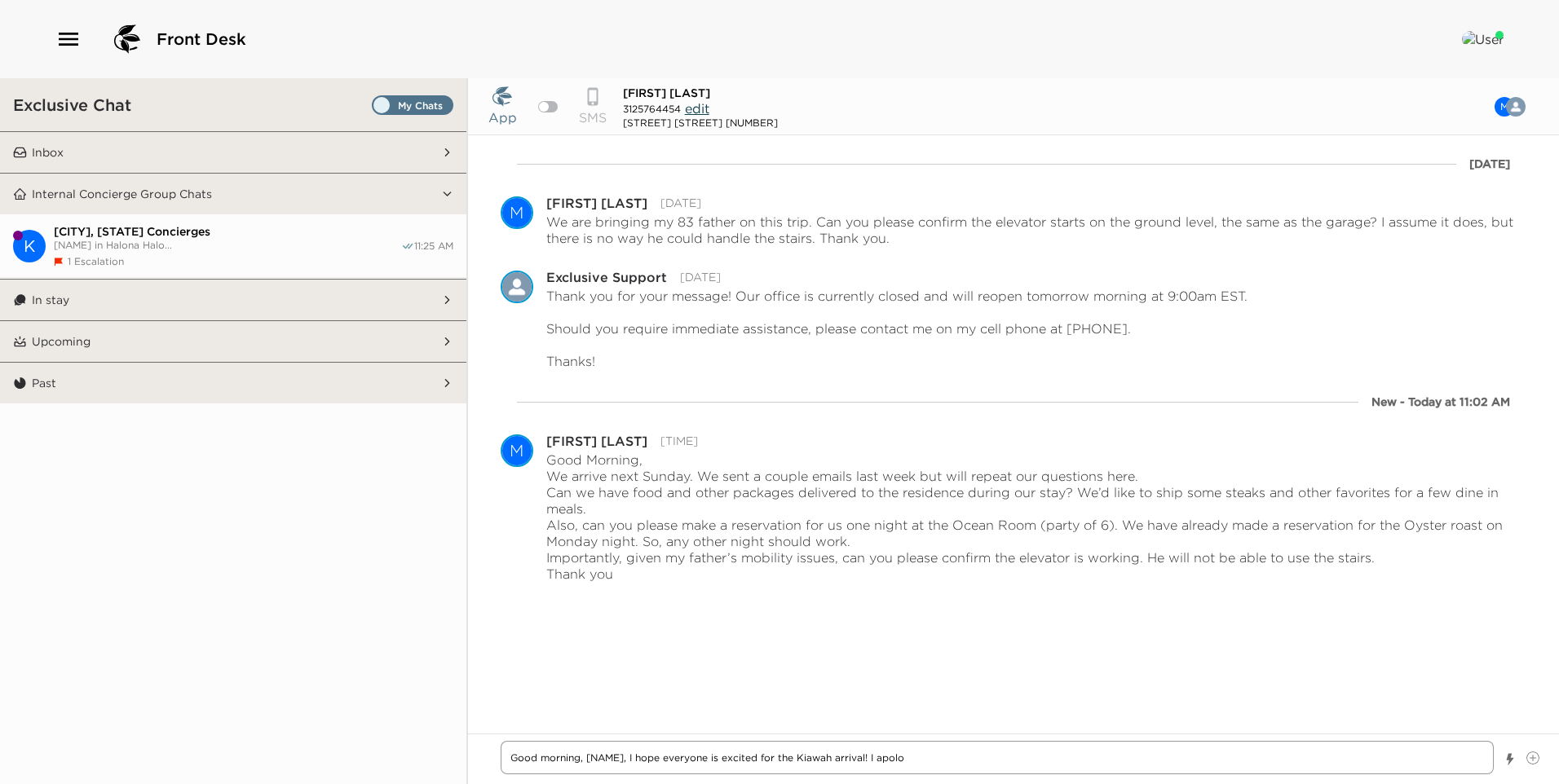 type on "x" 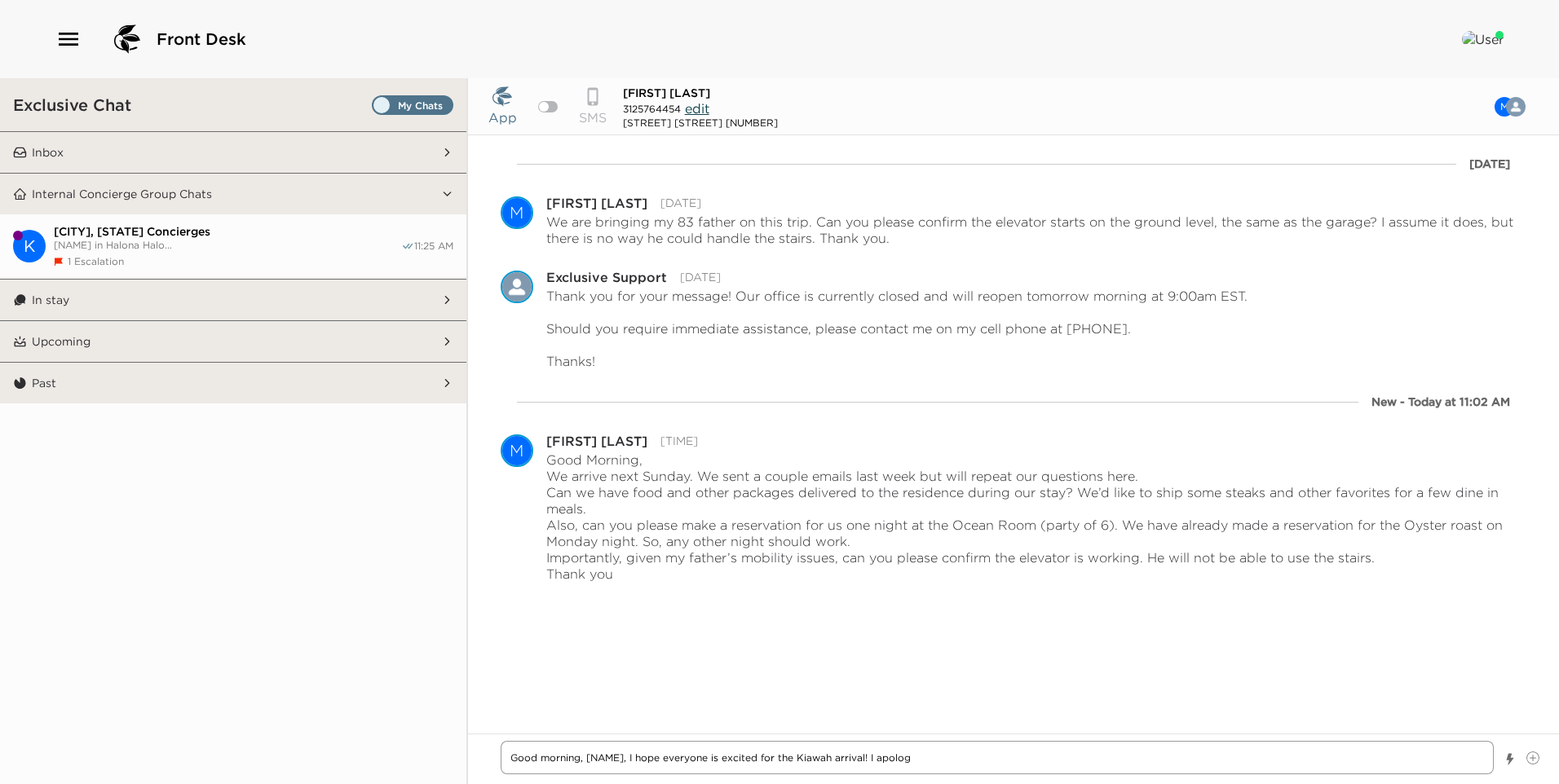 type on "x" 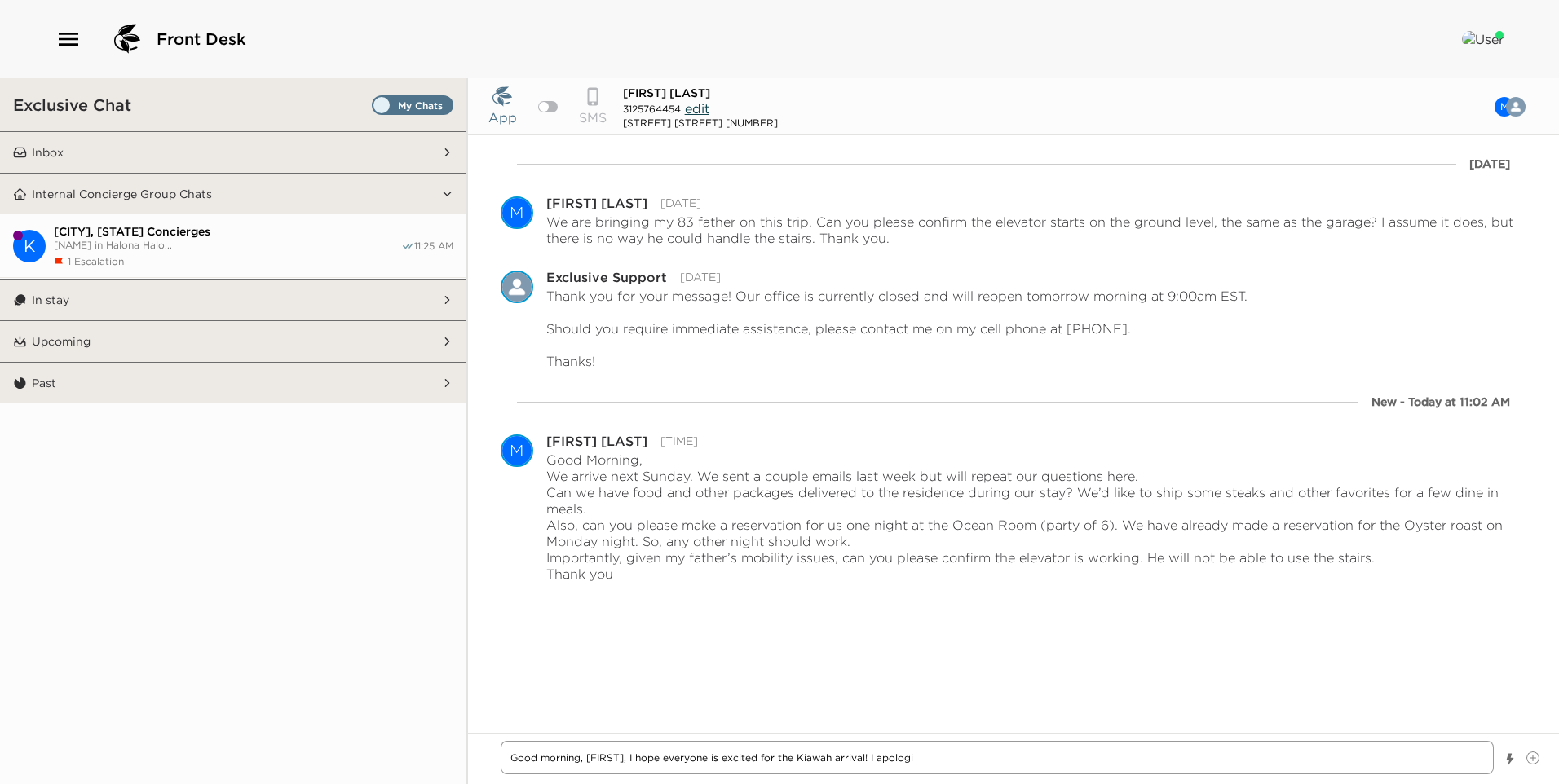 type on "x" 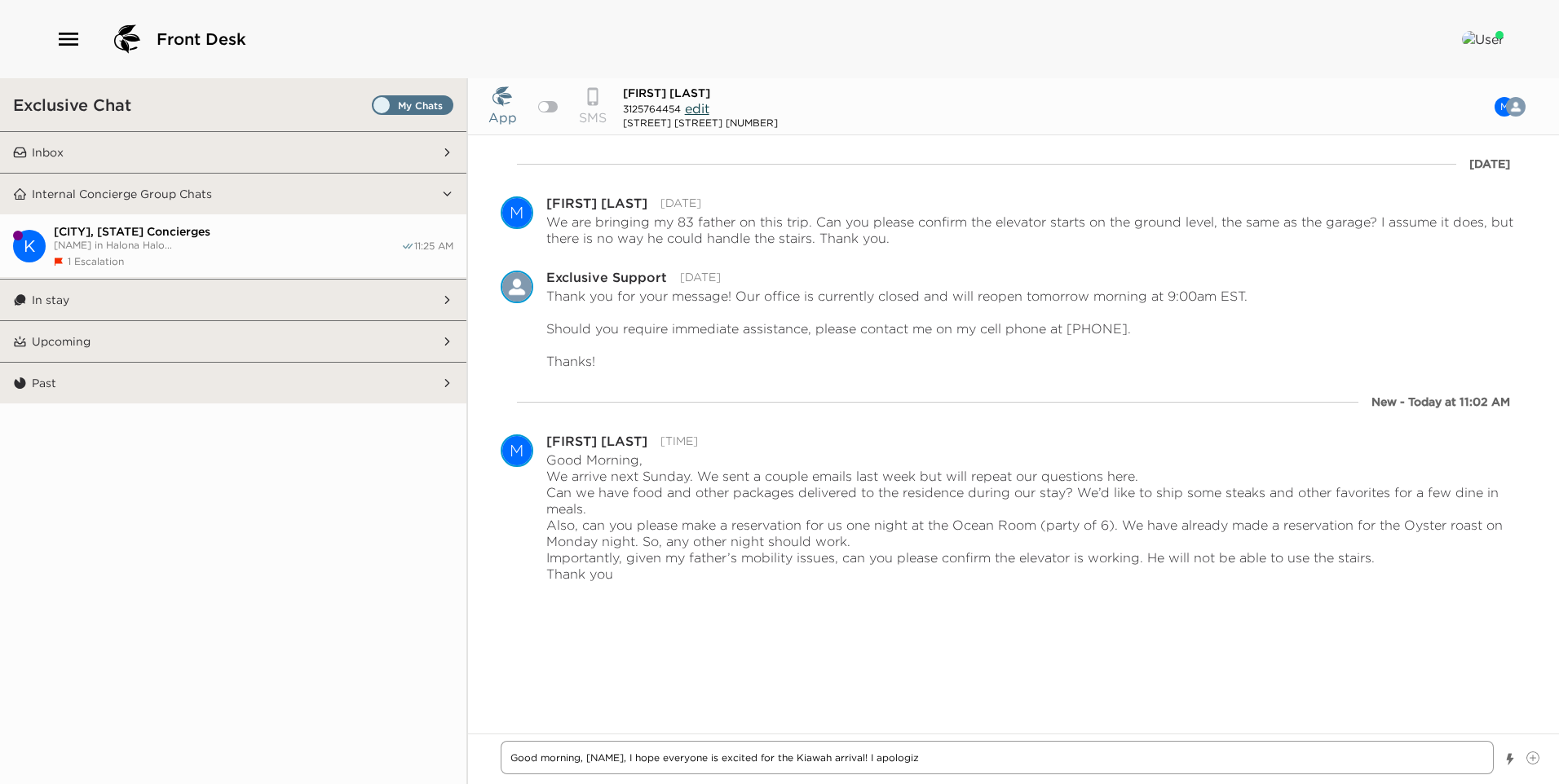 type on "x" 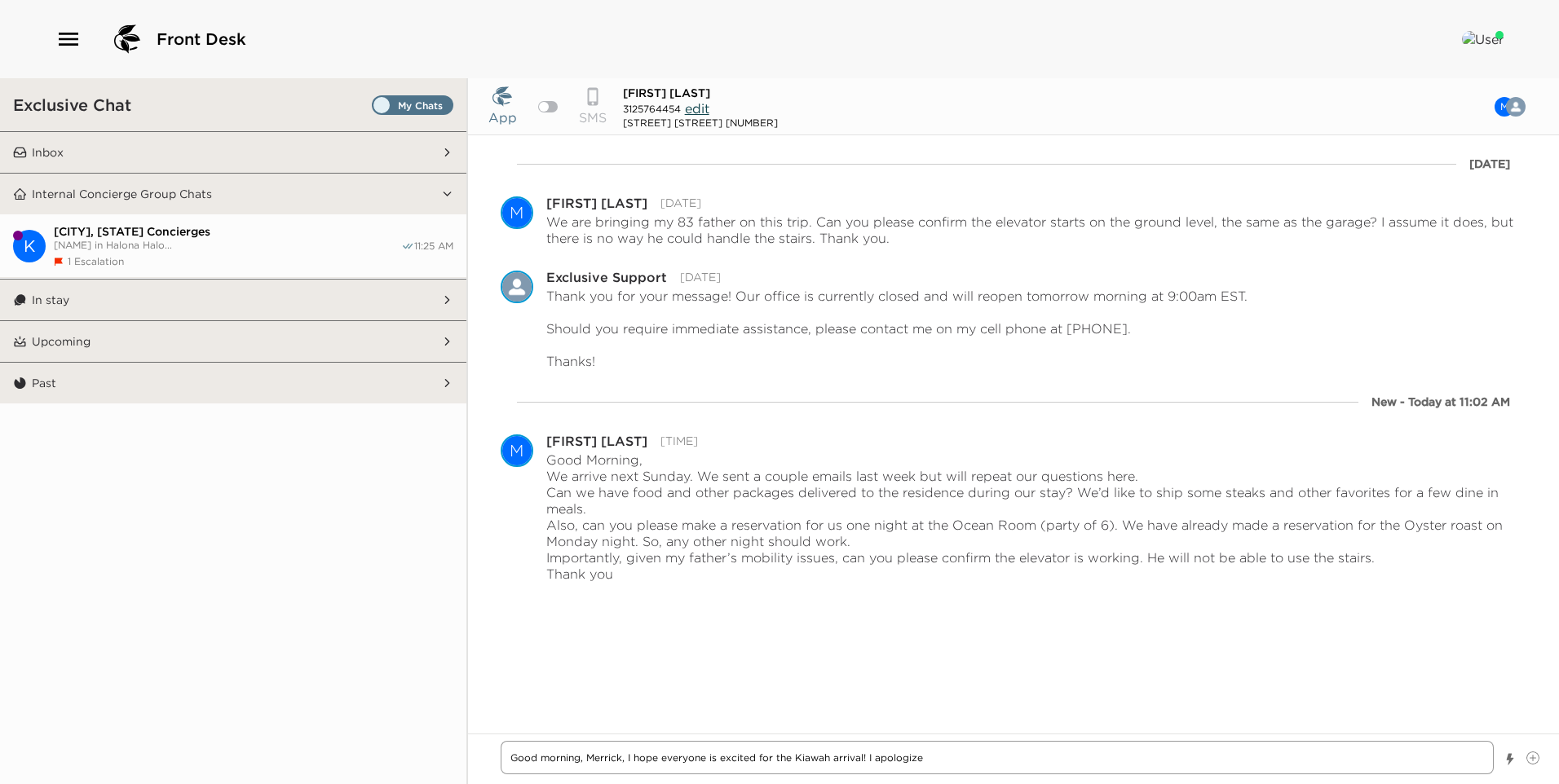 type on "x" 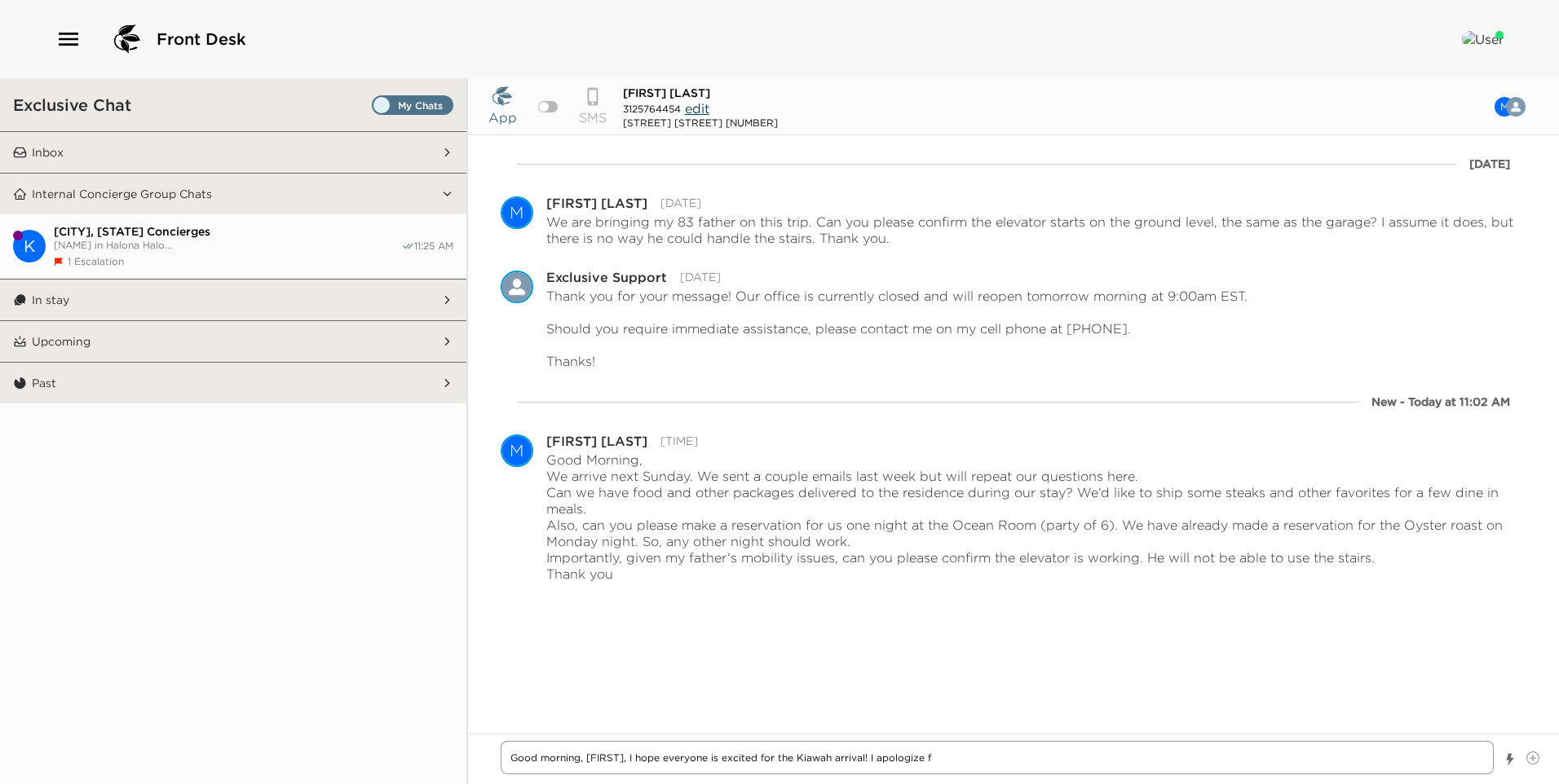 type on "x" 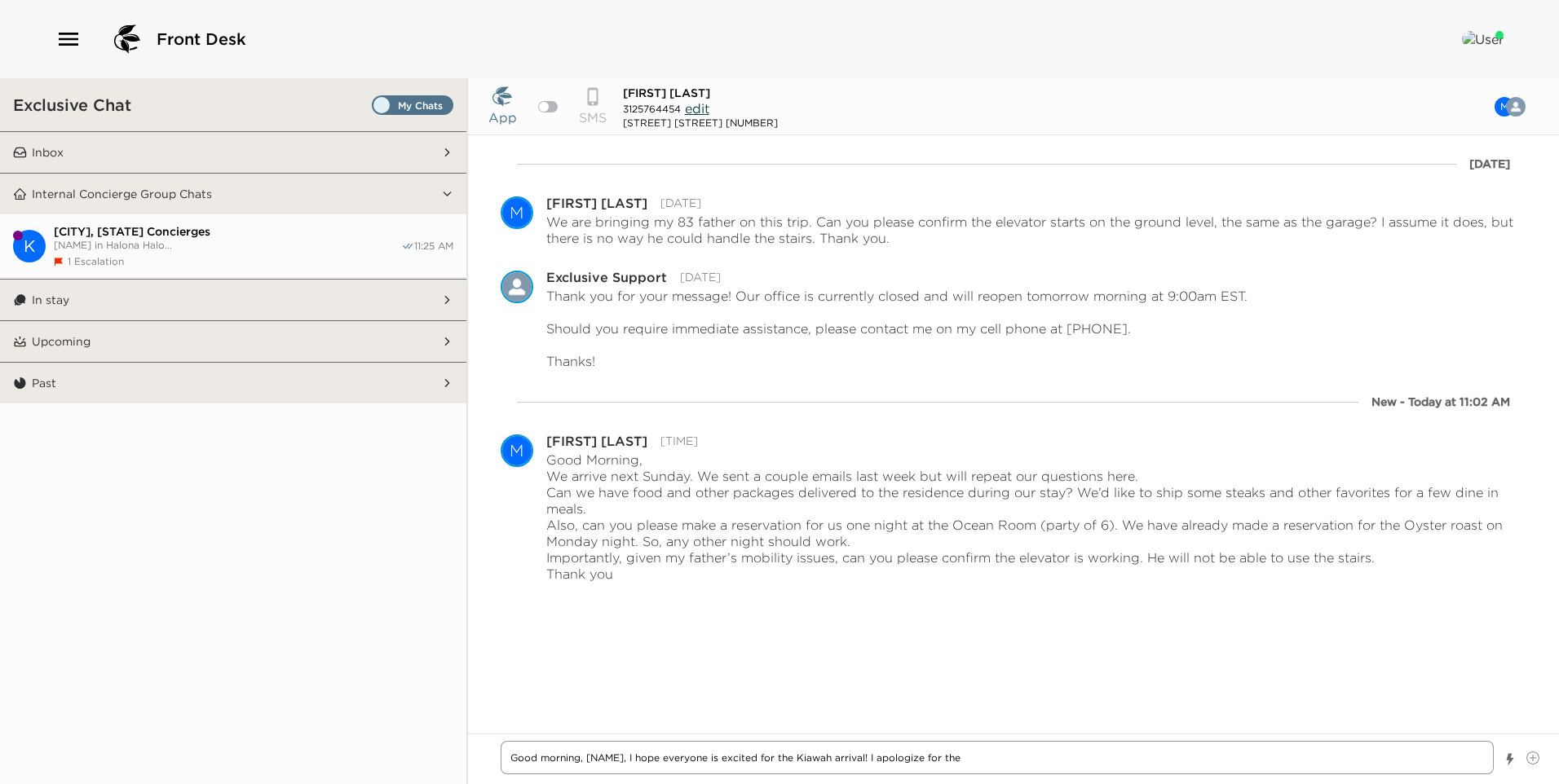 type on "x" 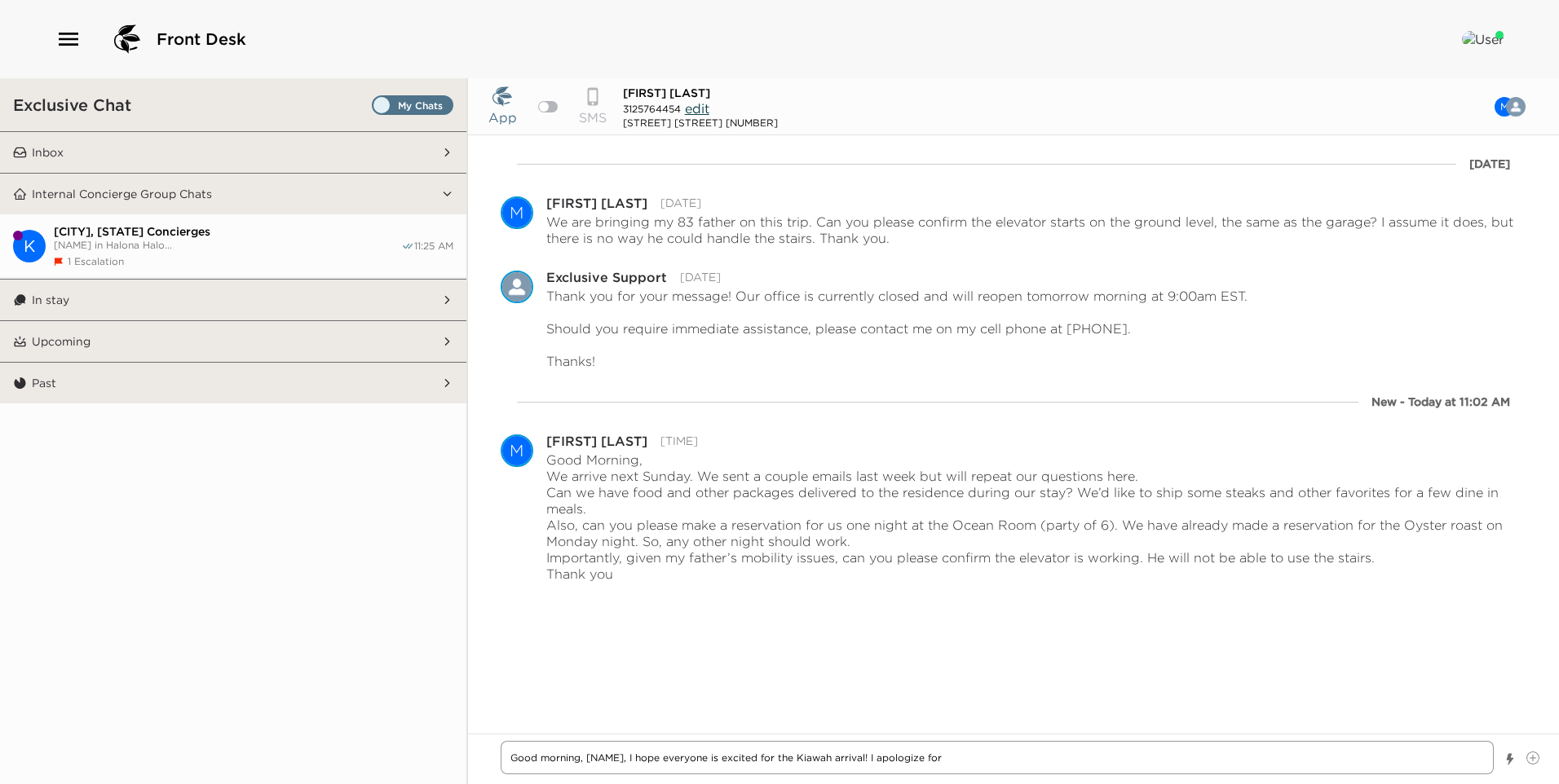 type on "x" 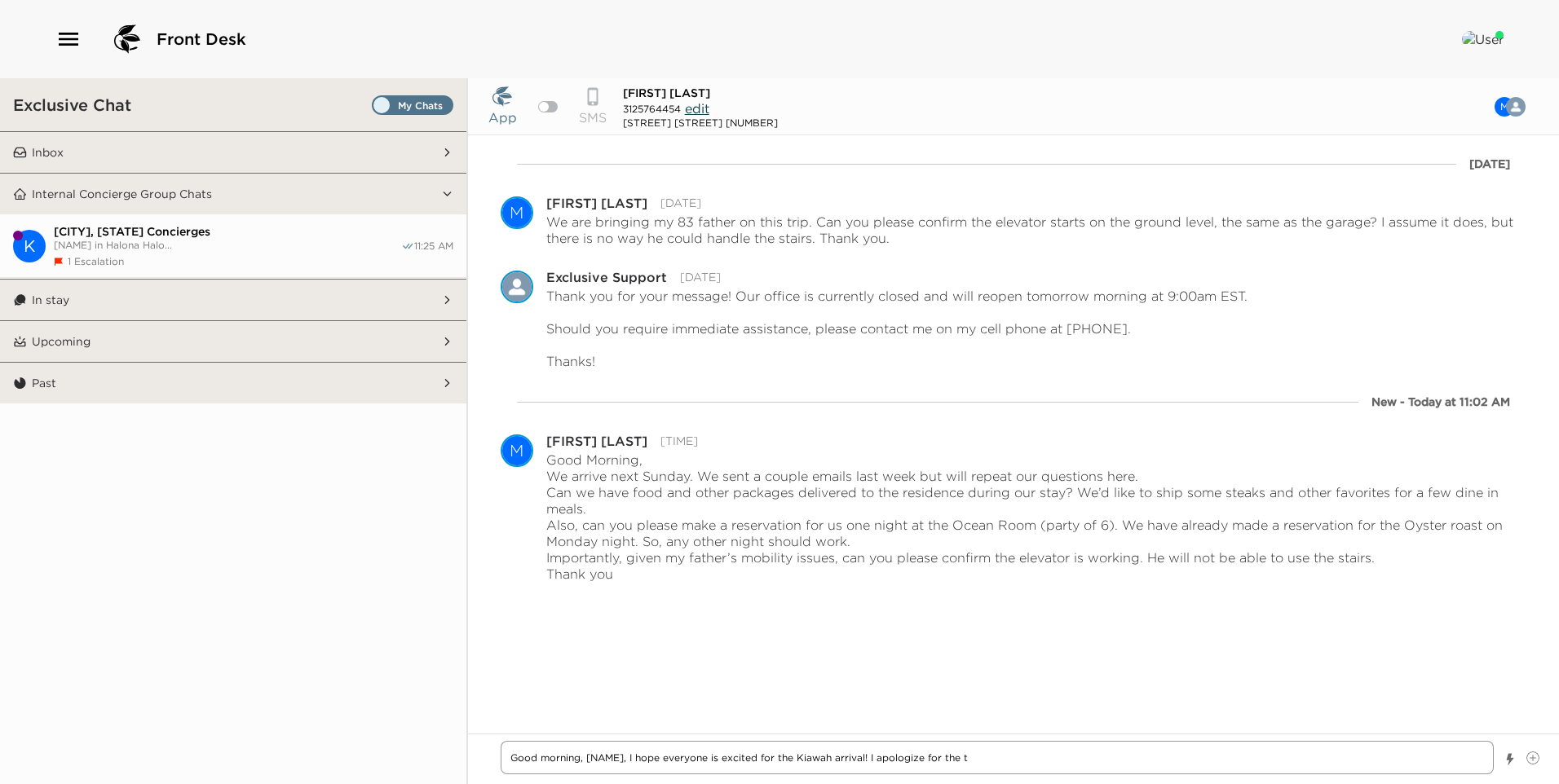 type on "x" 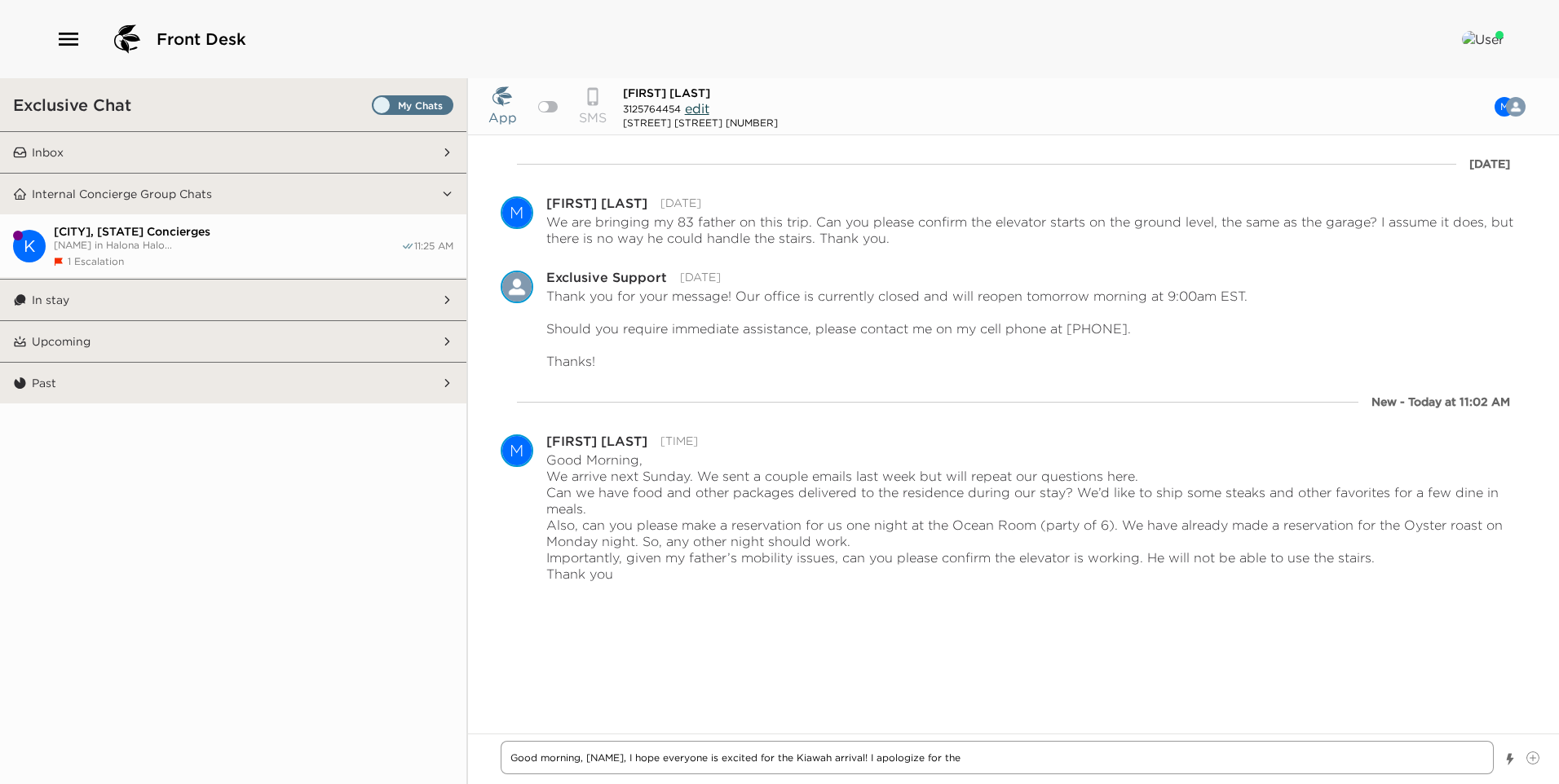 type on "x" 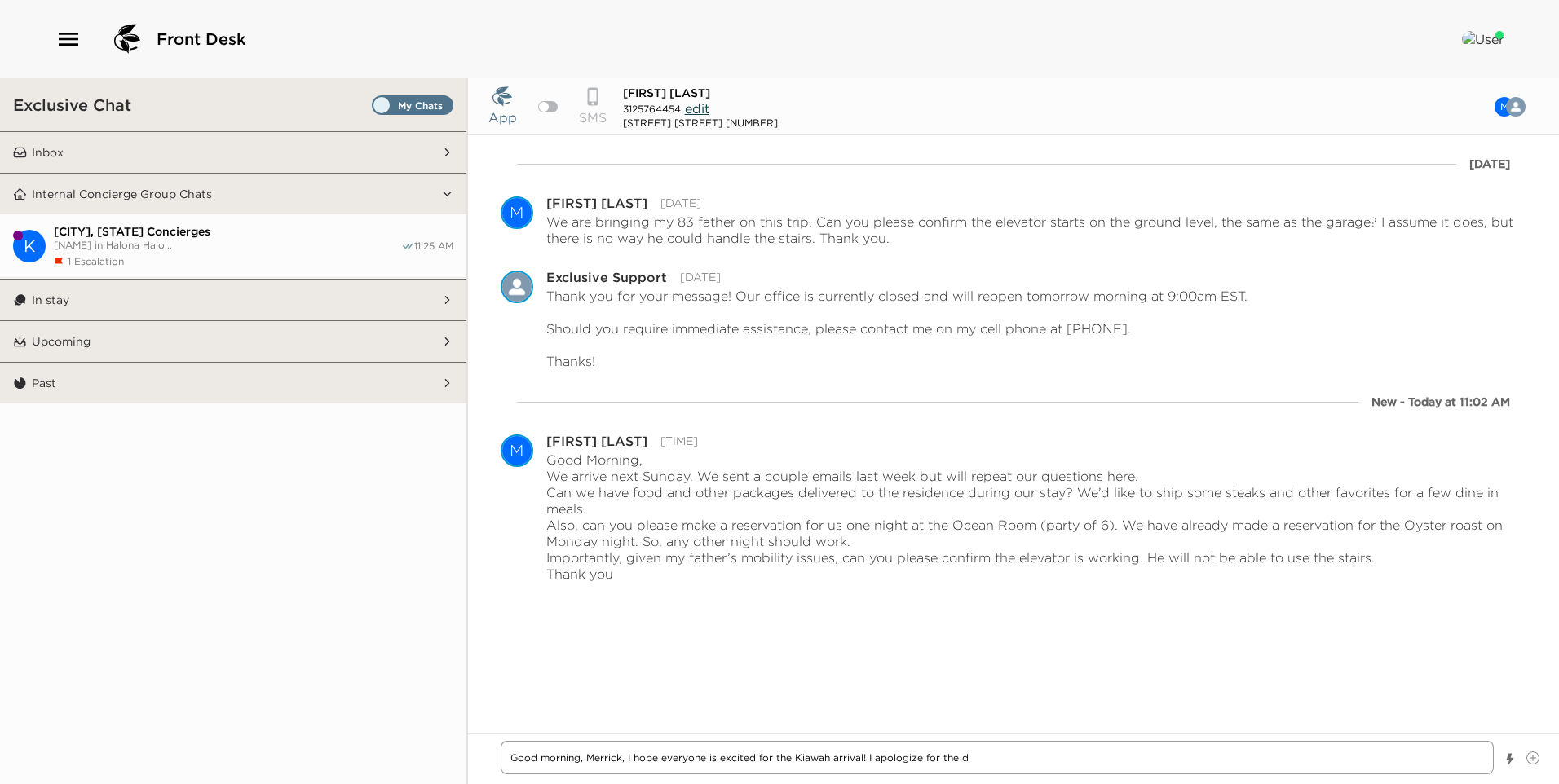type on "x" 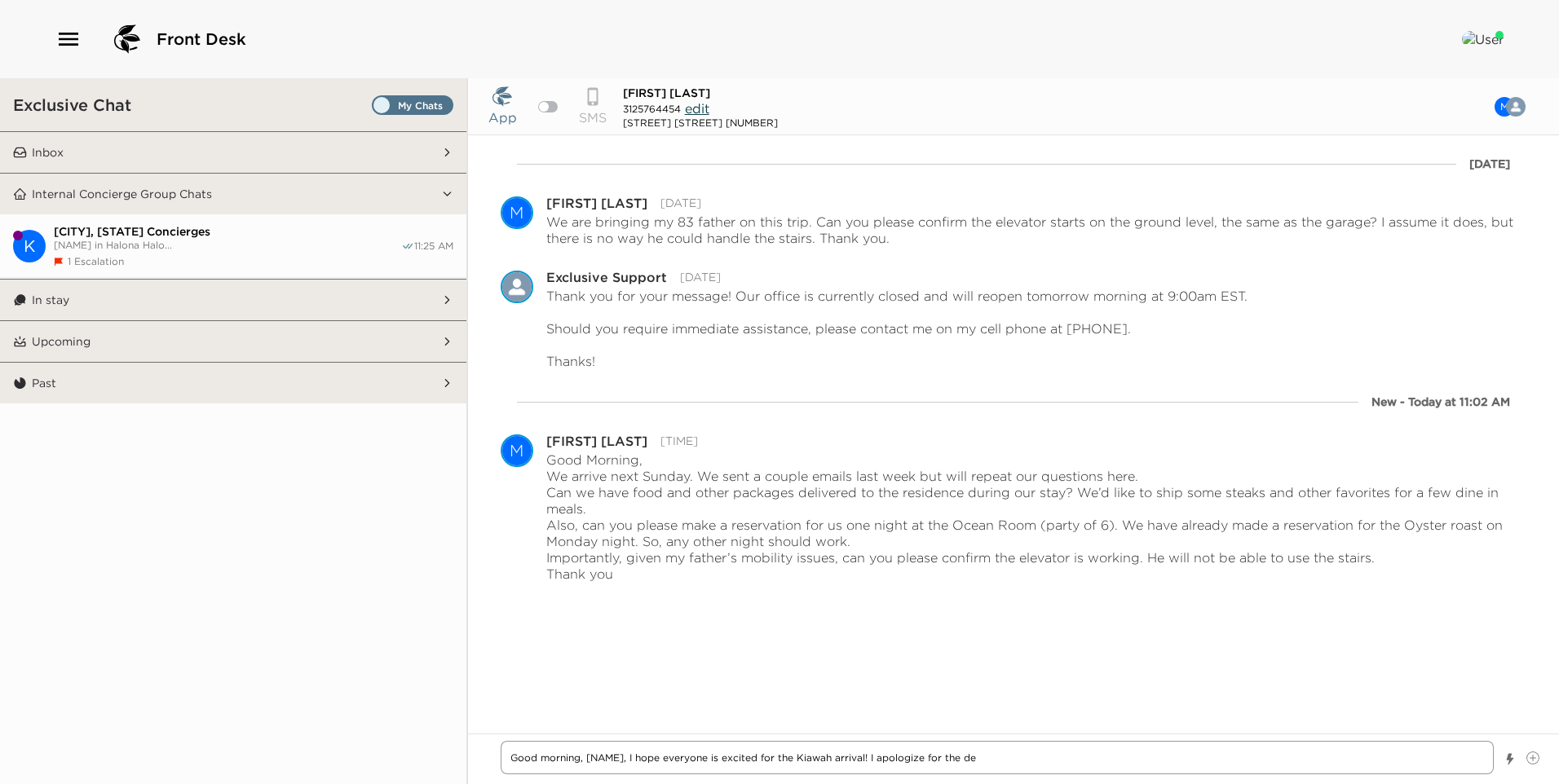 type on "x" 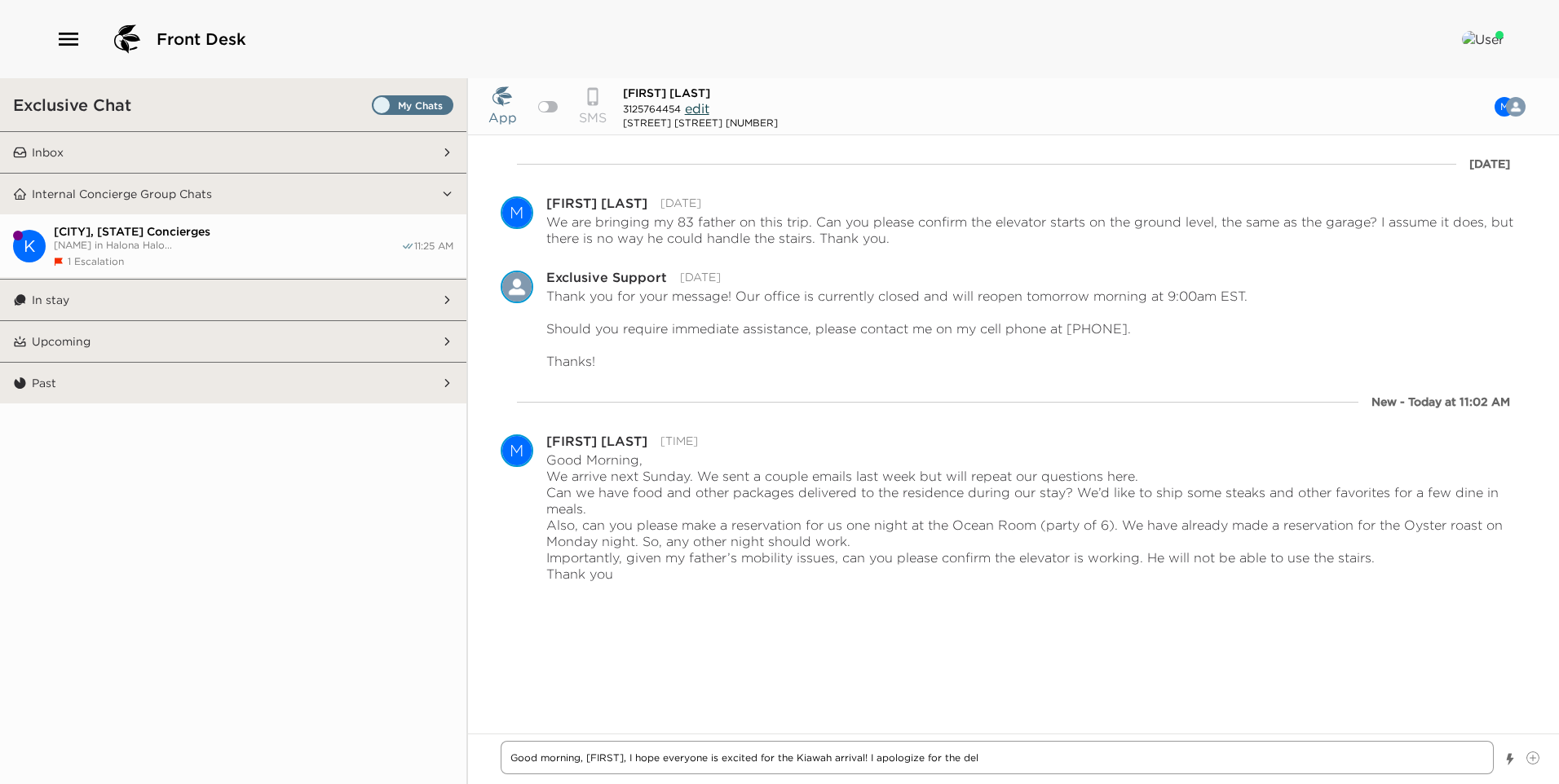 type on "x" 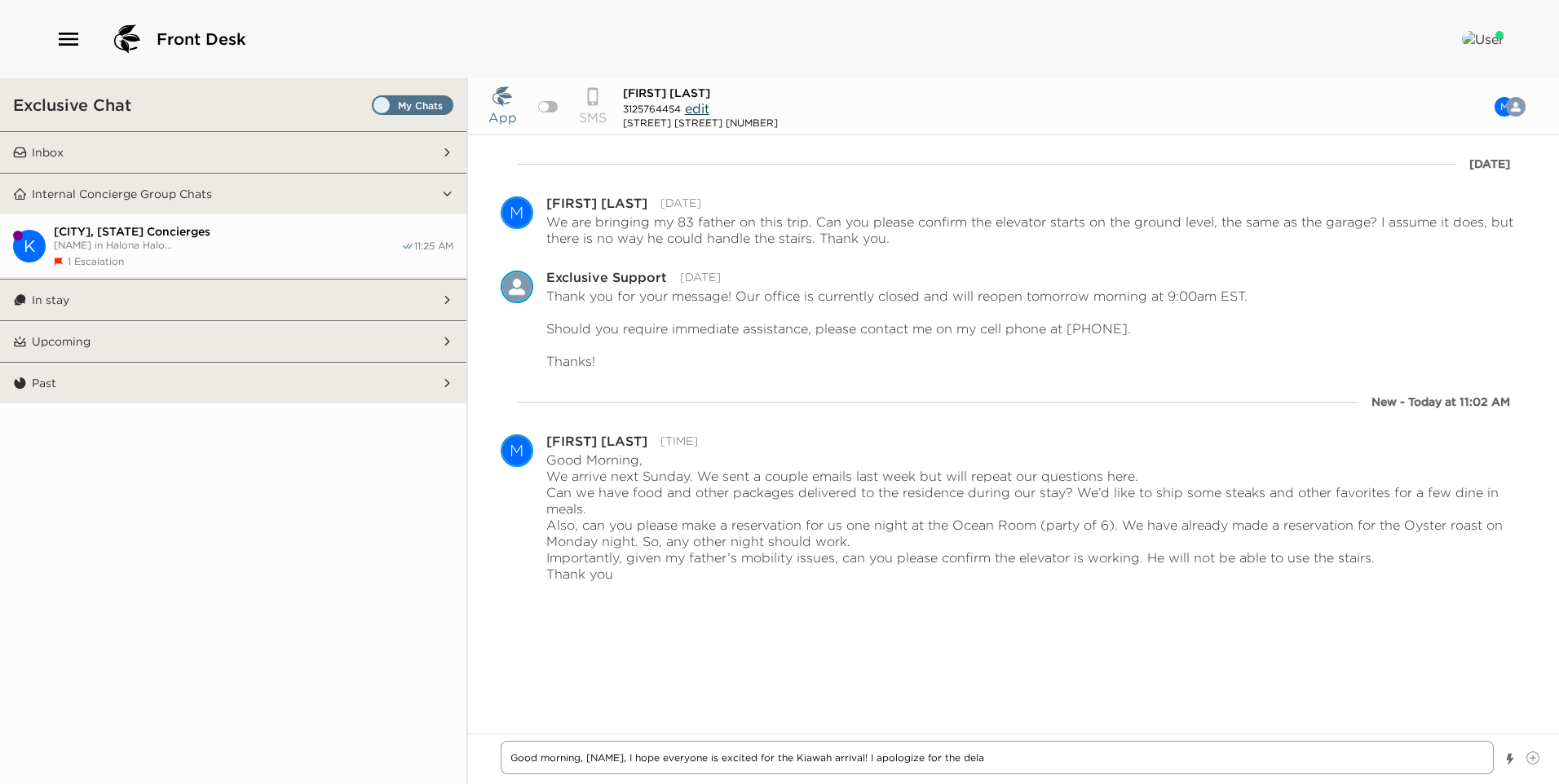 type on "x" 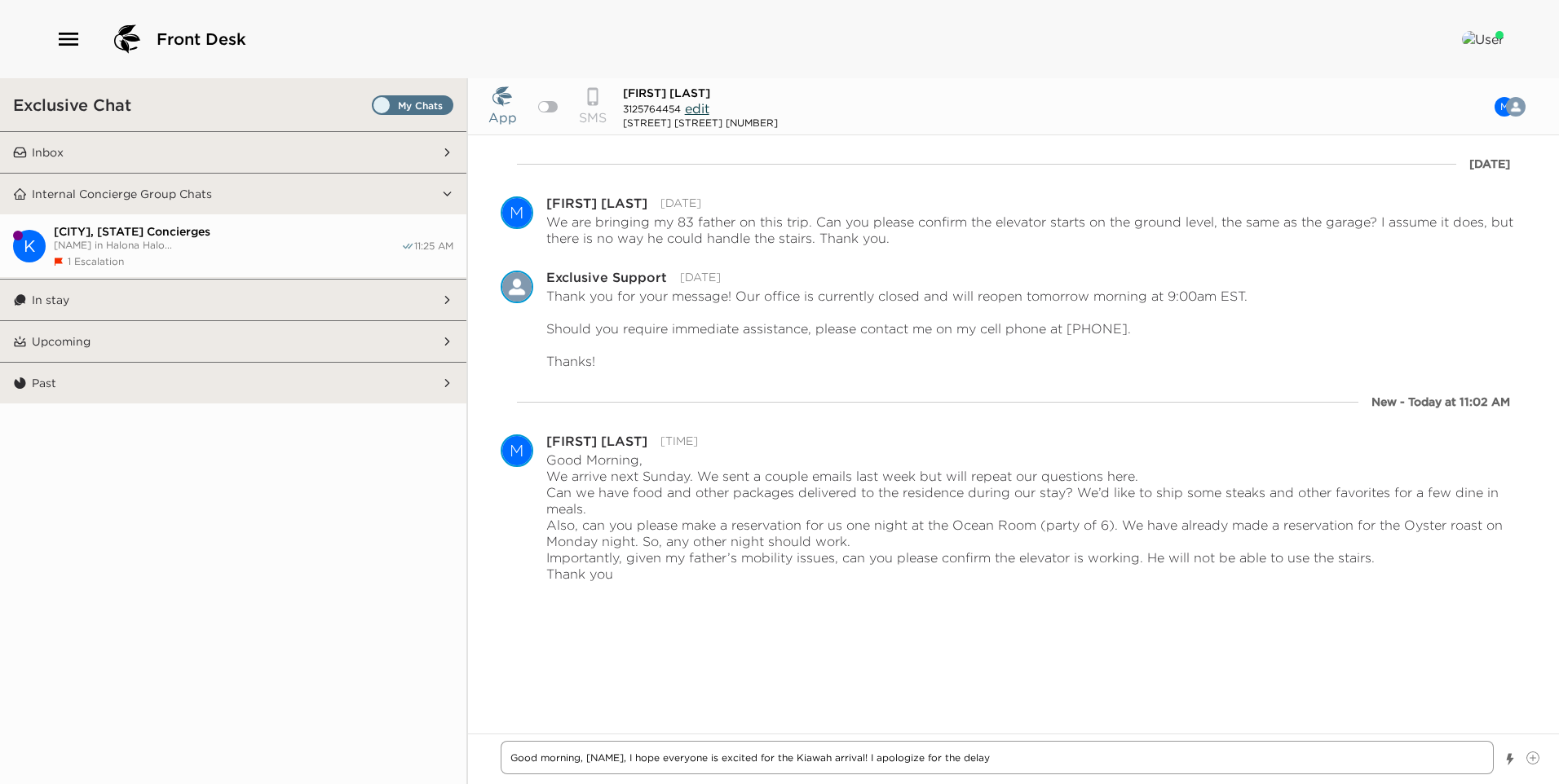type on "x" 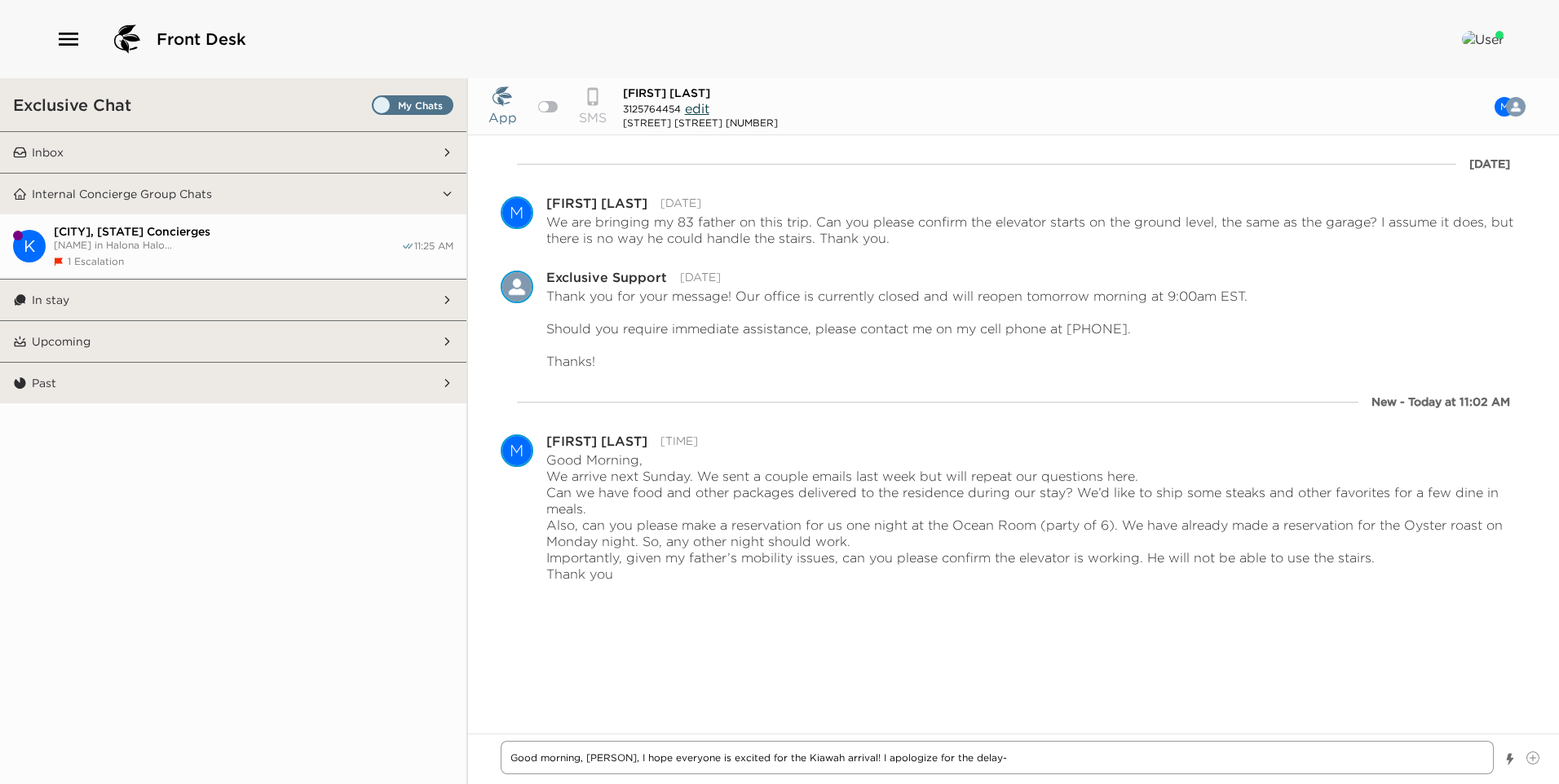 type on "x" 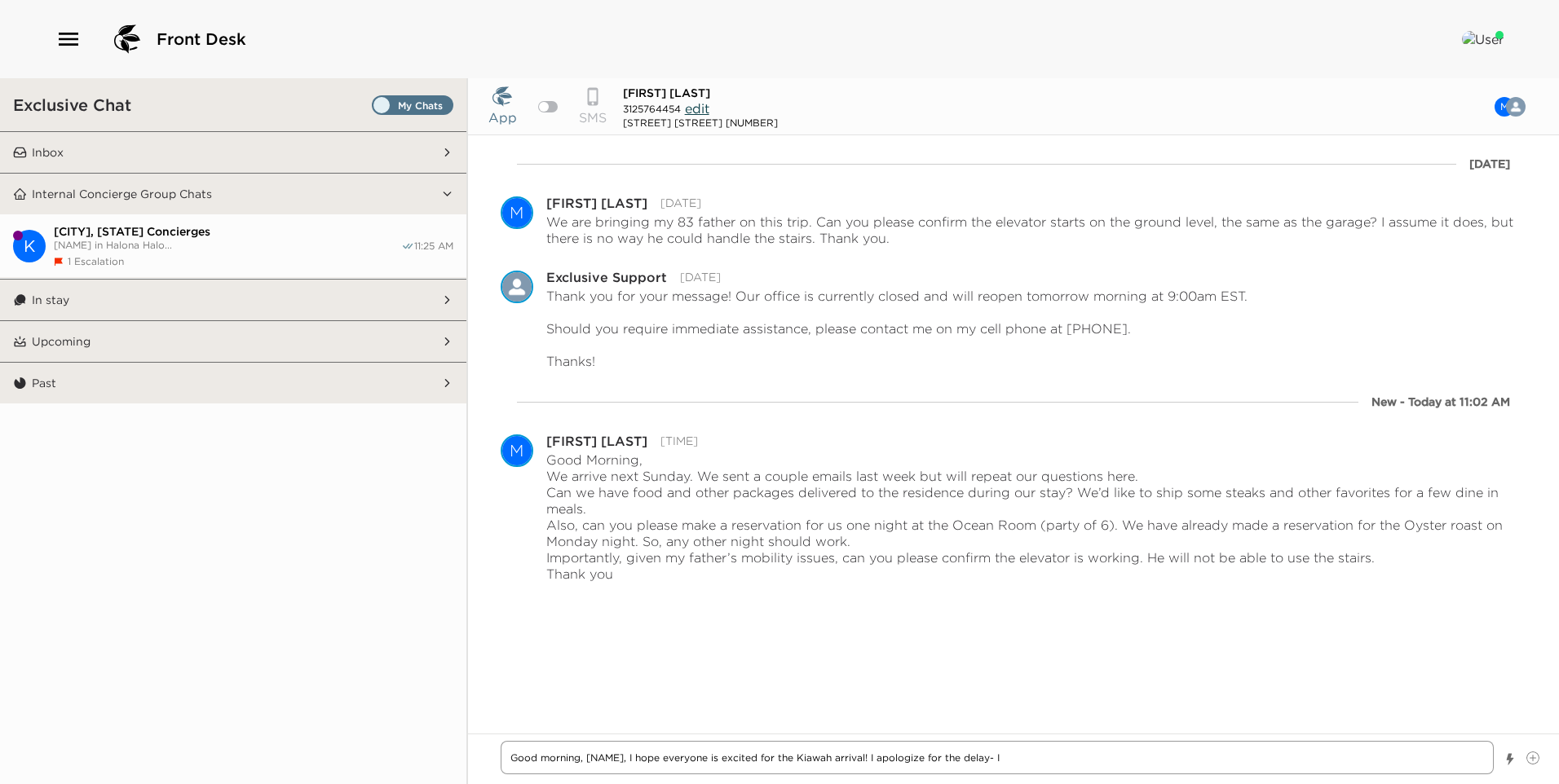 type on "x" 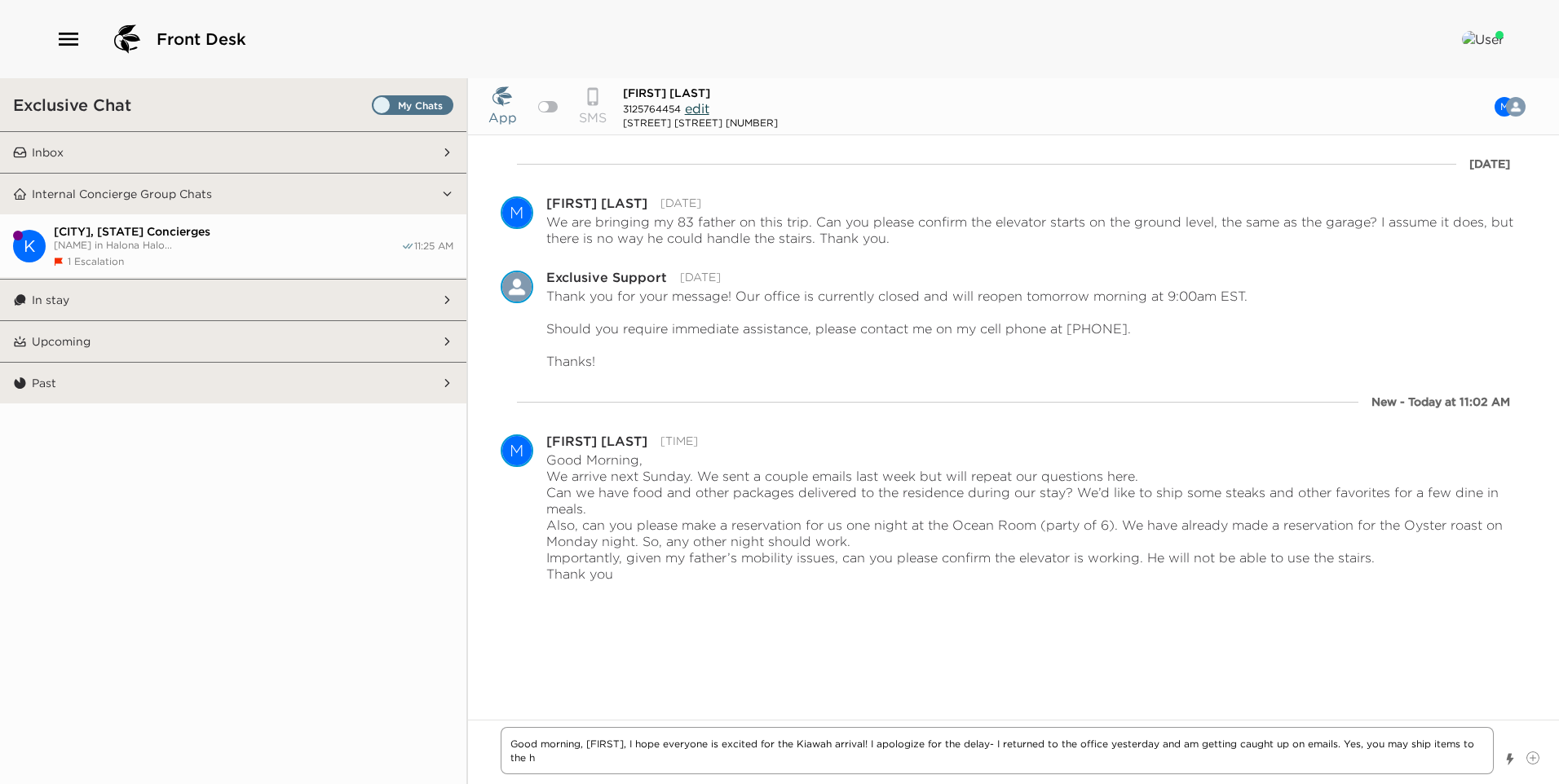 scroll, scrollTop: 0, scrollLeft: 0, axis: both 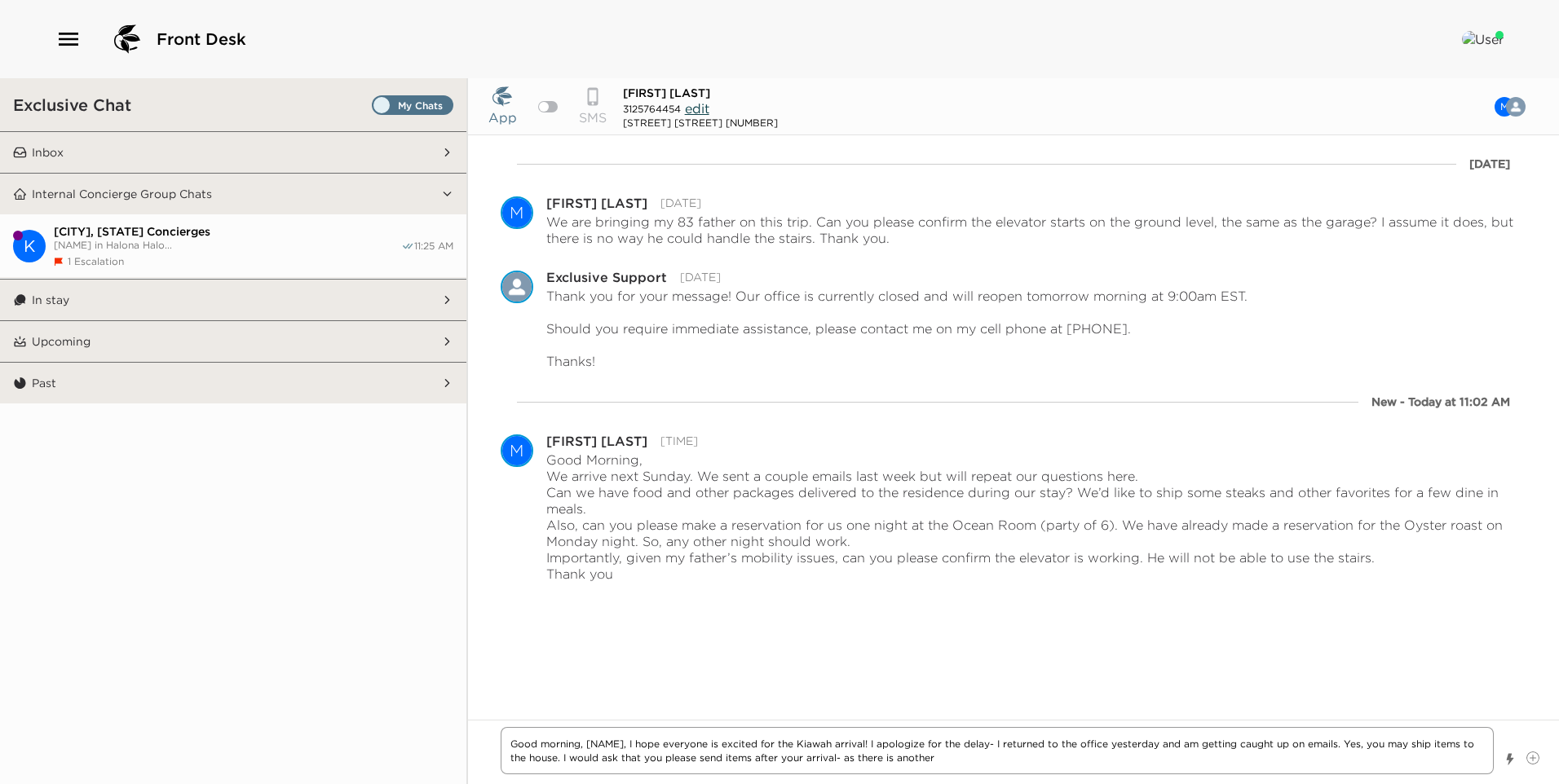 drag, startPoint x: 922, startPoint y: 759, endPoint x: 822, endPoint y: 761, distance: 100.02 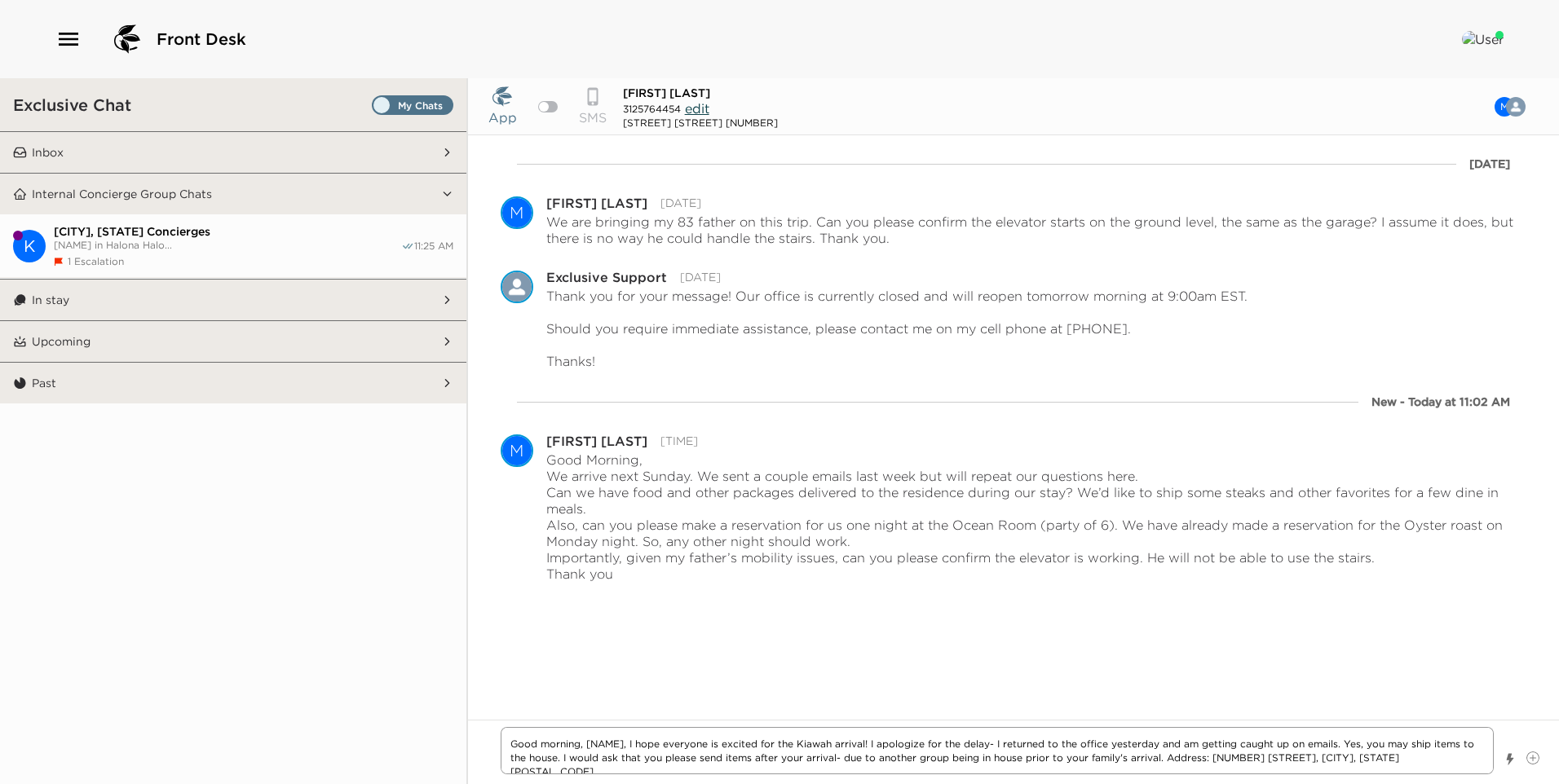 click on "Good morning, [NAME], I hope everyone is excited for the Kiawah arrival! I apologize for the delay- I returned to the office yesterday and am getting caught up on emails. Yes, you may ship items to the house. I would ask that you please send items after your arrival- due to another group being in house prior to your family's arrival. Address: [NUMBER] [STREET], [CITY], [STATE] [POSTAL_CODE]." at bounding box center (997, 751) 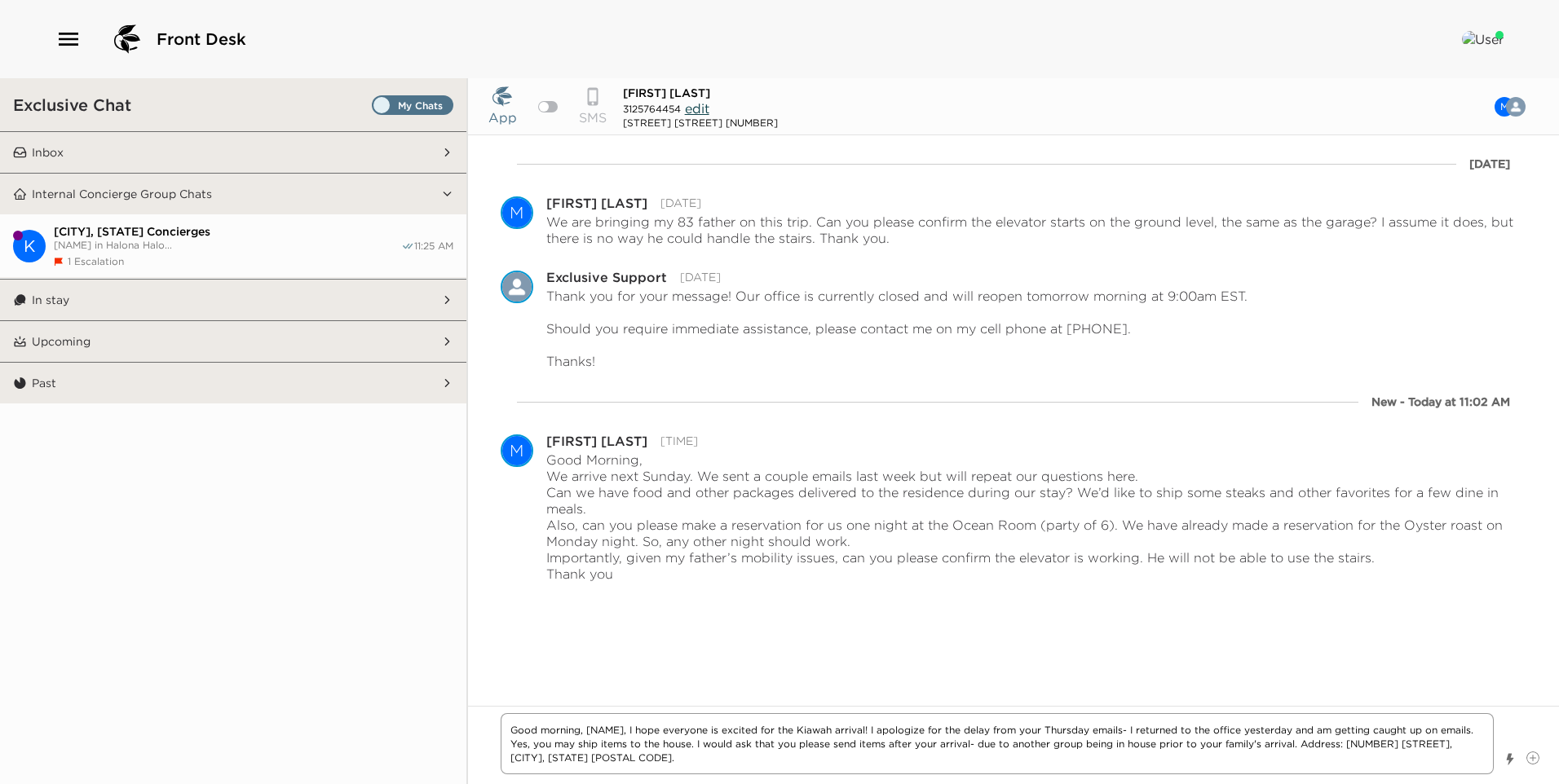 click on "Good morning, [NAME], I hope everyone is excited for the Kiawah arrival! I apologize for the delay from your Thursday emails- I returned to the office yesterday and am getting caught up on emails. Yes, you may ship items to the house. I would ask that you please send items after your arrival- due to another group being in house prior to your family's arrival. Address: [NUMBER] [STREET], [CITY], [STATE] [POSTAL CODE]." at bounding box center (997, 743) 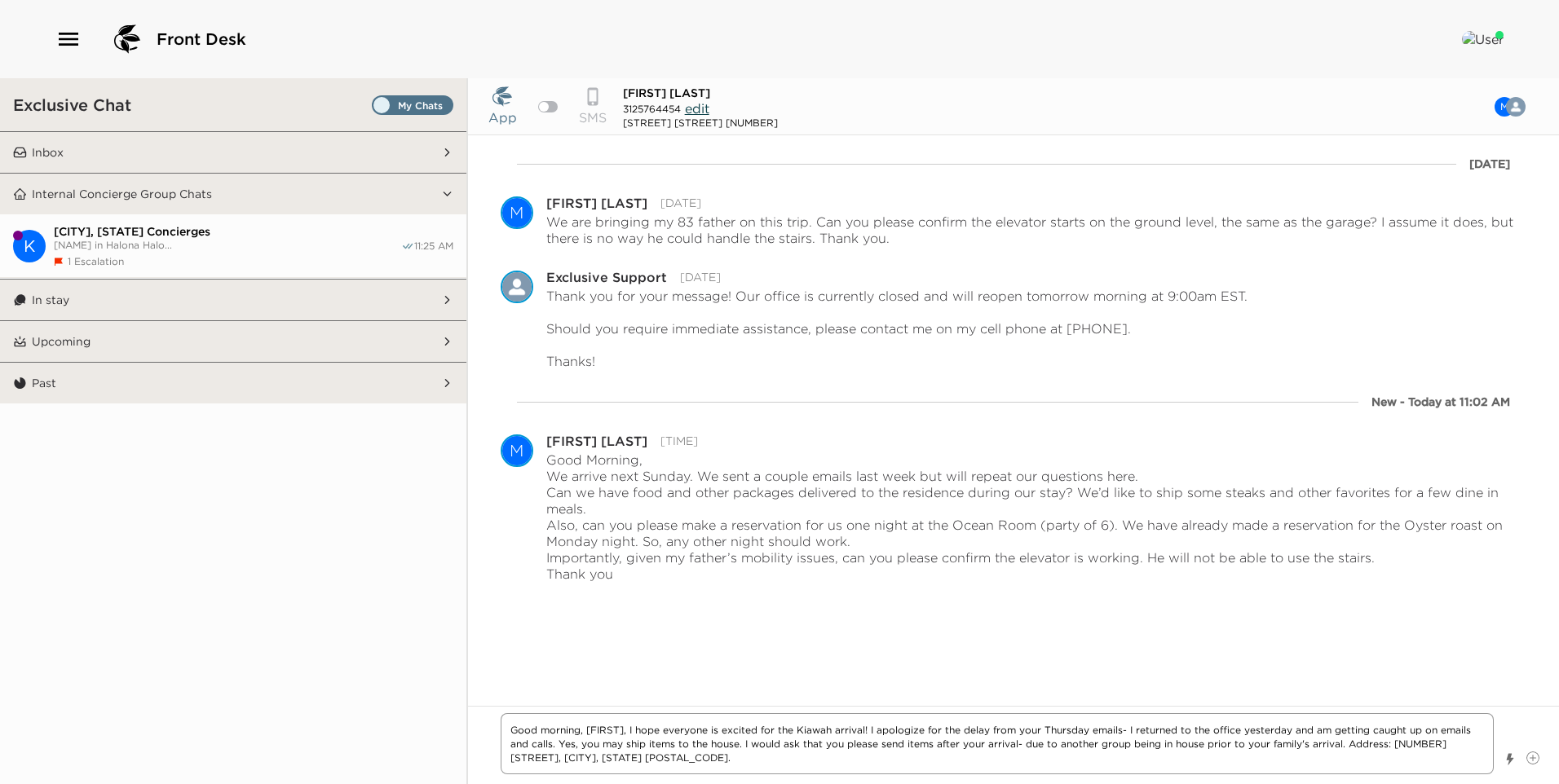 click on "Good morning, [FIRST], I hope everyone is excited for the Kiawah arrival! I apologize for the delay from your Thursday emails- I returned to the office yesterday and am getting caught up on emails and calls. Yes, you may ship items to the house. I would ask that you please send items after your arrival- due to another group being in house prior to your family's arrival. Address: [NUMBER] [STREET], [CITY], [STATE] [POSTAL_CODE]." at bounding box center [997, 743] 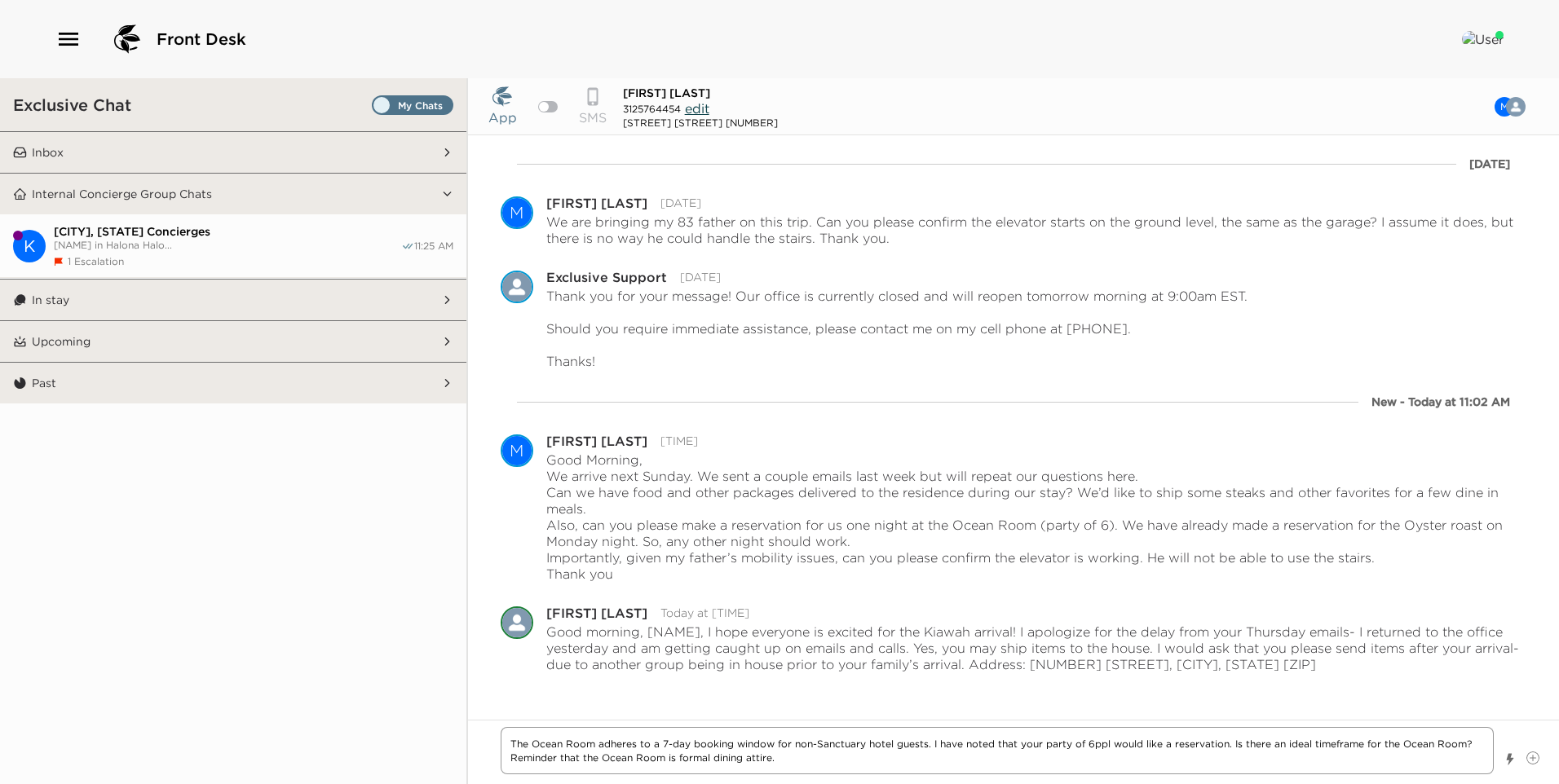 paste on "Long-sleeved collared shirt, dress slacks, and closed-toe shoes are required for gentleman; jackets are recommended. Cocktail attire is recommended for ladies. Golf shirts, ripped clothing, shorts, casual sandals, and athletic wear are not permitted." 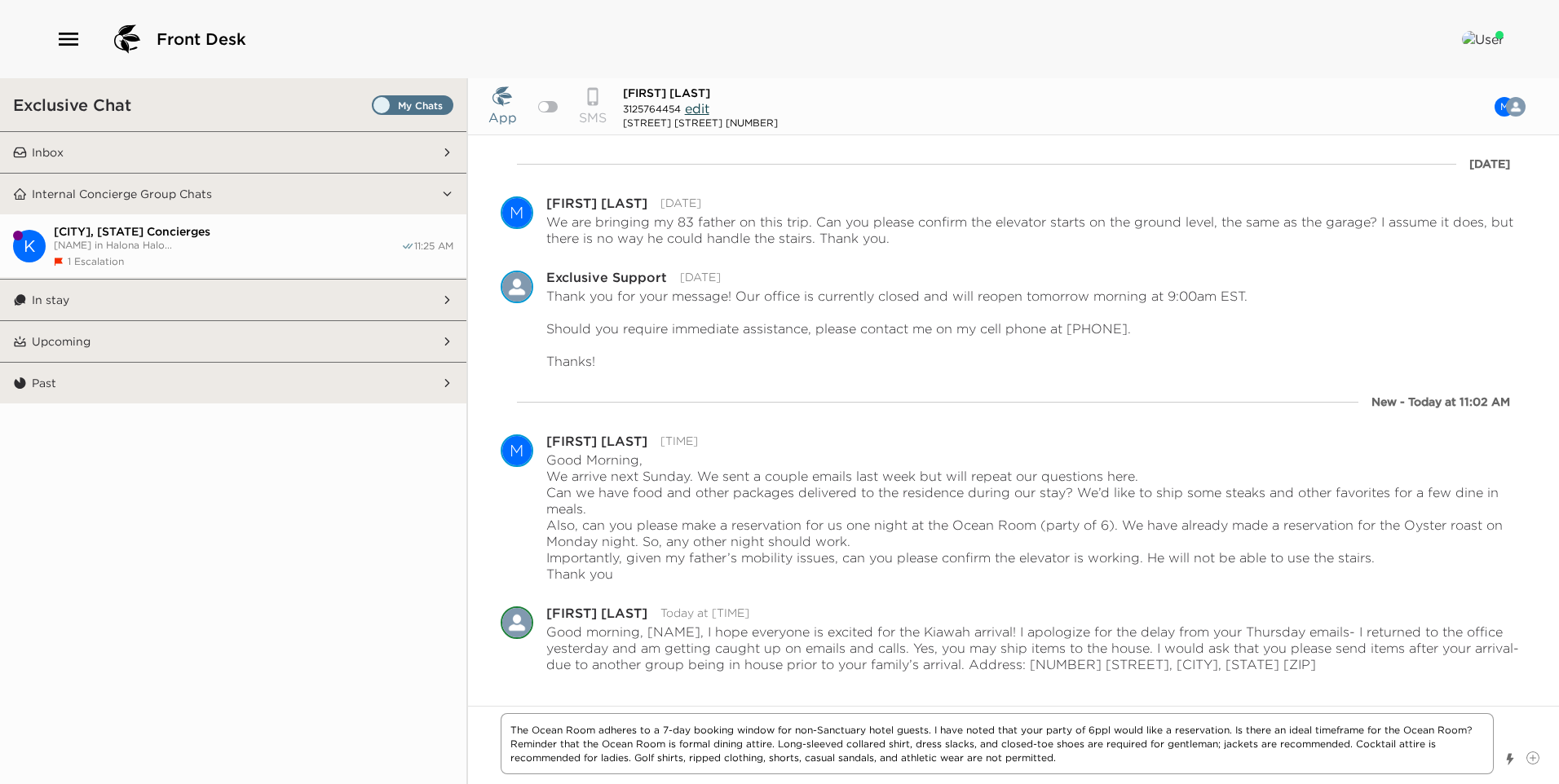 click on "The Ocean Room adheres to a 7-day booking window for non-Sanctuary hotel guests. I have noted that your party of 6ppl would like a reservation. Is there an ideal timeframe for the Ocean Room? Reminder that the Ocean Room is formal dining attire. Long-sleeved collared shirt, dress slacks, and closed-toe shoes are required for gentleman; jackets are recommended. Cocktail attire is recommended for ladies. Golf shirts, ripped clothing, shorts, casual sandals, and athletic wear are not permitted." at bounding box center (997, 743) 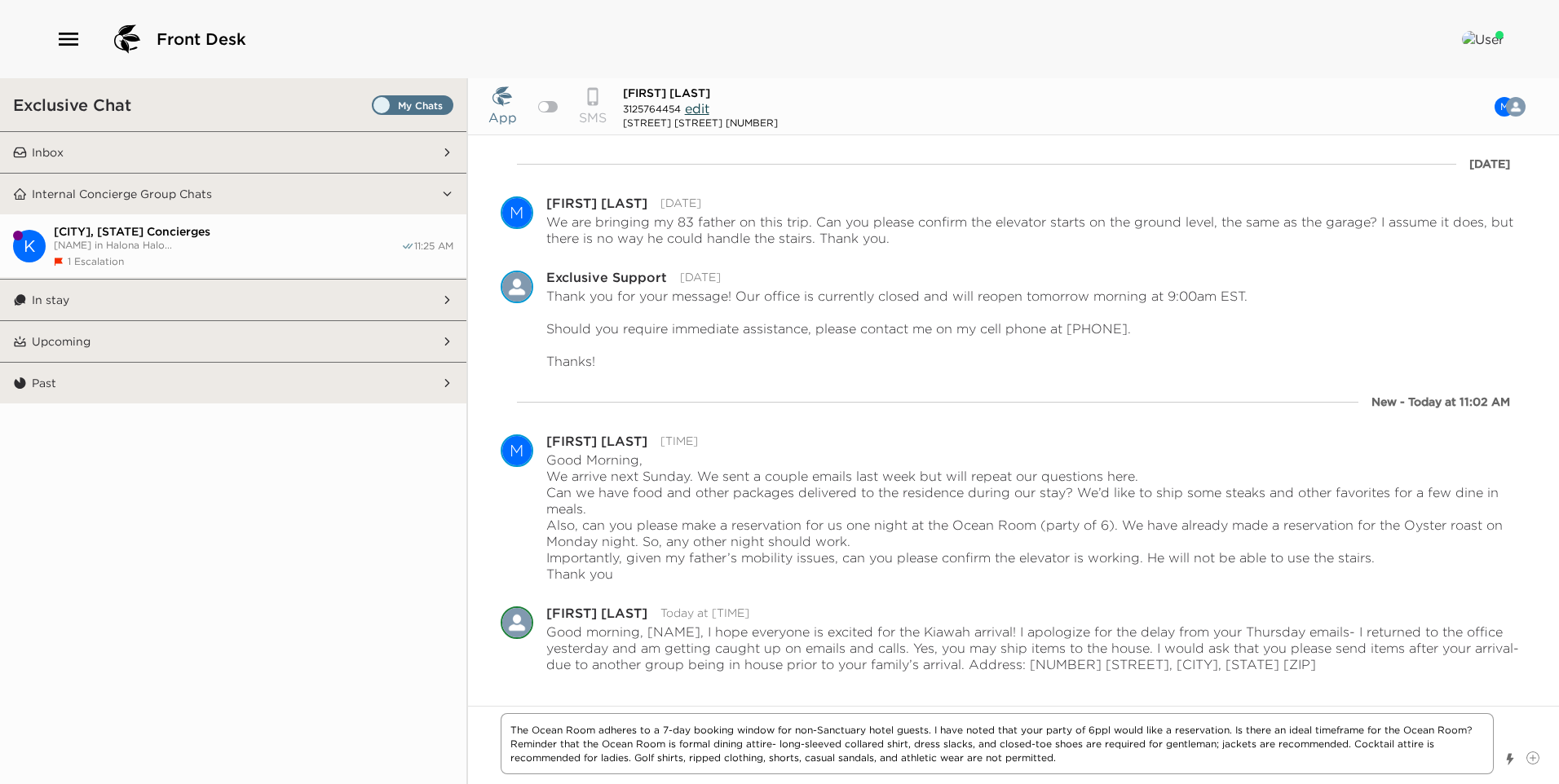 click on "The Ocean Room adheres to a 7-day booking window for non-Sanctuary hotel guests. I have noted that your party of 6ppl would like a reservation. Is there an ideal timeframe for the Ocean Room? Reminder that the Ocean Room is formal dining attire- long-sleeved collared shirt, dress slacks, and closed-toe shoes are required for gentleman; jackets are recommended. Cocktail attire is recommended for ladies. Golf shirts, ripped clothing, shorts, casual sandals, and athletic wear are not permitted." at bounding box center (997, 743) 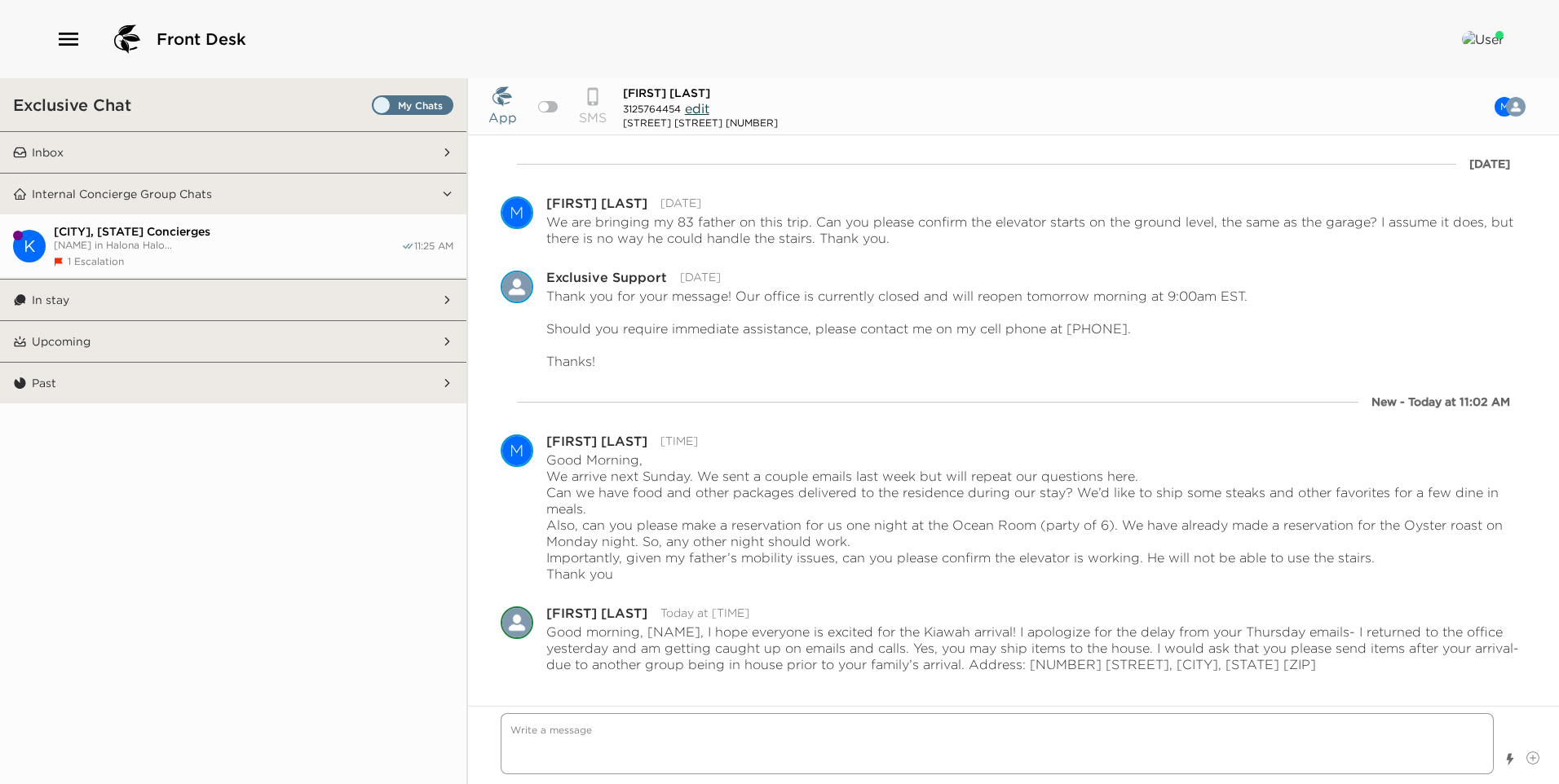 scroll, scrollTop: 37, scrollLeft: 0, axis: vertical 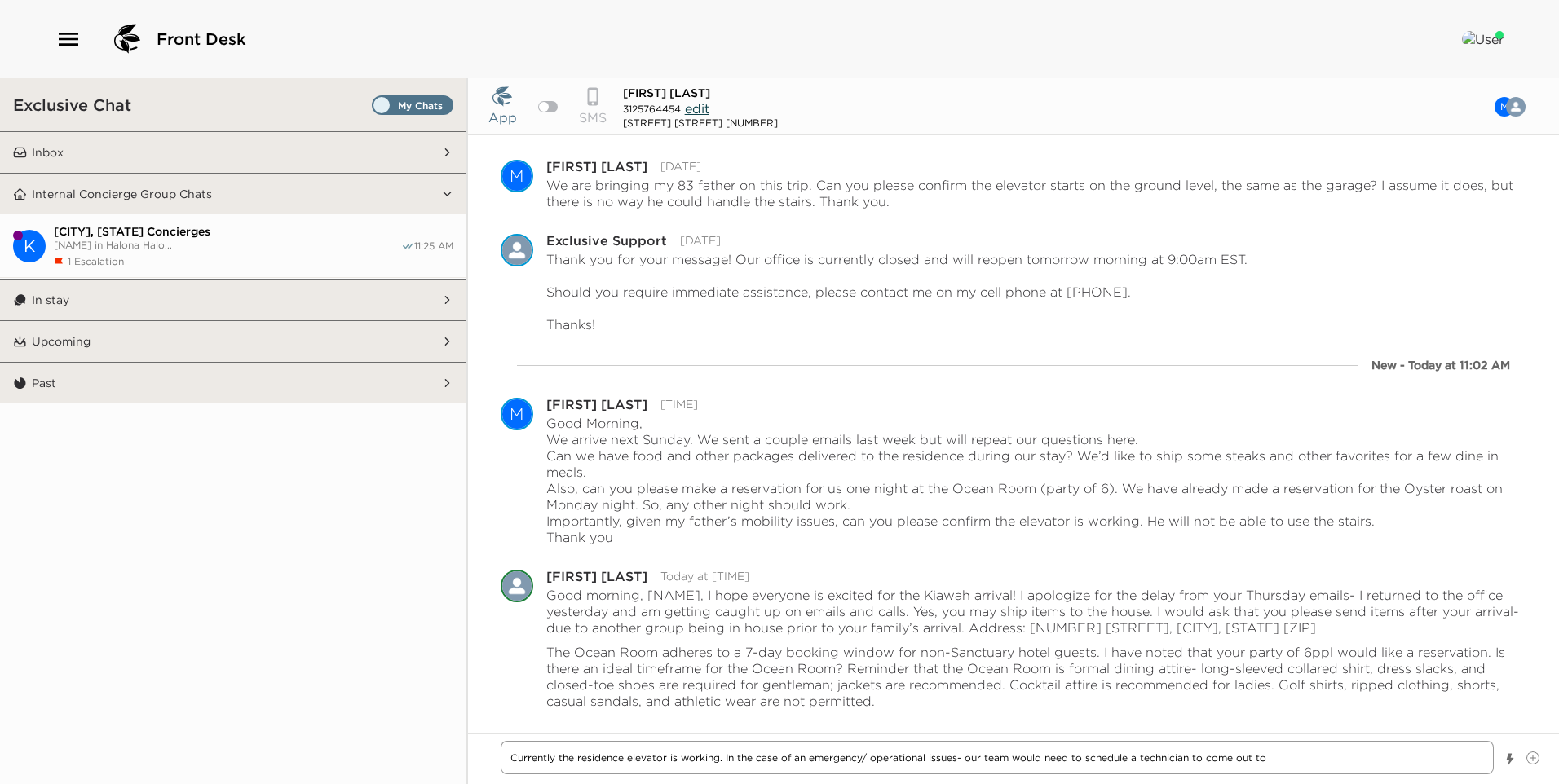 click on "Currently the residence elevator is working. In the case of an emergency/ operational issues- our team would need to schedule a technician to come out to" at bounding box center (997, 757) 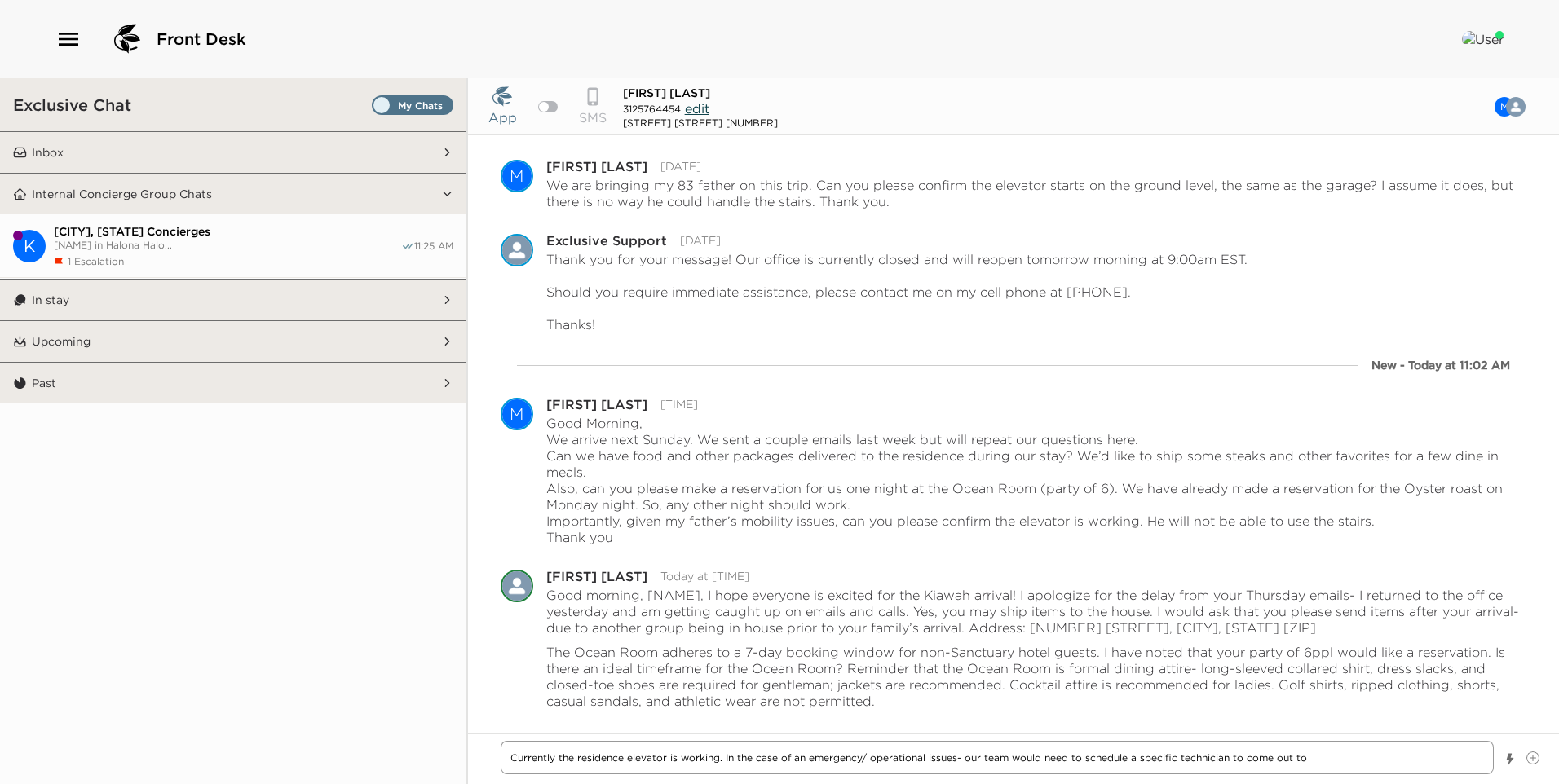 drag, startPoint x: 1331, startPoint y: 760, endPoint x: 1237, endPoint y: 761, distance: 94.00532 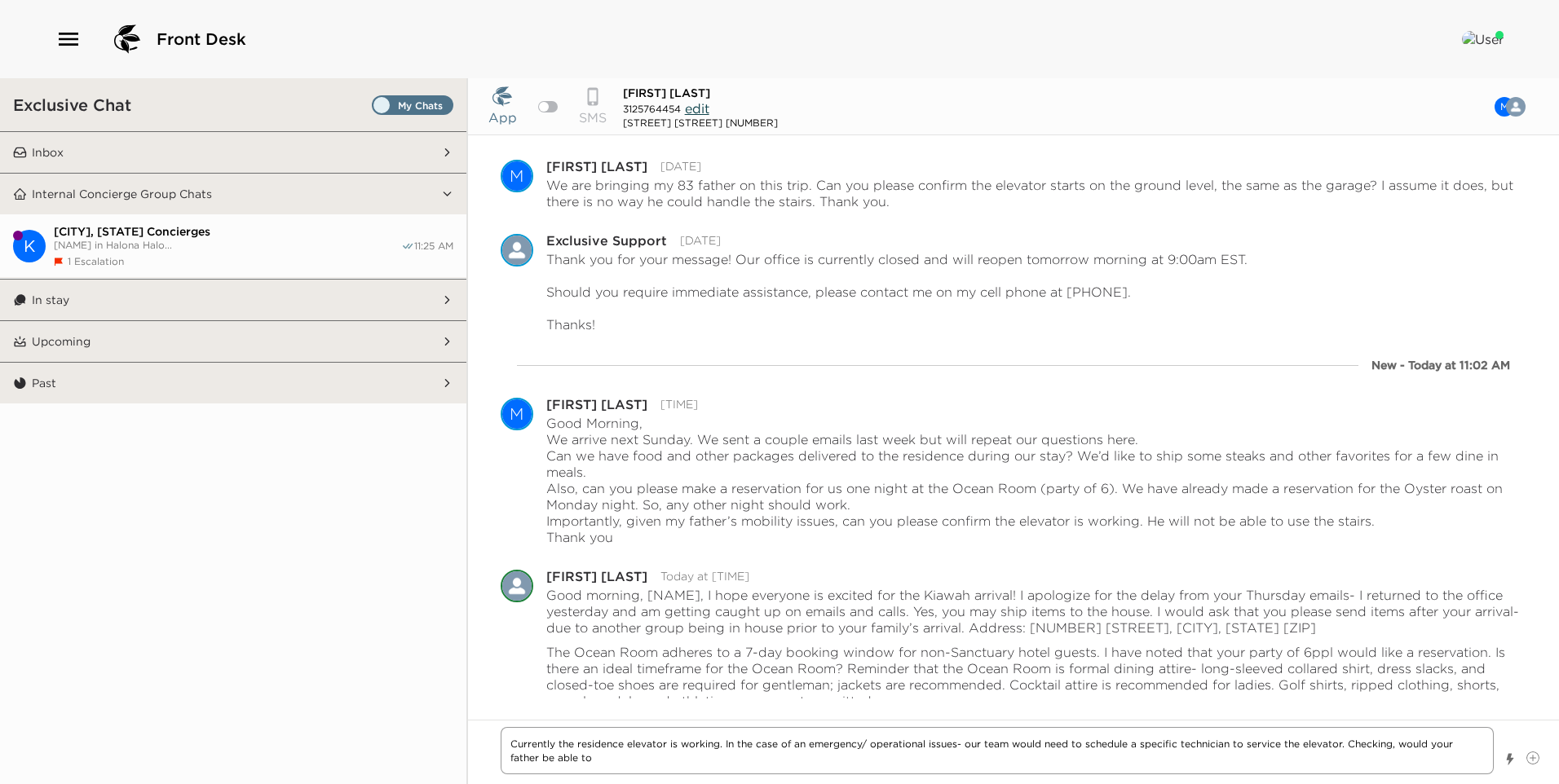 click on "Currently the residence elevator is working. In the case of an emergency/ operational issues- our team would need to schedule a specific technician to service the elevator. Checking, would your father be able to" at bounding box center [997, 751] 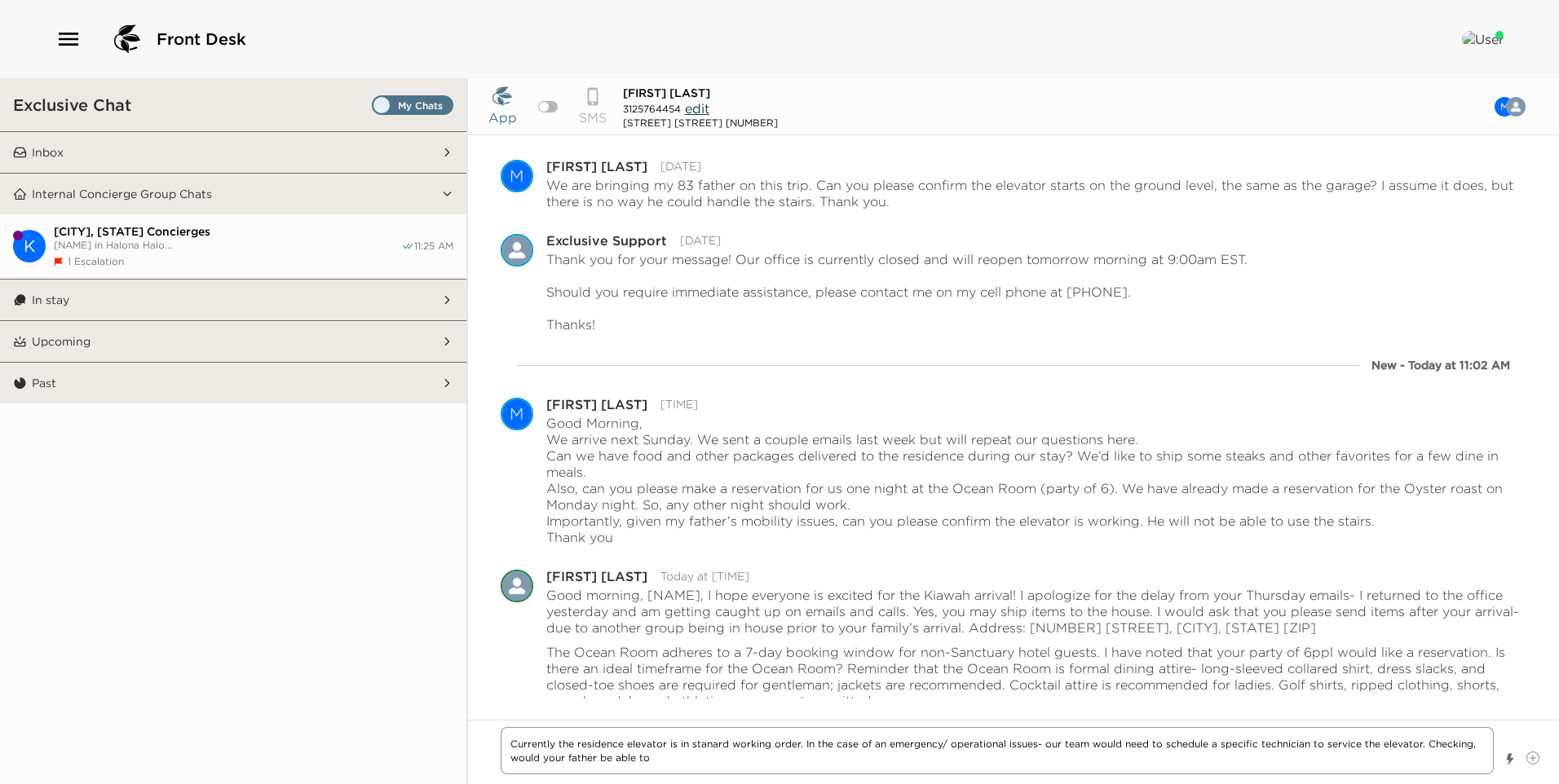 click on "Currently the residence elevator is in stanard working order. In the case of an emergency/ operational issues- our team would need to schedule a specific technician to service the elevator. Checking, would your father be able to" at bounding box center [997, 751] 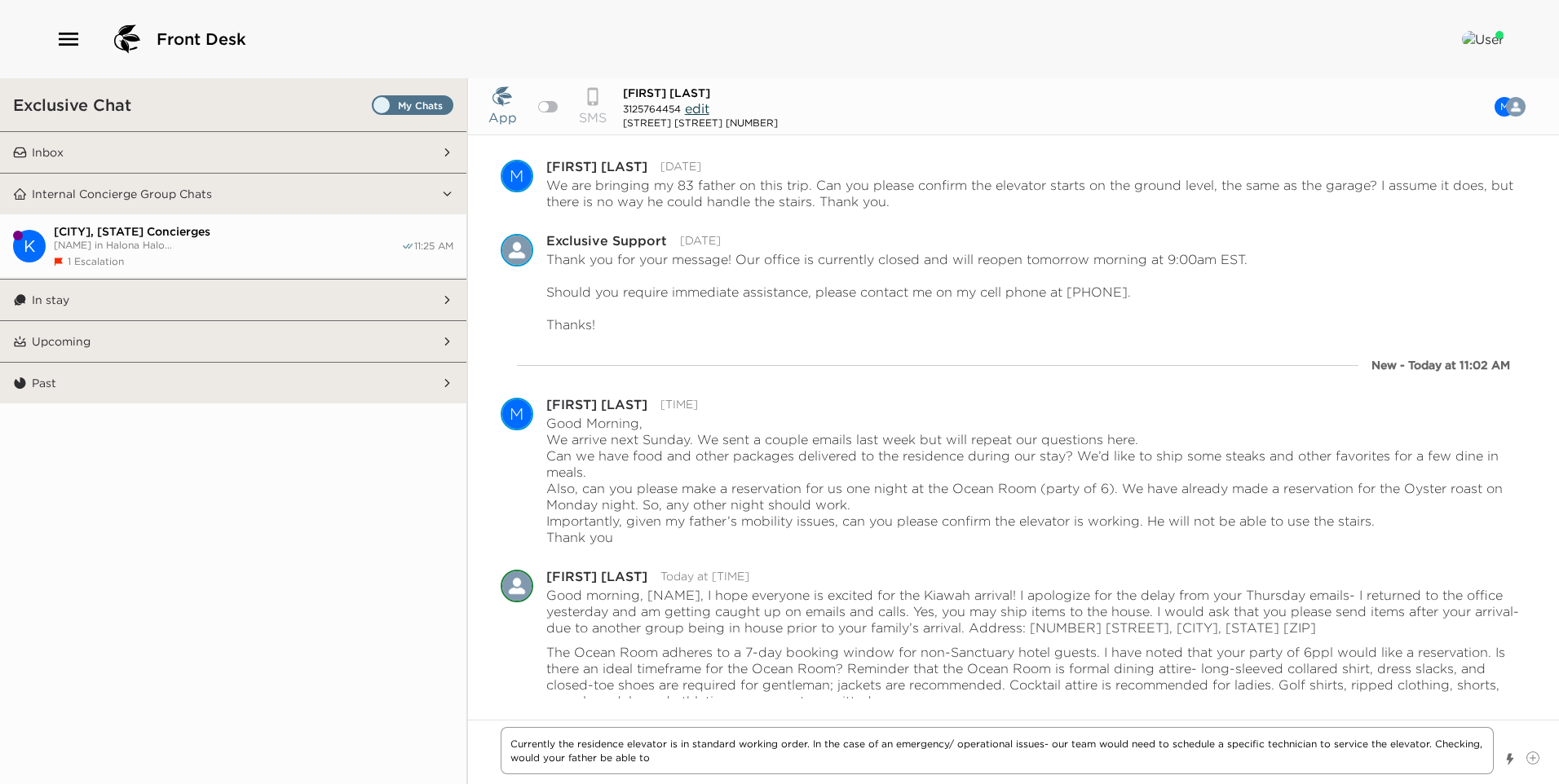 click on "Currently the residence elevator is in standard working order. In the case of an emergency/ operational issues- our team would need to schedule a specific technician to service the elevator. Checking, would your father be able to" at bounding box center [997, 751] 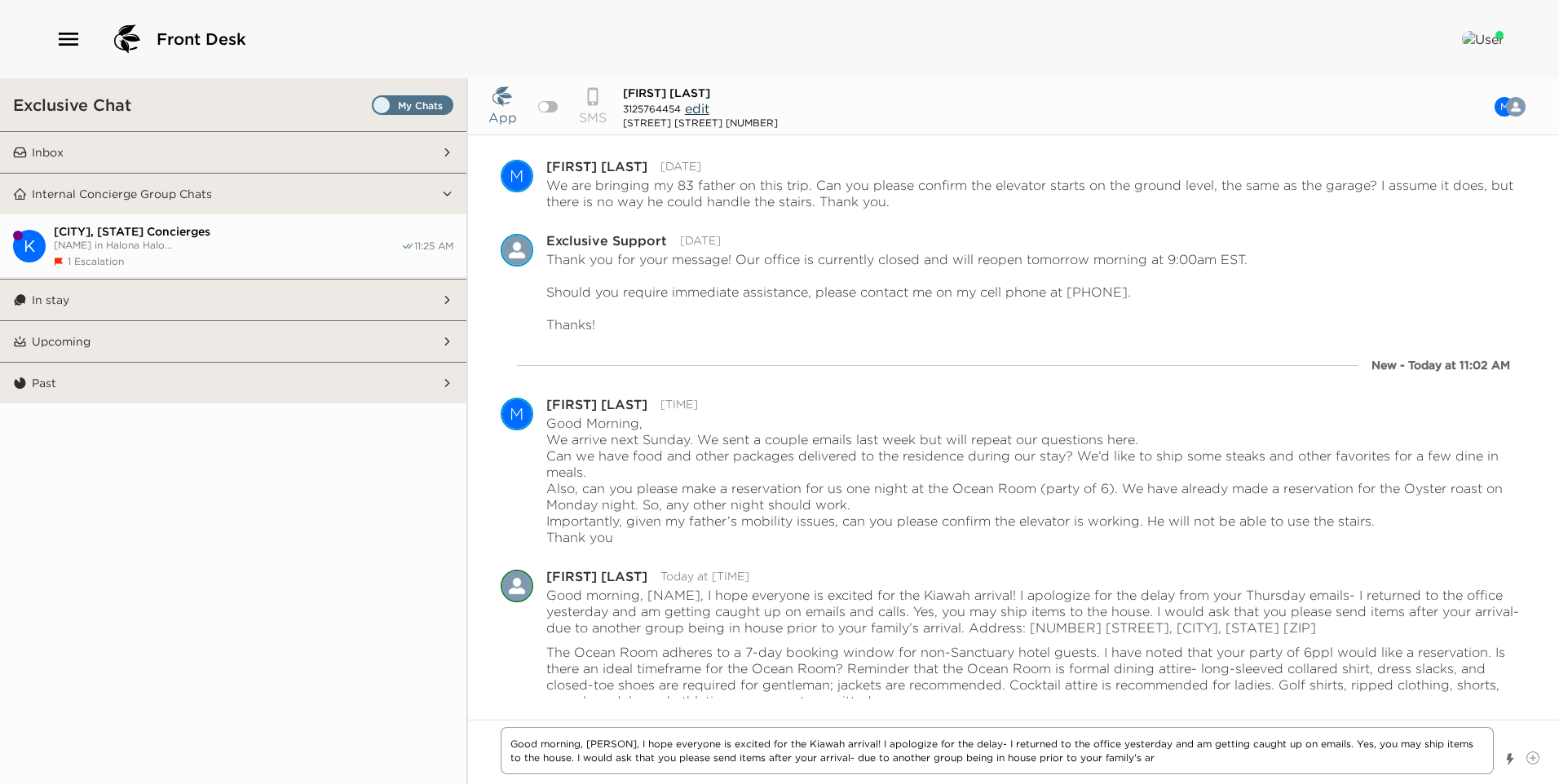 click on "Good morning, [PERSON], I hope everyone is excited for the Kiawah arrival! I apologize for the delay- I returned to the office yesterday and am getting caught up on emails. Yes, you may ship items to the house. I would ask that you please send items after your arrival- due to another group being in house prior to your family's ar" at bounding box center (997, 751) 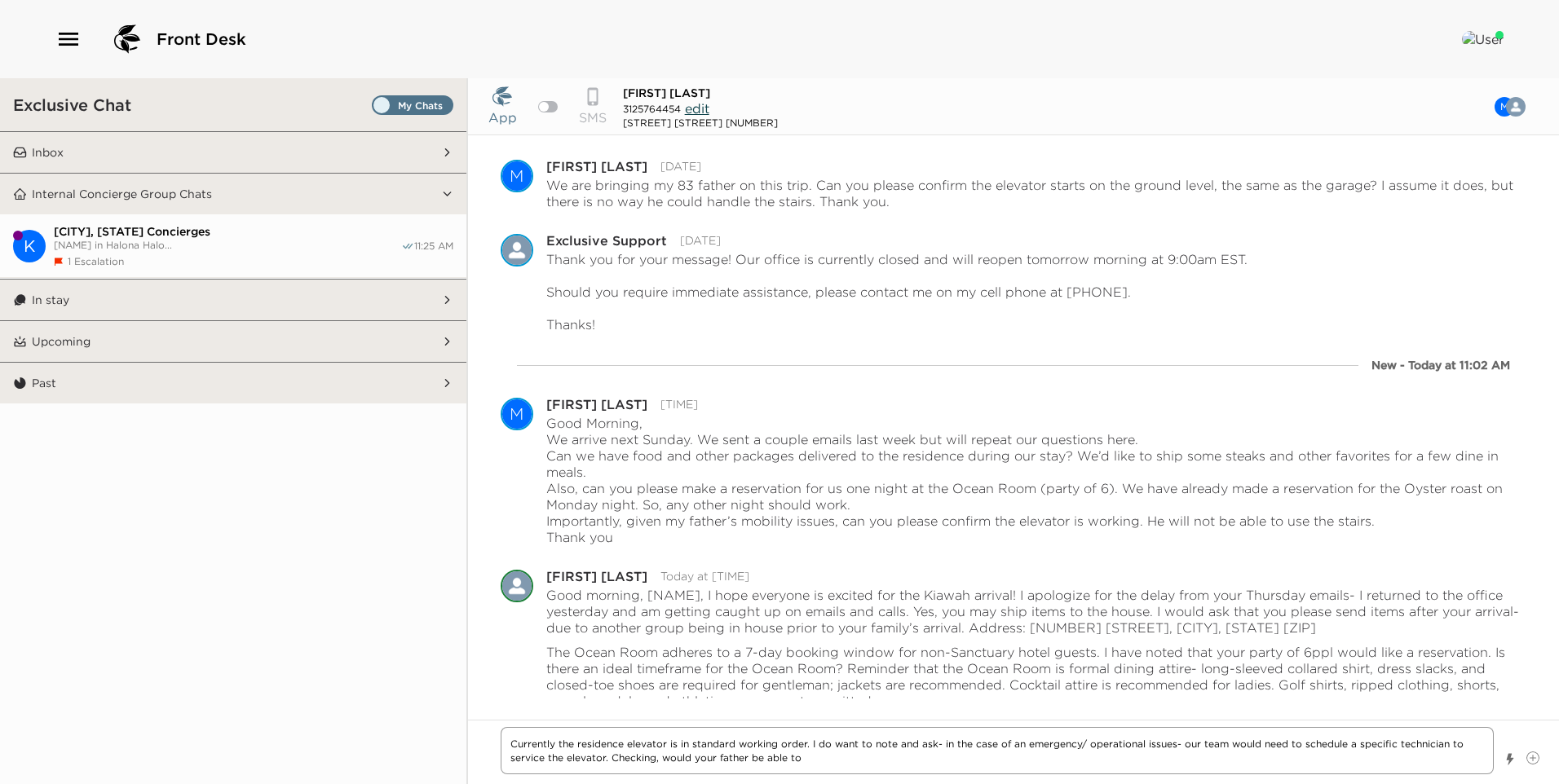 click on "Currently the residence elevator is in standard working order. I do want to note and ask- in the case of an emergency/ operational issues- our team would need to schedule a specific technician to service the elevator. Checking, would your father be able to" at bounding box center (997, 751) 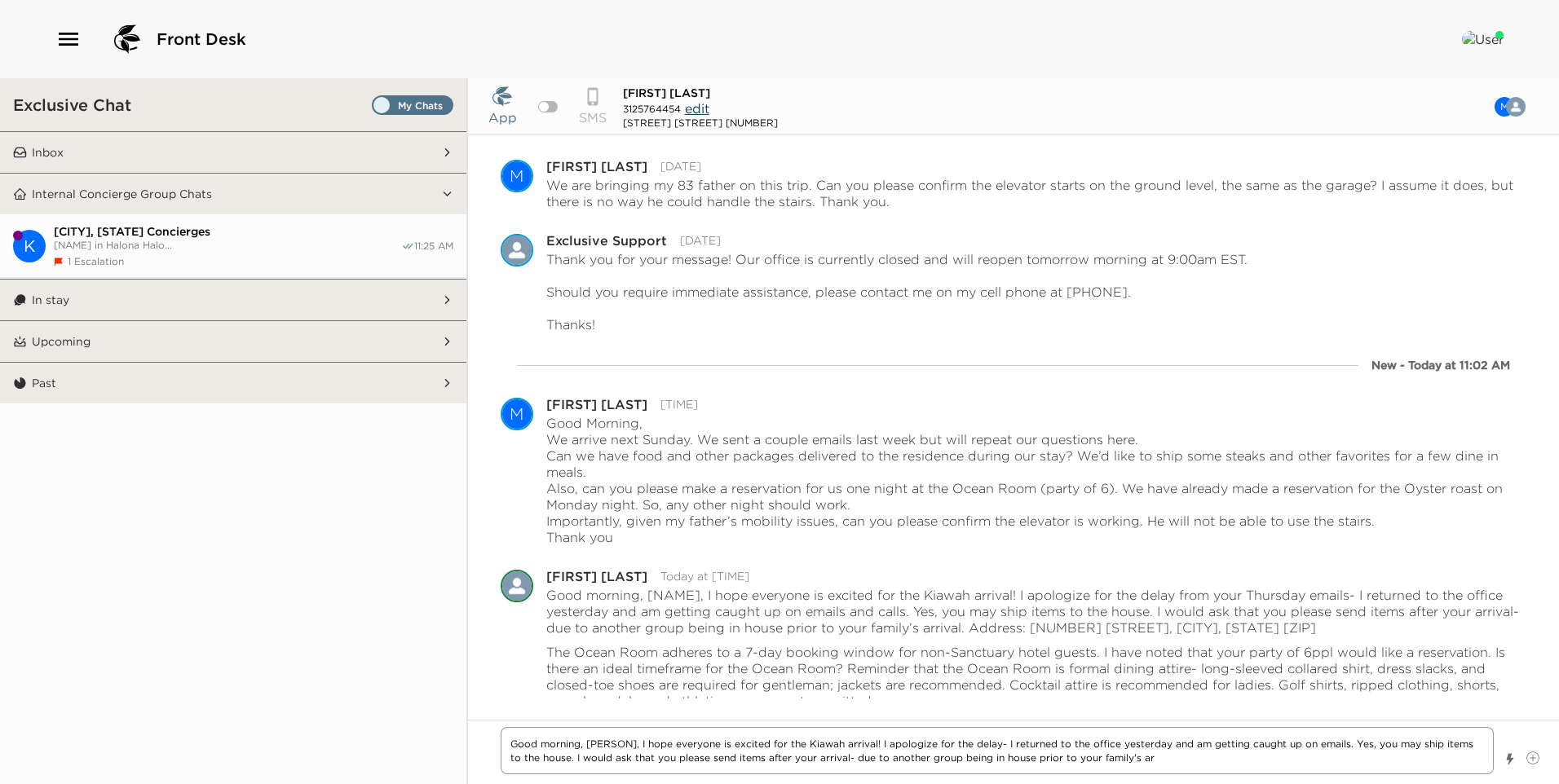 click on "Good morning, [PERSON], I hope everyone is excited for the Kiawah arrival! I apologize for the delay- I returned to the office yesterday and am getting caught up on emails. Yes, you may ship items to the house. I would ask that you please send items after your arrival- due to another group being in house prior to your family's ar" at bounding box center [997, 751] 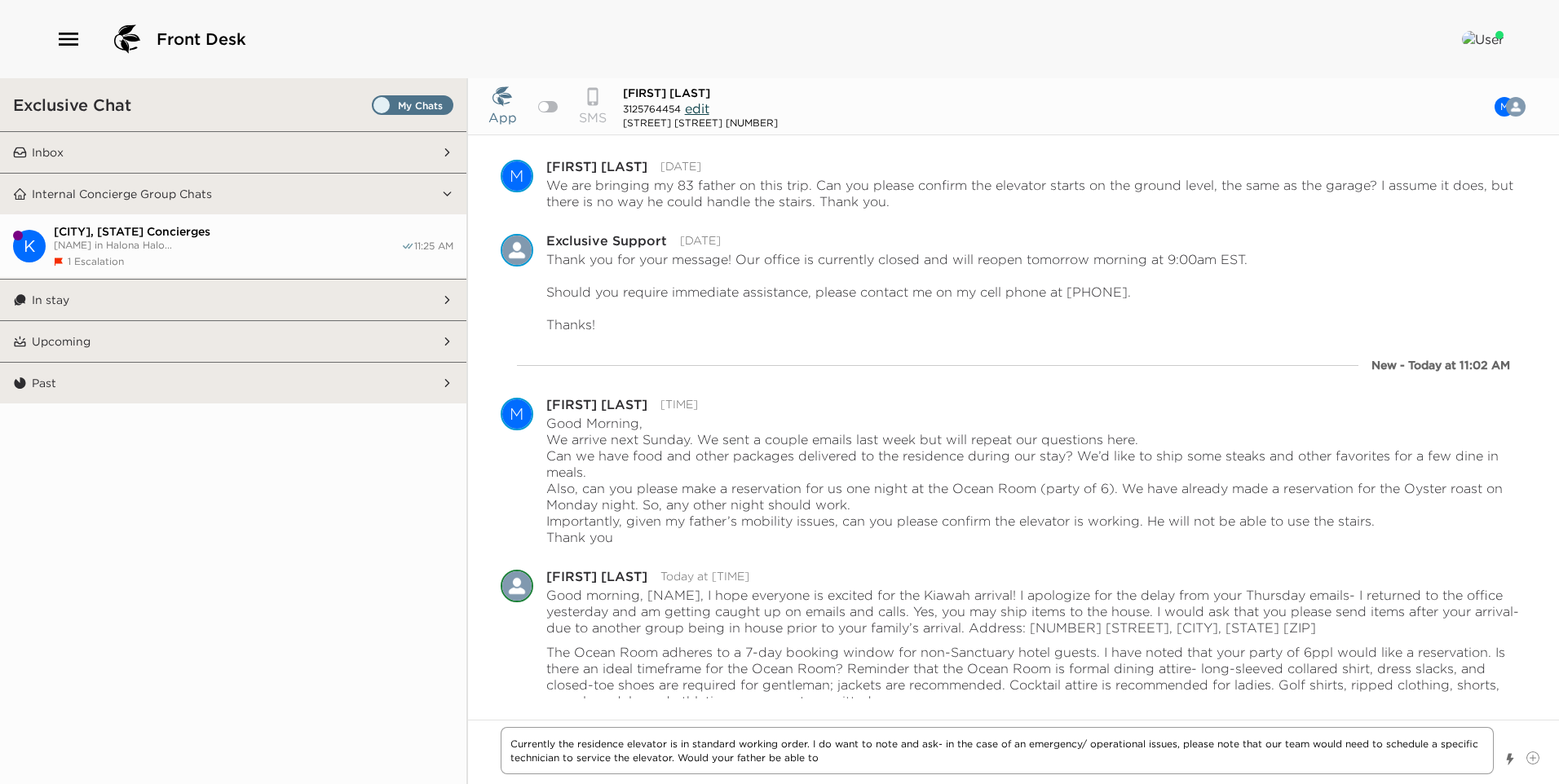 click on "Currently the residence elevator is in standard working order. I do want to note and ask- in the case of an emergency/ operational issues, please note that our team would need to schedule a specific technician to service the elevator. Would your father be able to" at bounding box center [997, 751] 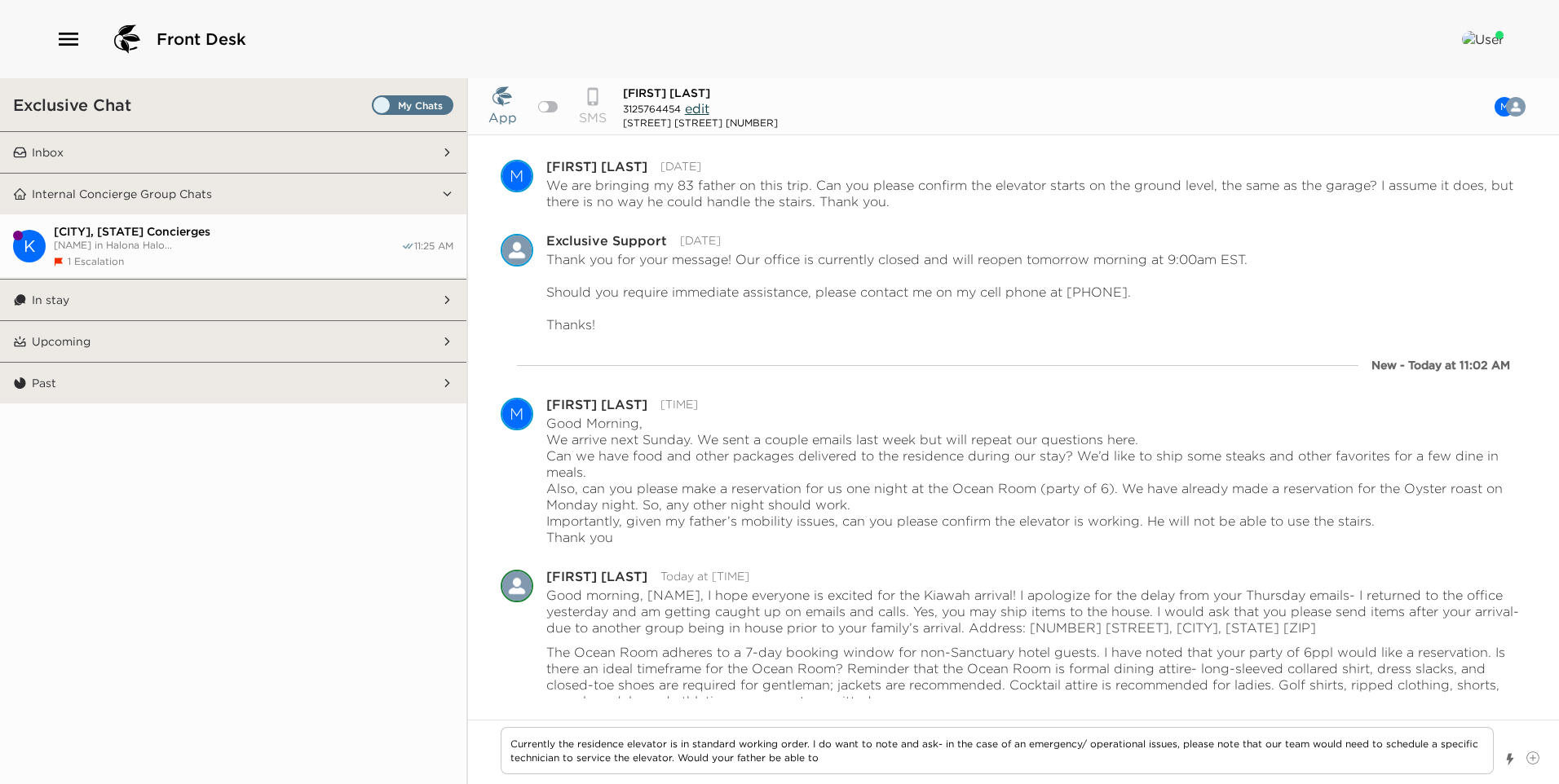 scroll, scrollTop: 51, scrollLeft: 0, axis: vertical 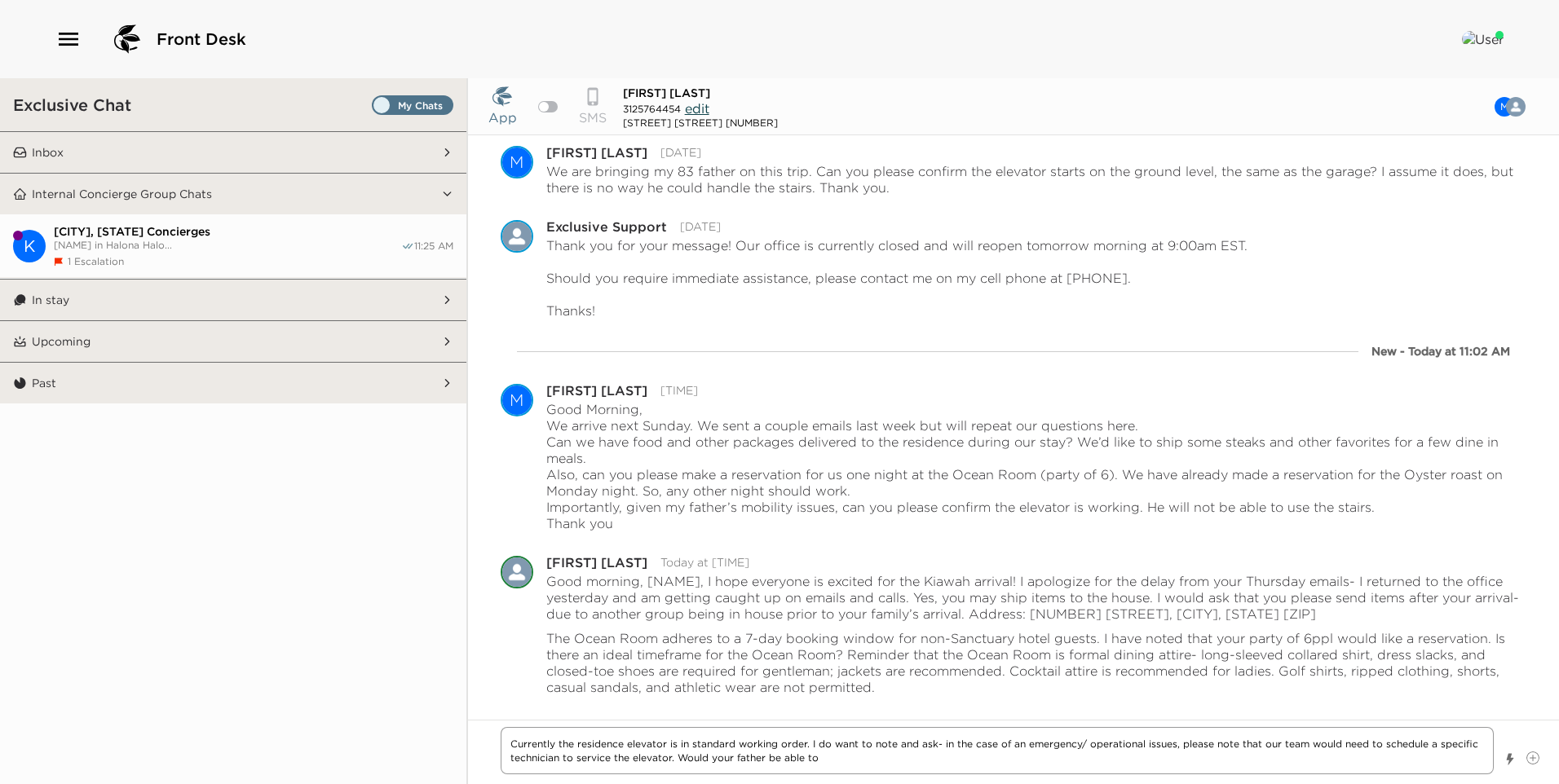 click on "Currently the residence elevator is in standard working order. I do want to note and ask- in the case of an emergency/ operational issues, please note that our team would need to schedule a specific technician to service the elevator. Would your father be able to" at bounding box center (997, 751) 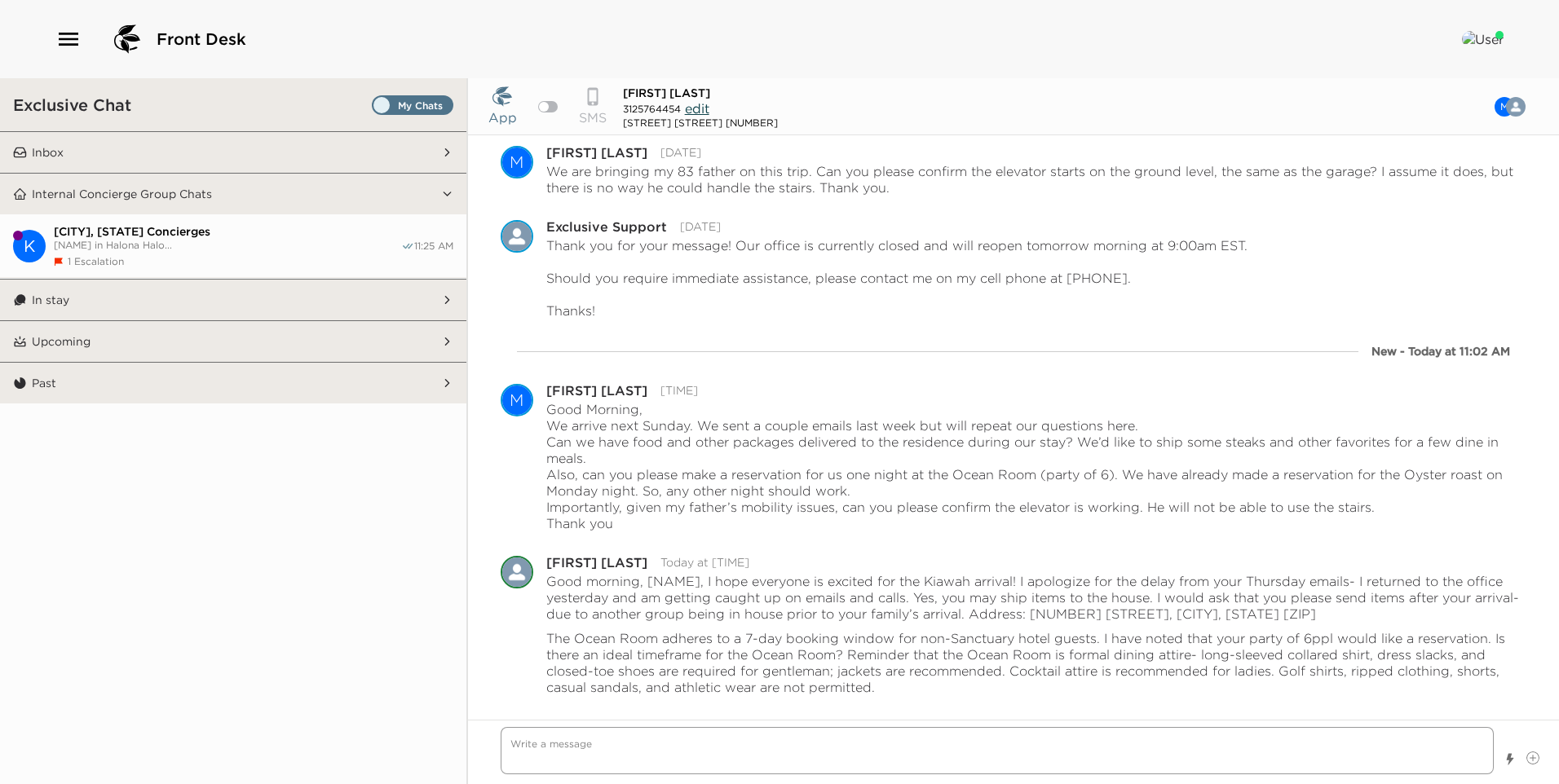 scroll, scrollTop: 77, scrollLeft: 0, axis: vertical 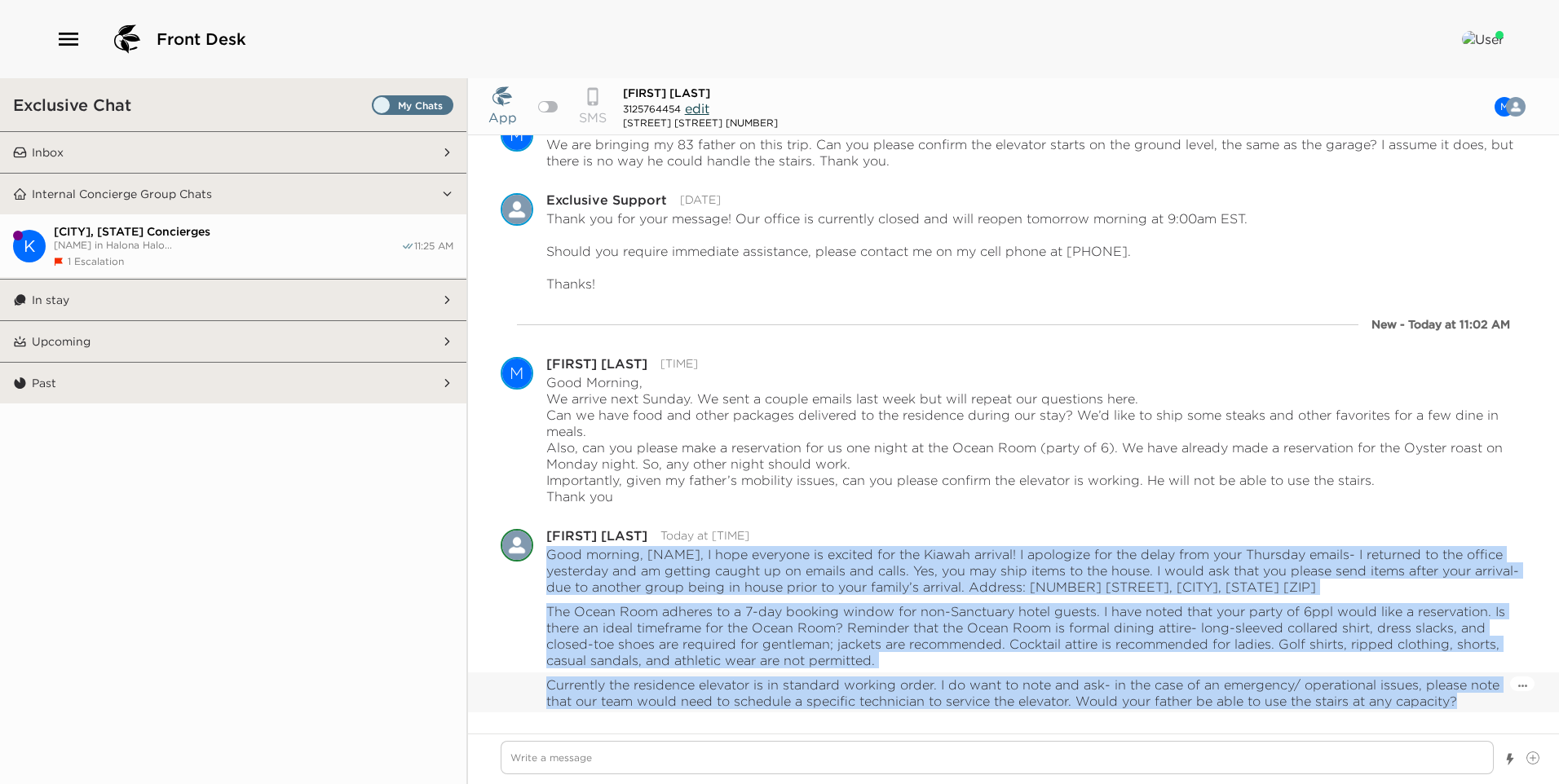 drag, startPoint x: 546, startPoint y: 556, endPoint x: 1464, endPoint y: 698, distance: 928.9176 